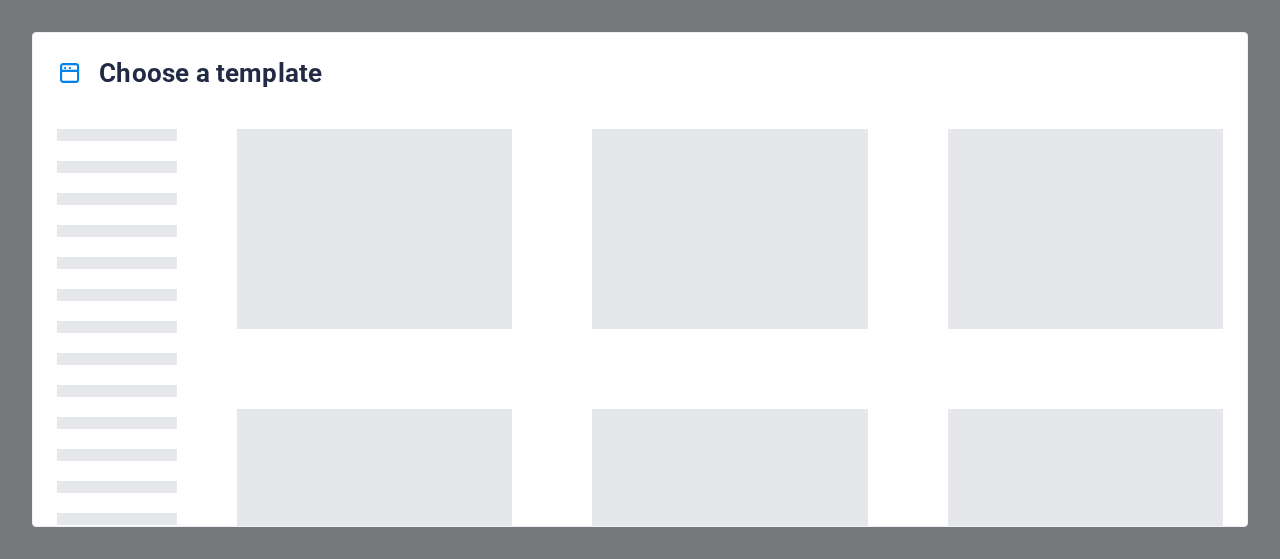scroll, scrollTop: 0, scrollLeft: 0, axis: both 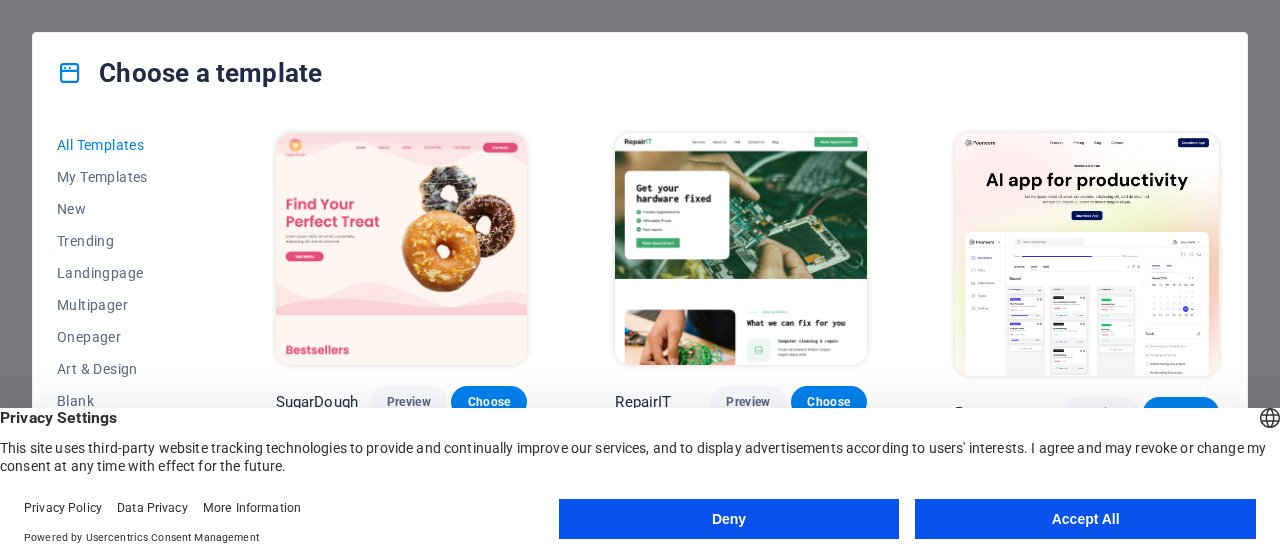 click on "Deny" at bounding box center (729, 519) 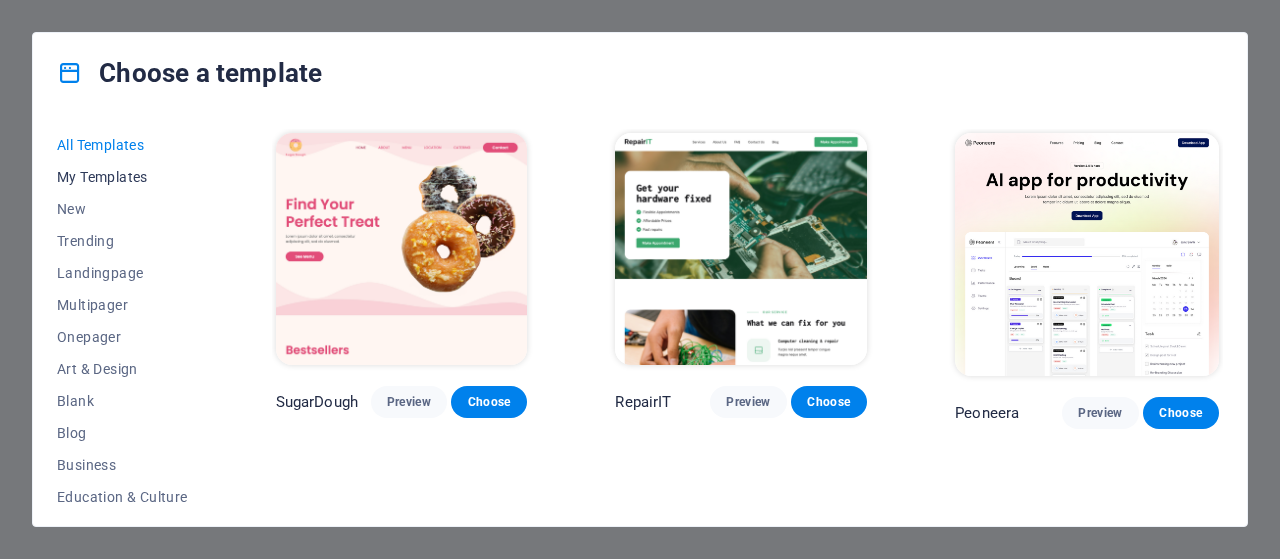click on "My Templates" at bounding box center [122, 177] 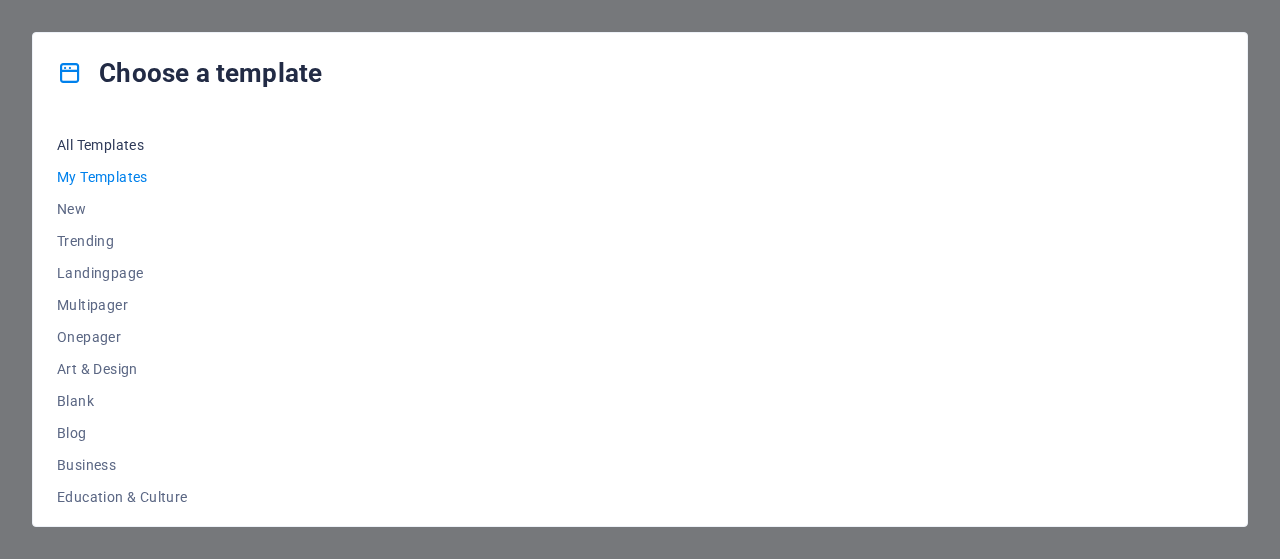 click on "All Templates" at bounding box center [122, 145] 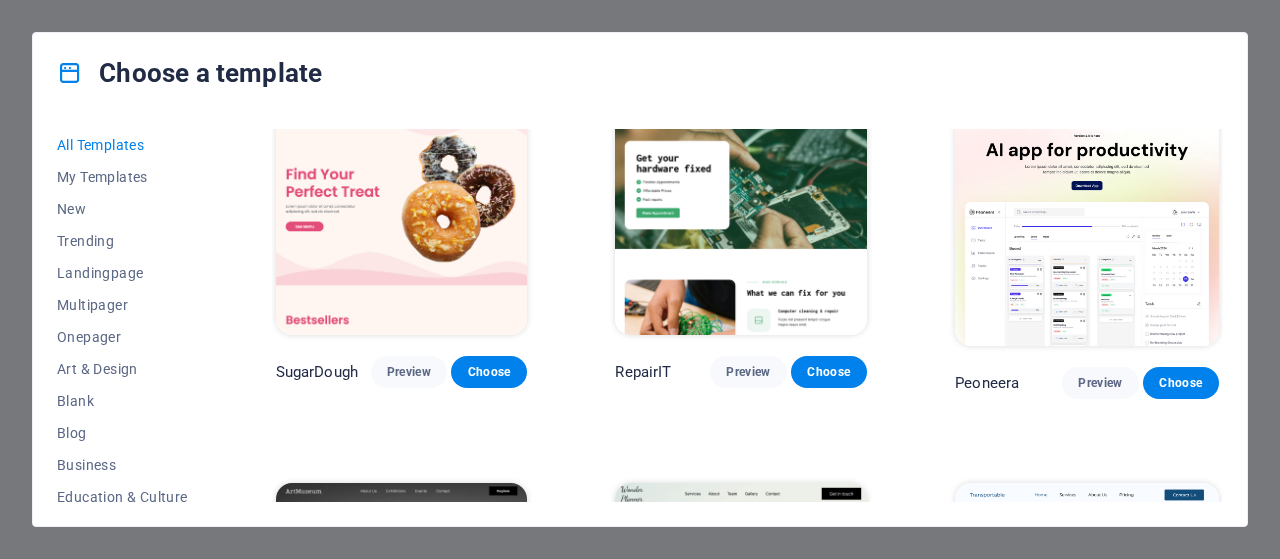 scroll, scrollTop: 36, scrollLeft: 0, axis: vertical 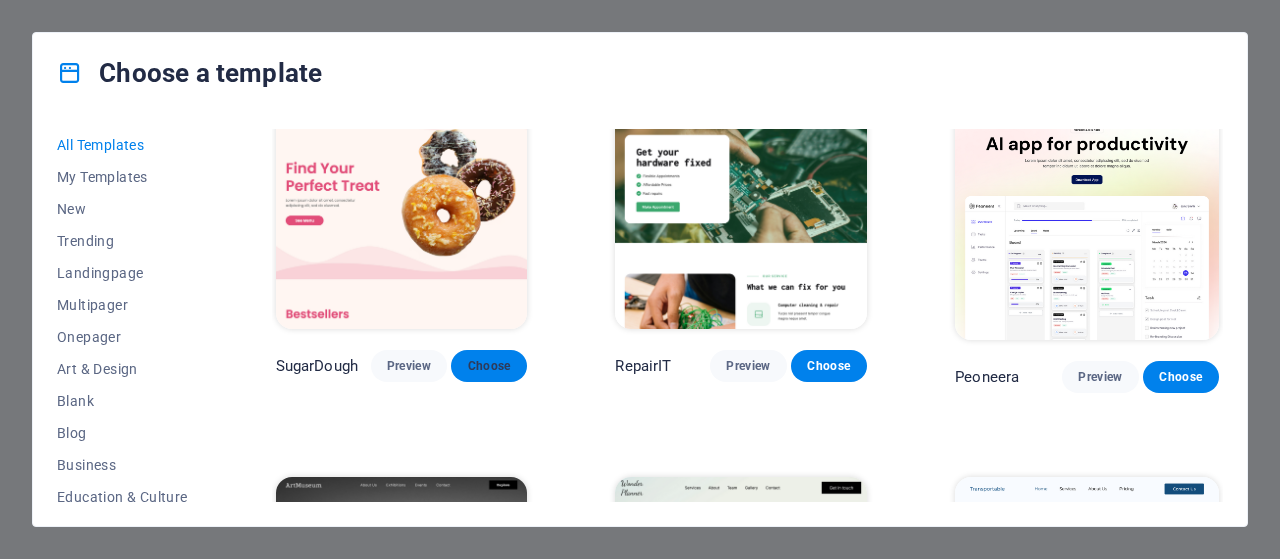 click on "Choose" at bounding box center [489, 366] 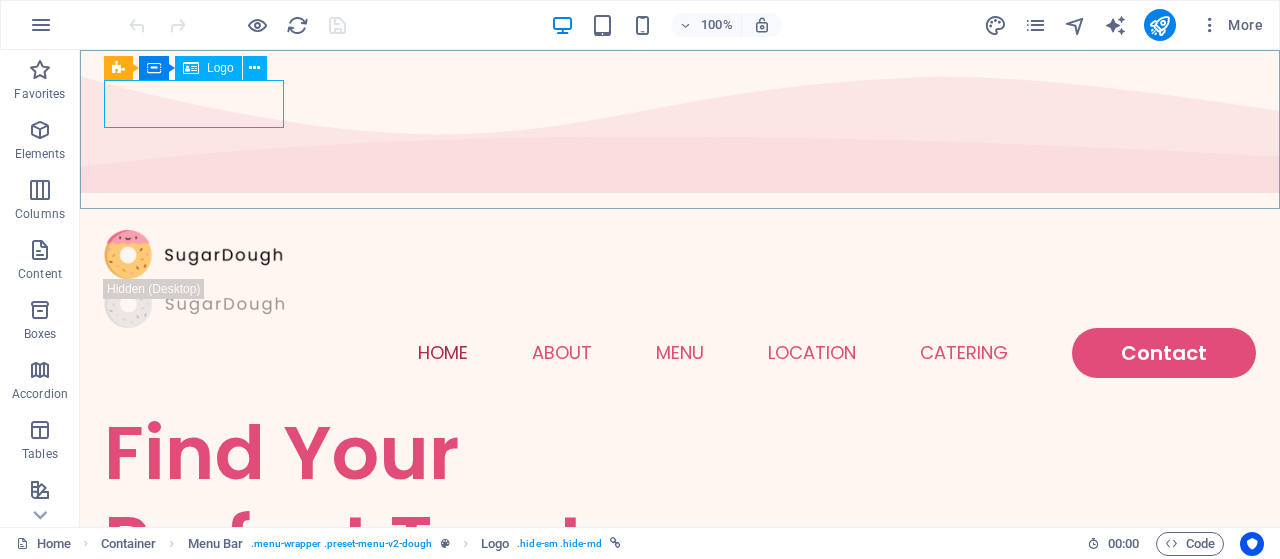 scroll, scrollTop: 0, scrollLeft: 0, axis: both 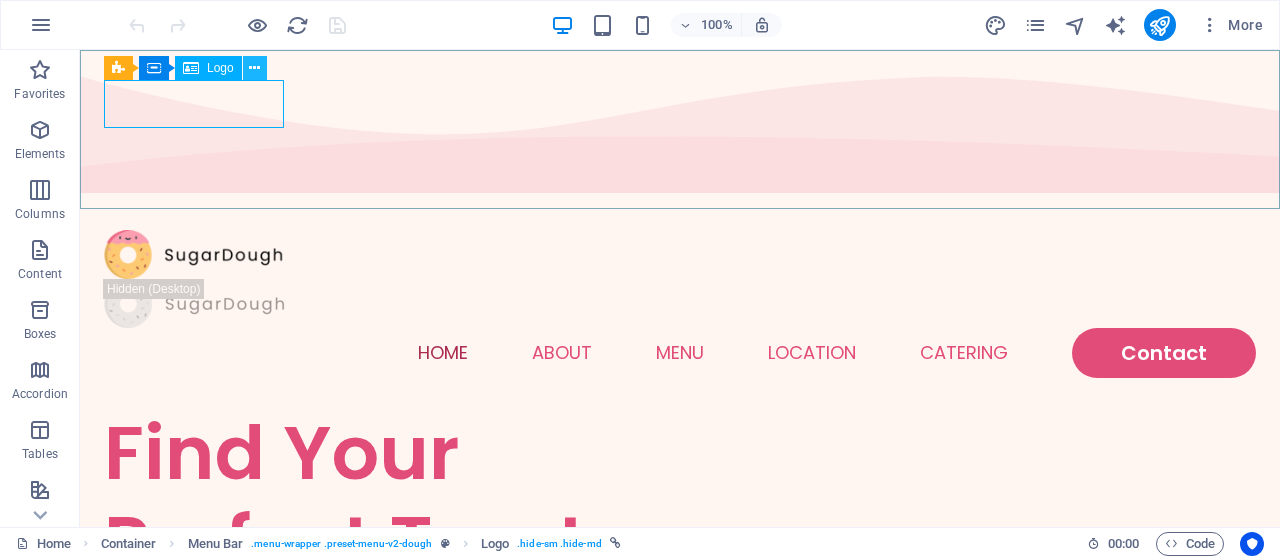 click at bounding box center (254, 68) 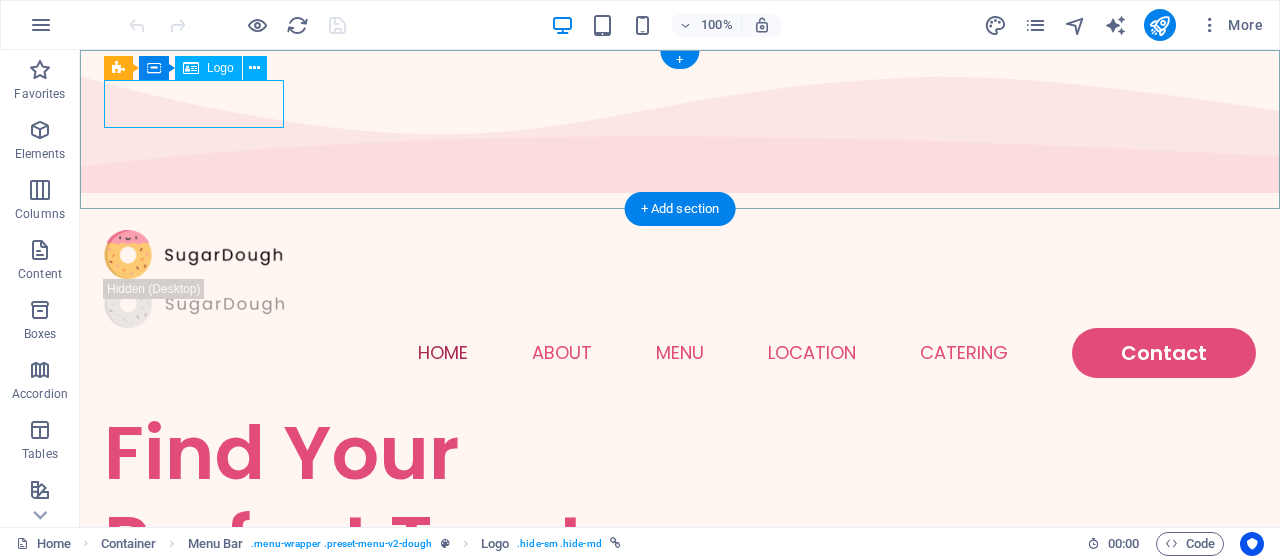 click at bounding box center [680, 254] 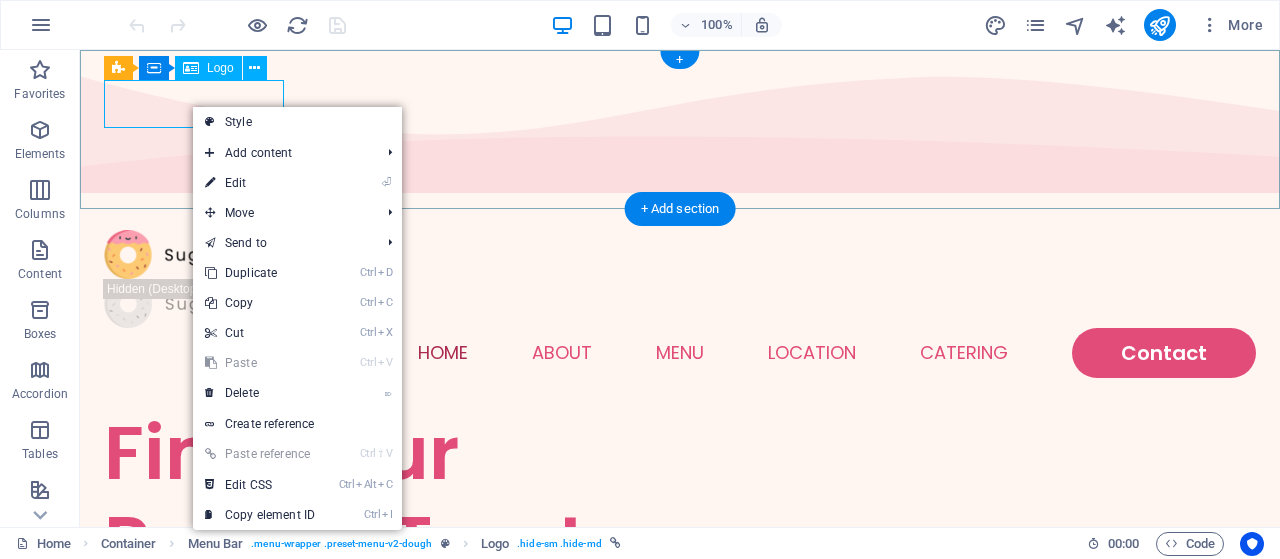 click at bounding box center [680, 254] 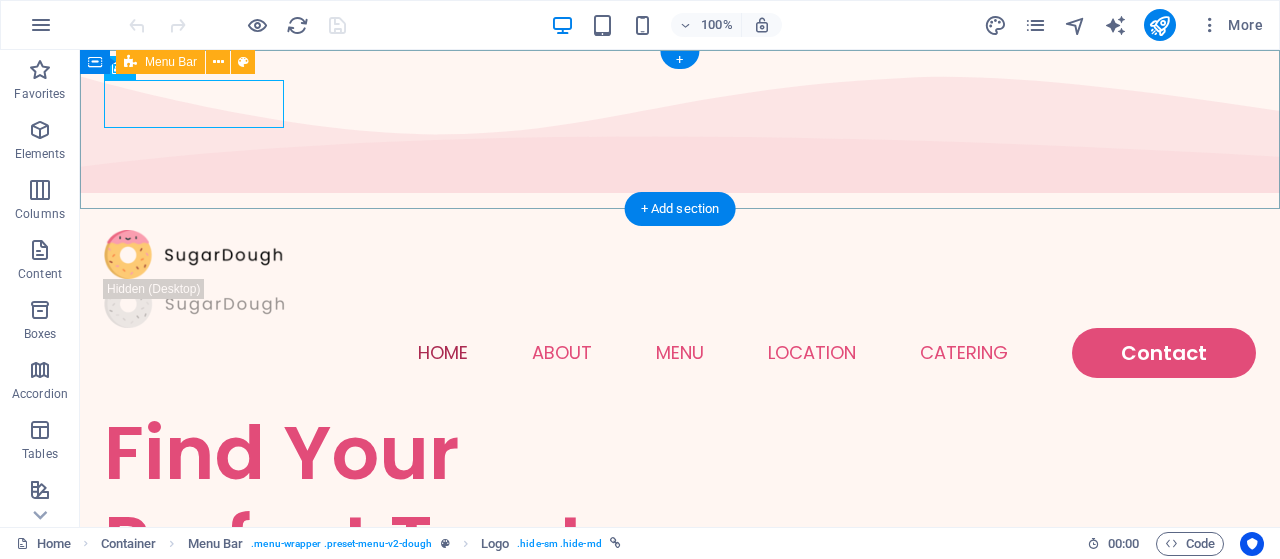 click on "Home About Menu Location Catering Contact" at bounding box center [680, 304] 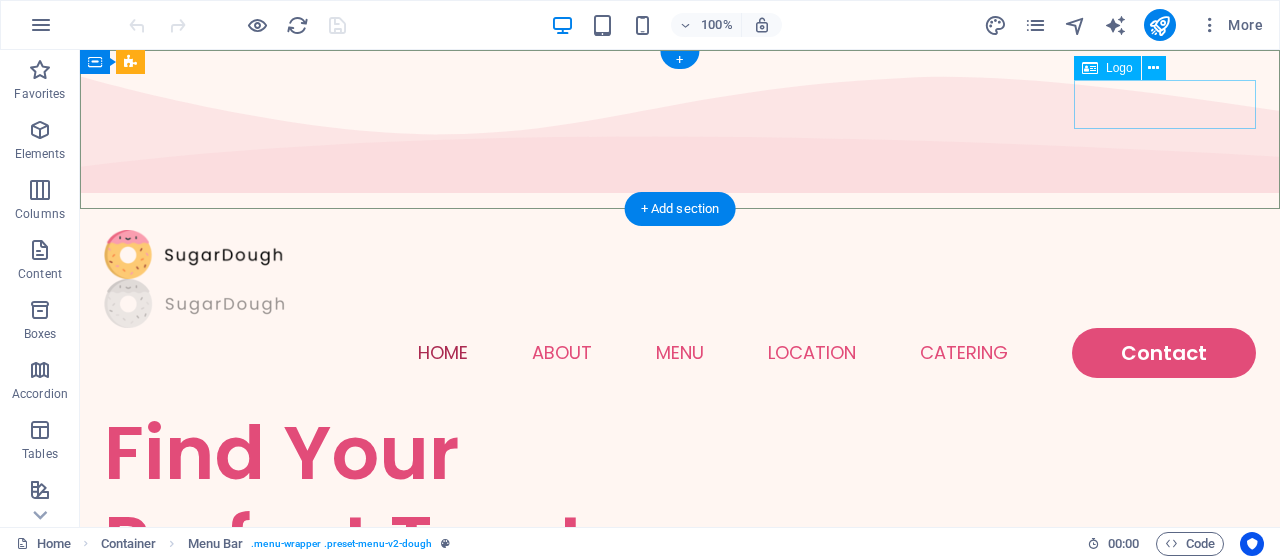 click at bounding box center [680, 303] 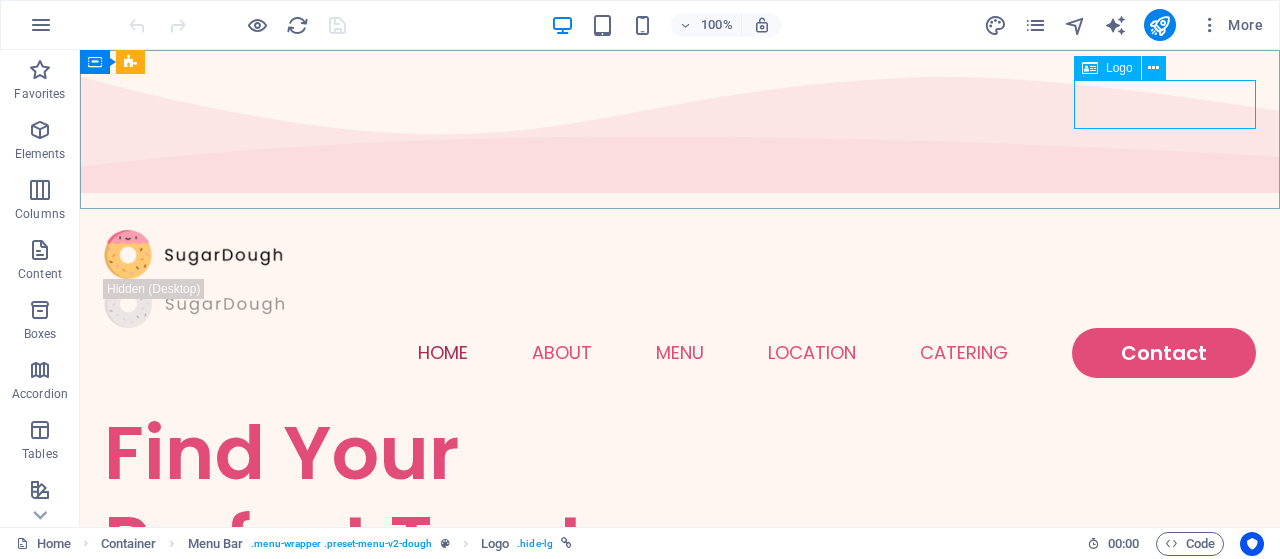 click on "Logo" at bounding box center (1119, 68) 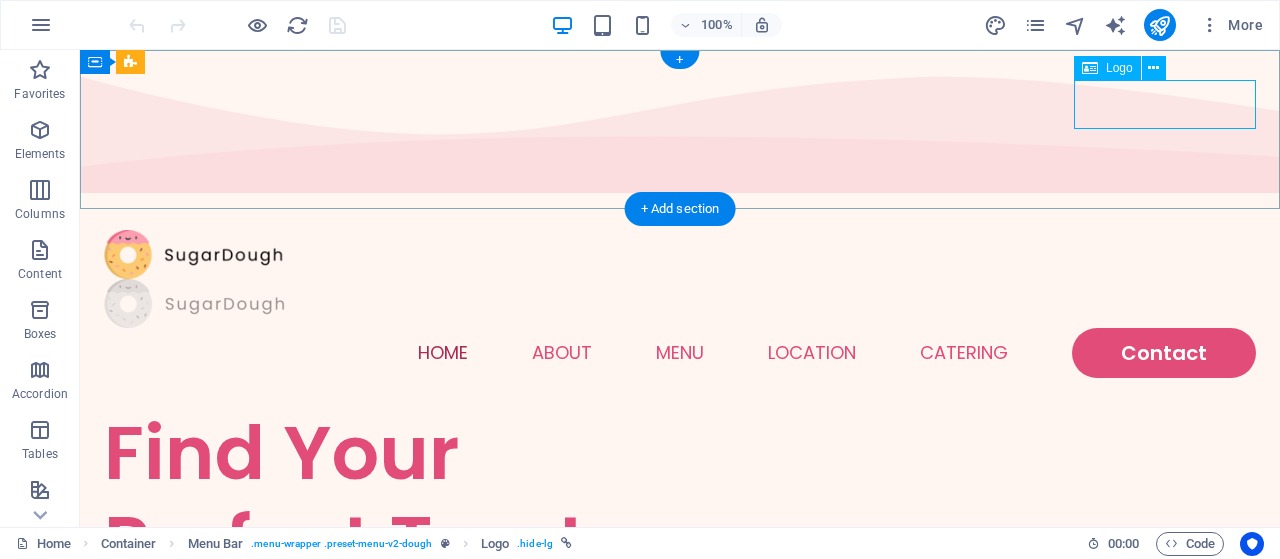 click at bounding box center [680, 303] 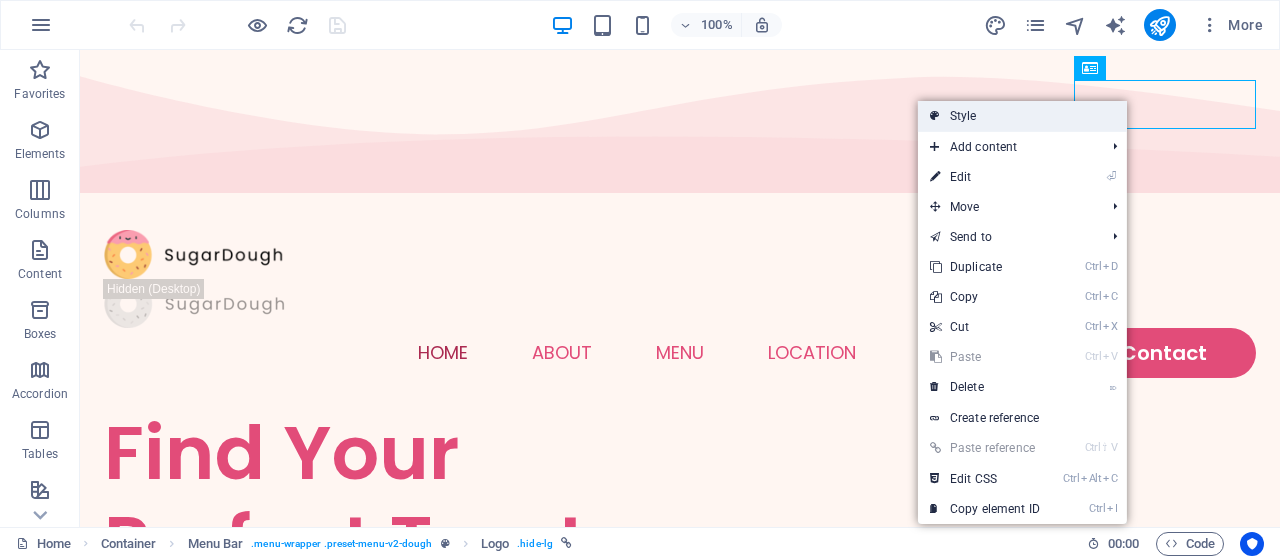 click on "Style" at bounding box center [1022, 116] 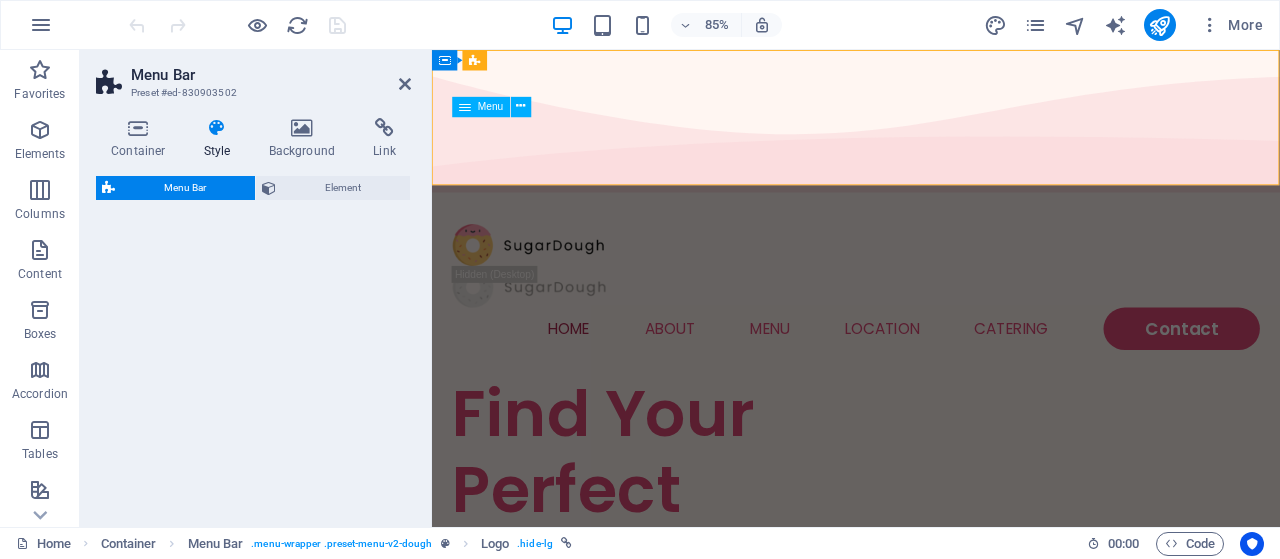 select on "rem" 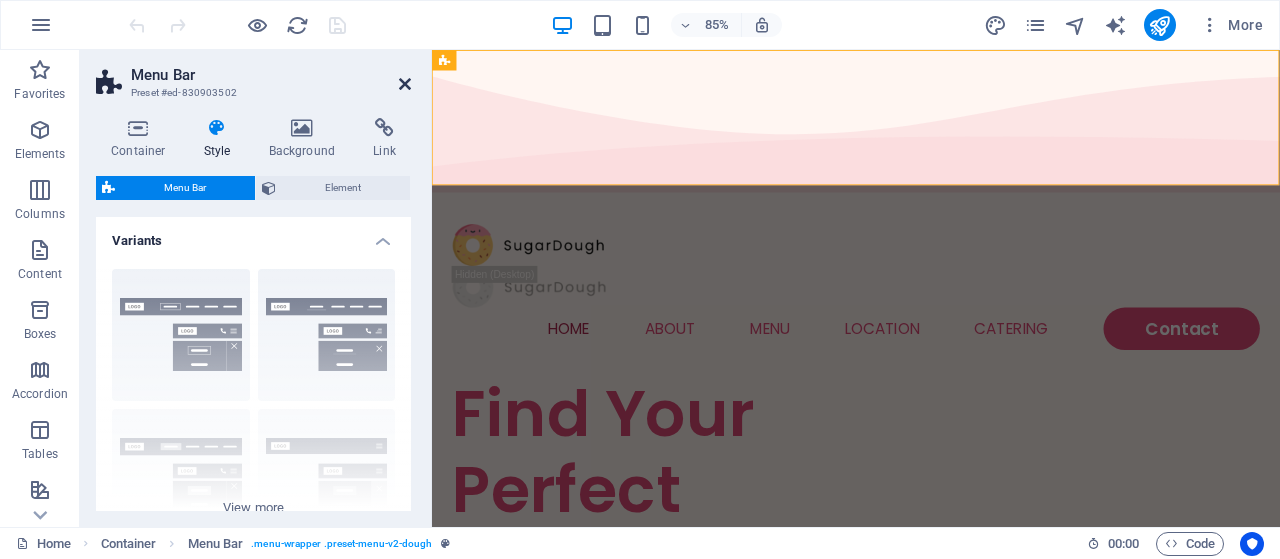 click at bounding box center [405, 84] 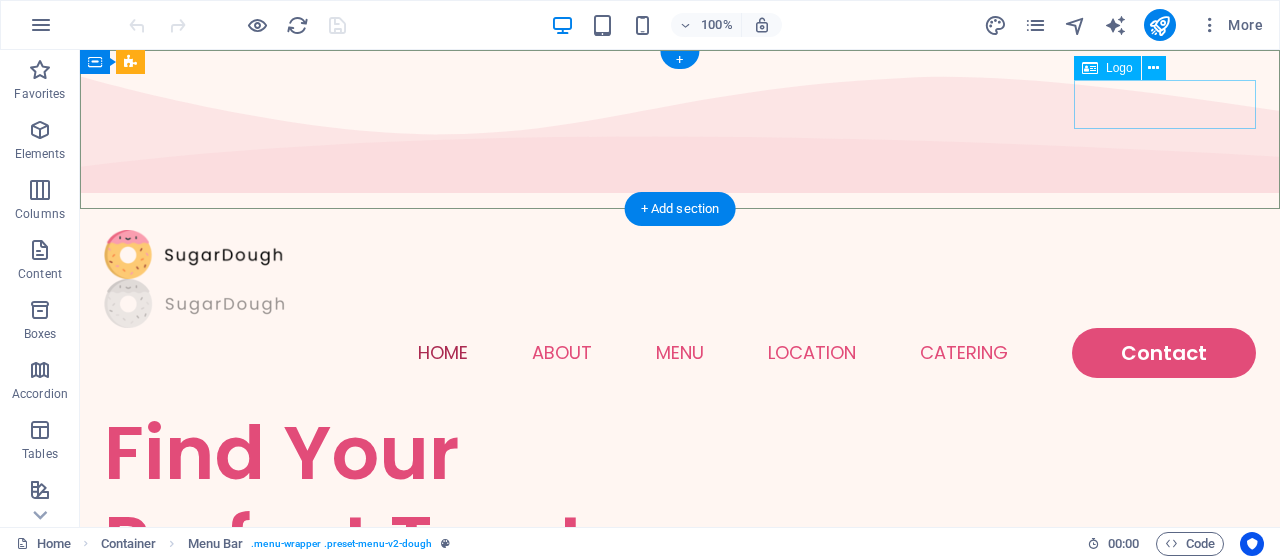 click at bounding box center (680, 303) 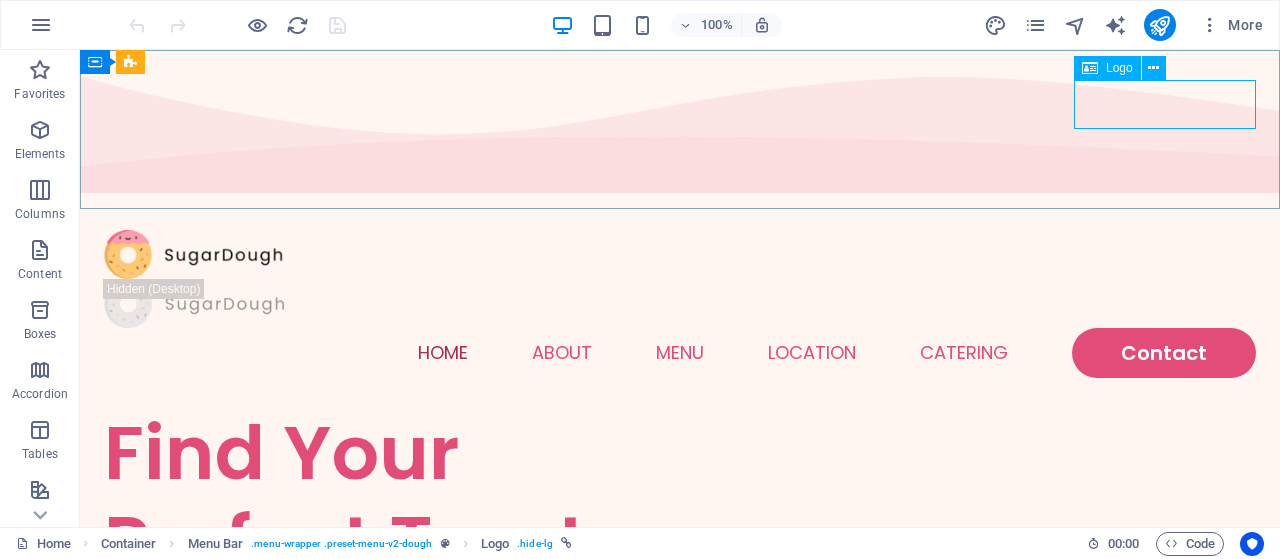 click on "Logo" at bounding box center (1119, 68) 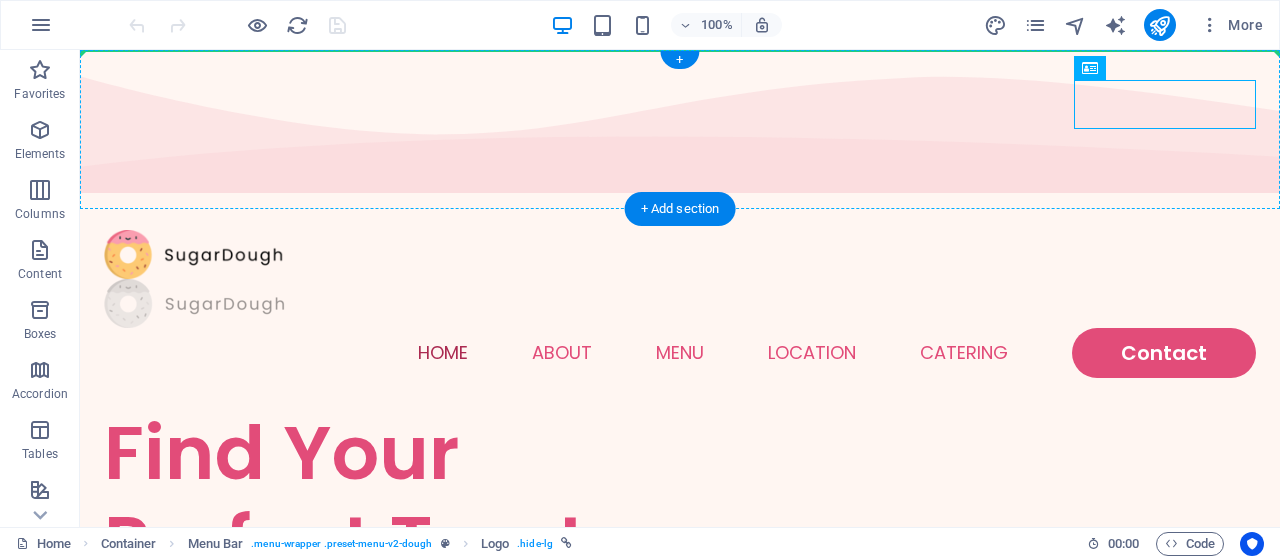 drag, startPoint x: 1139, startPoint y: 99, endPoint x: 1185, endPoint y: 86, distance: 47.801674 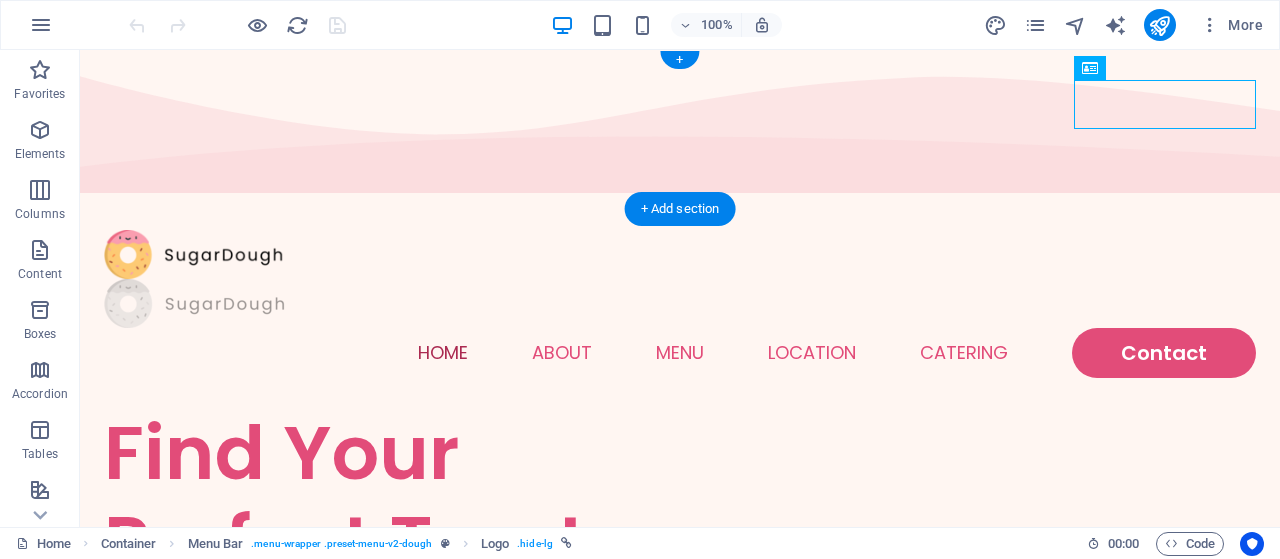 drag, startPoint x: 1181, startPoint y: 97, endPoint x: 1221, endPoint y: 103, distance: 40.4475 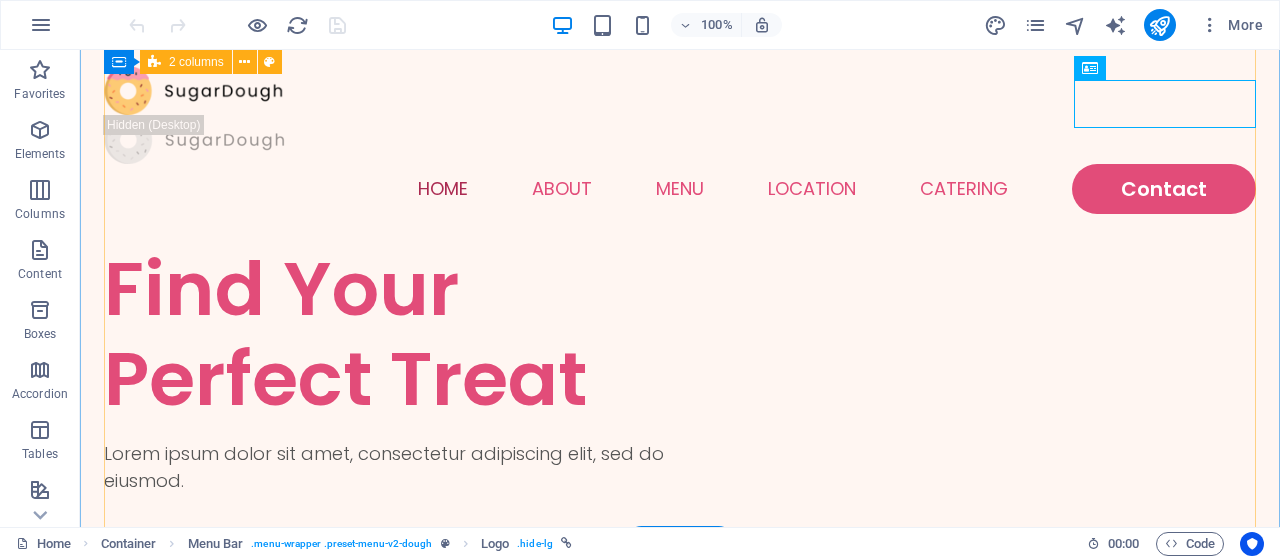 scroll, scrollTop: 0, scrollLeft: 0, axis: both 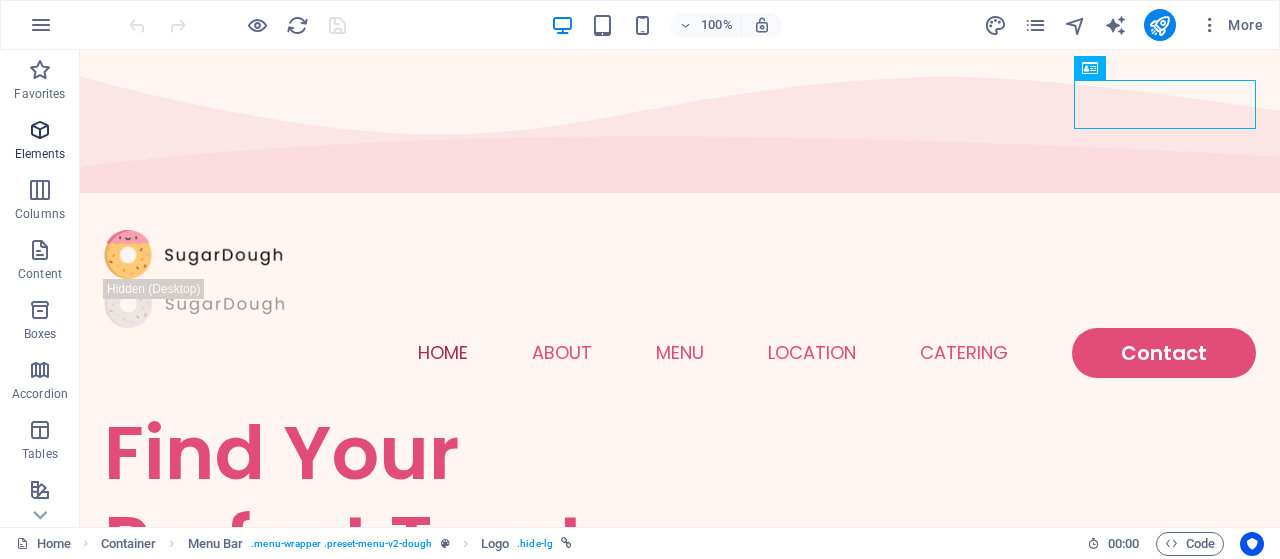 click on "Elements" at bounding box center [40, 142] 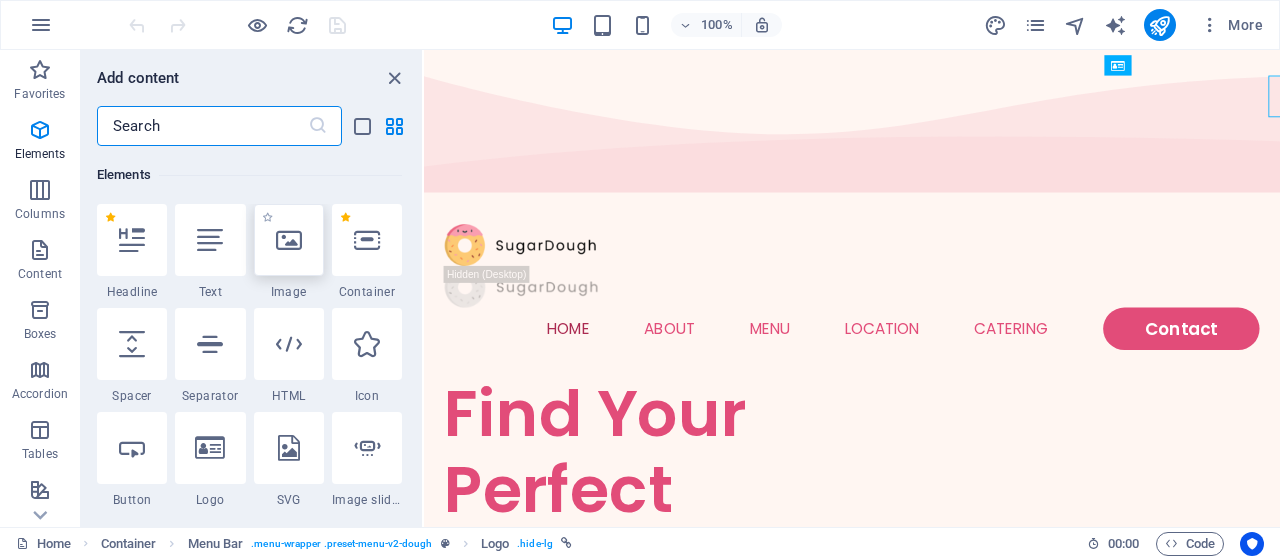 scroll, scrollTop: 213, scrollLeft: 0, axis: vertical 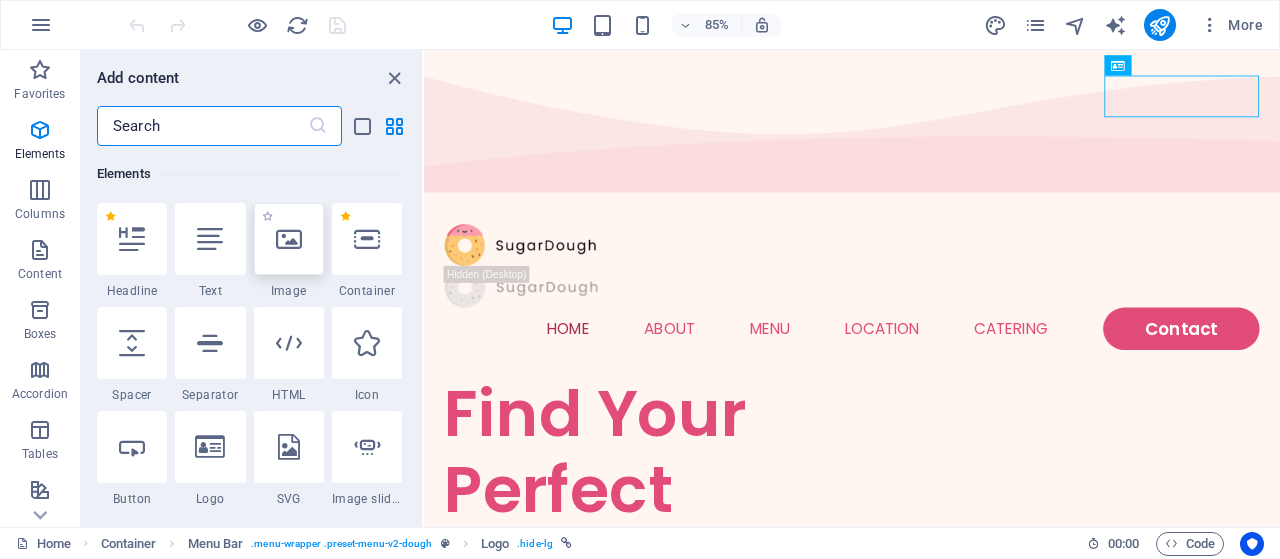 click at bounding box center (289, 239) 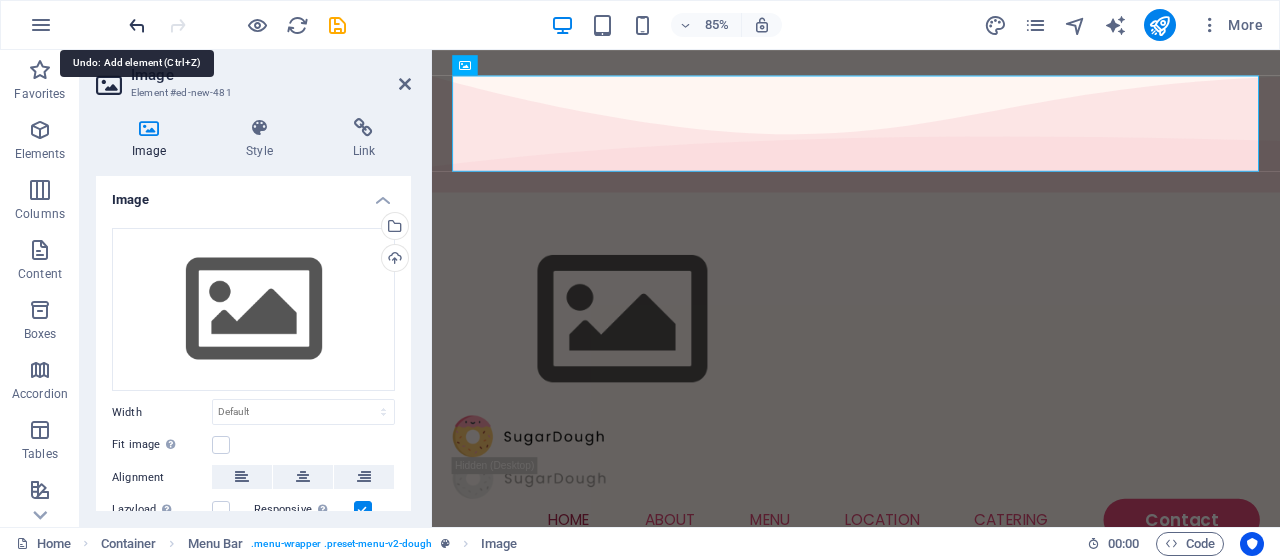 click at bounding box center (137, 25) 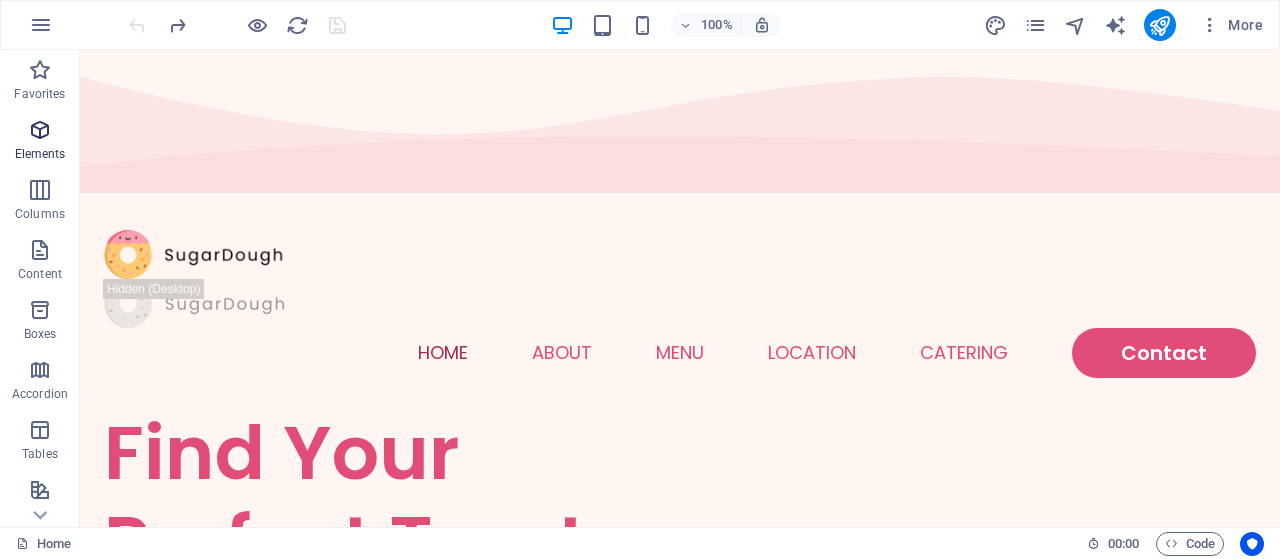 click on "Elements" at bounding box center [40, 142] 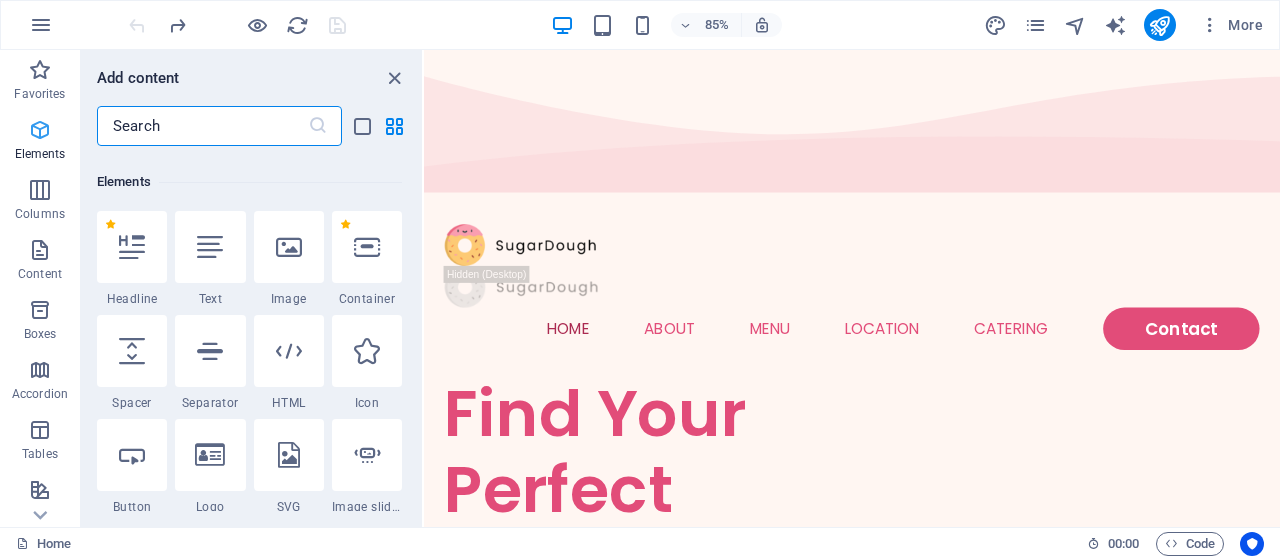 scroll, scrollTop: 213, scrollLeft: 0, axis: vertical 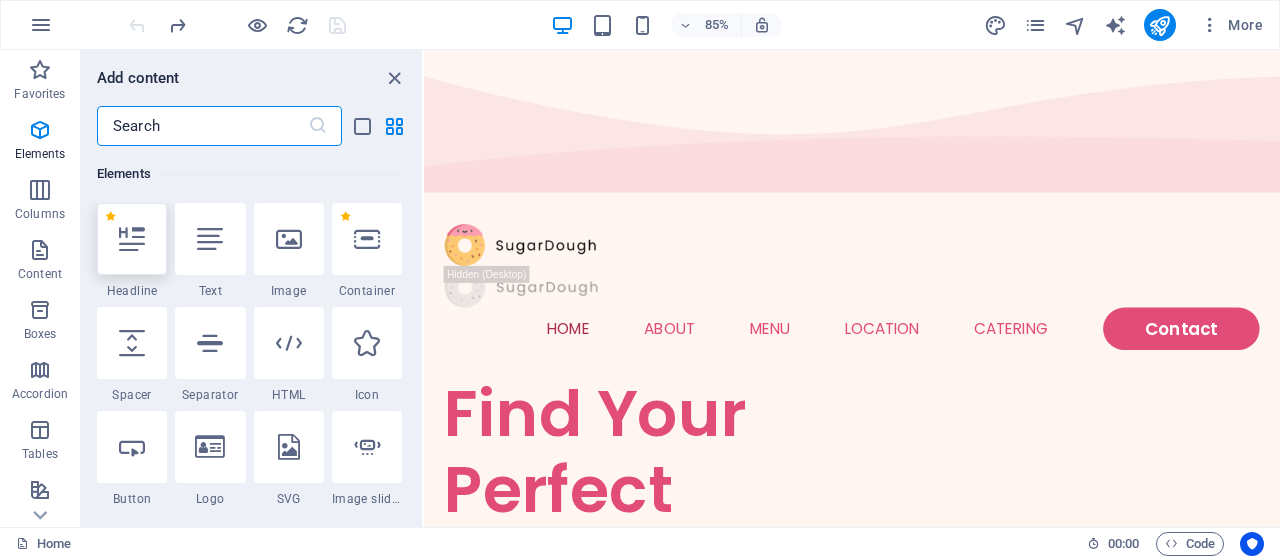 click at bounding box center [132, 239] 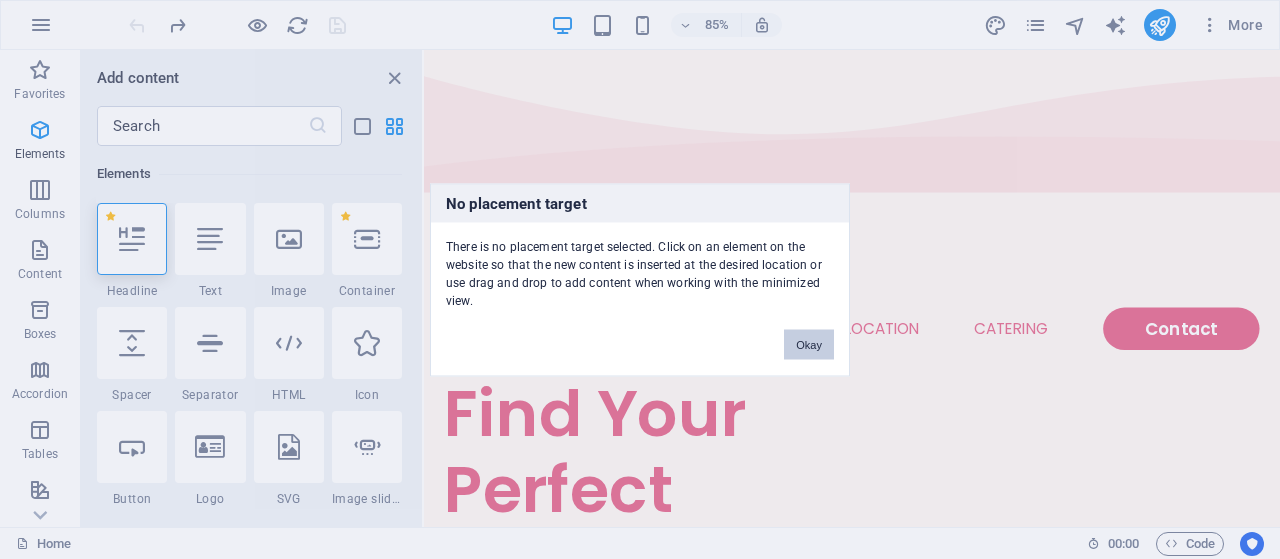 click on "Okay" at bounding box center (809, 344) 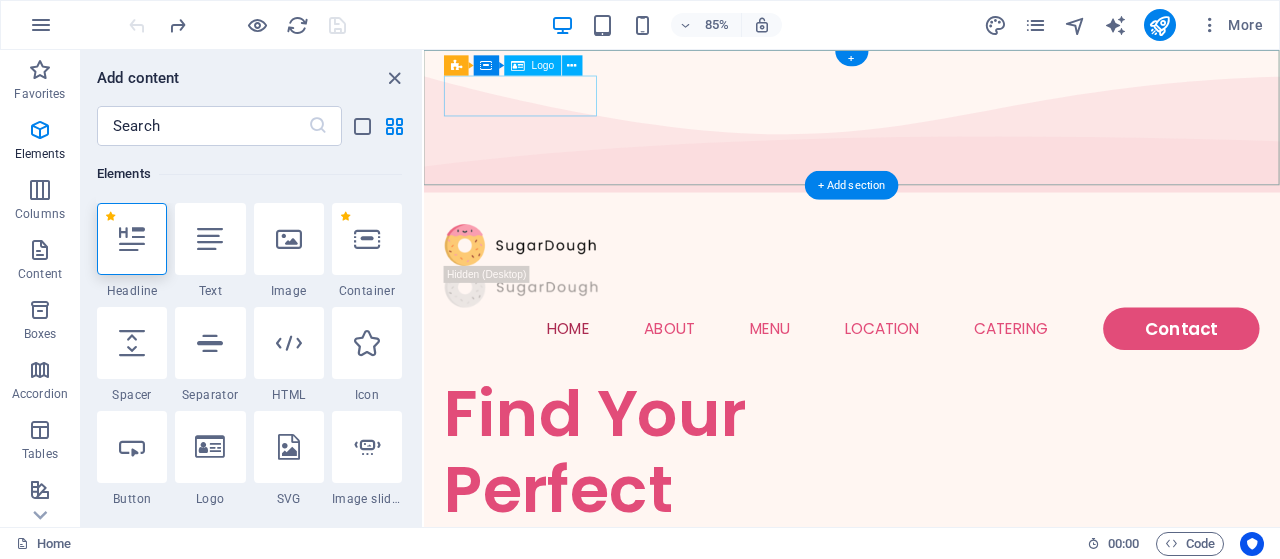 click at bounding box center [927, 279] 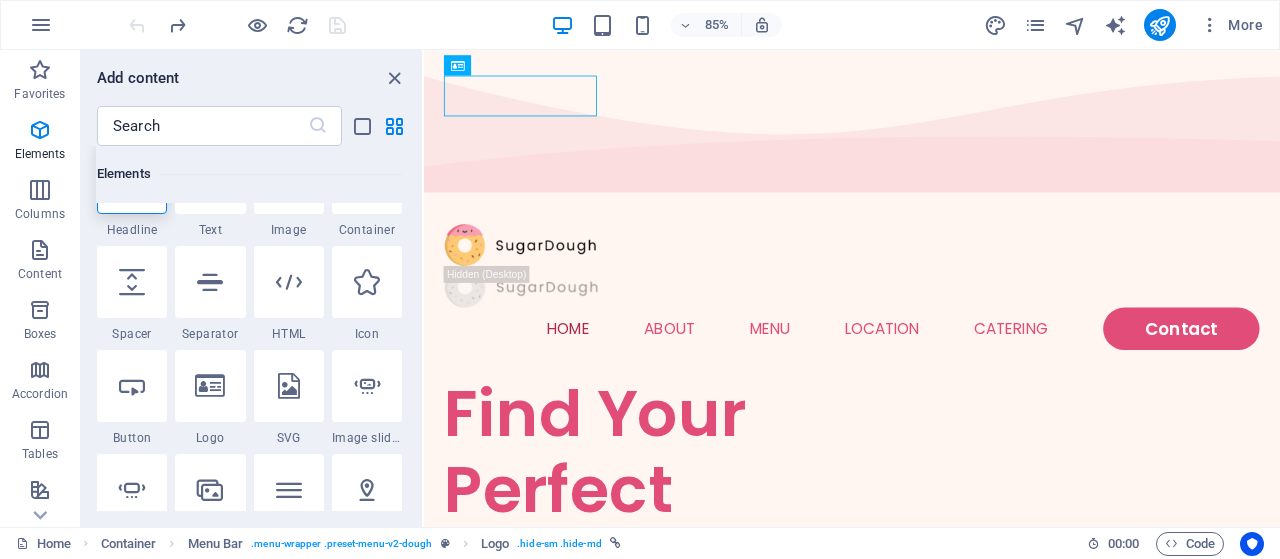 scroll, scrollTop: 271, scrollLeft: 0, axis: vertical 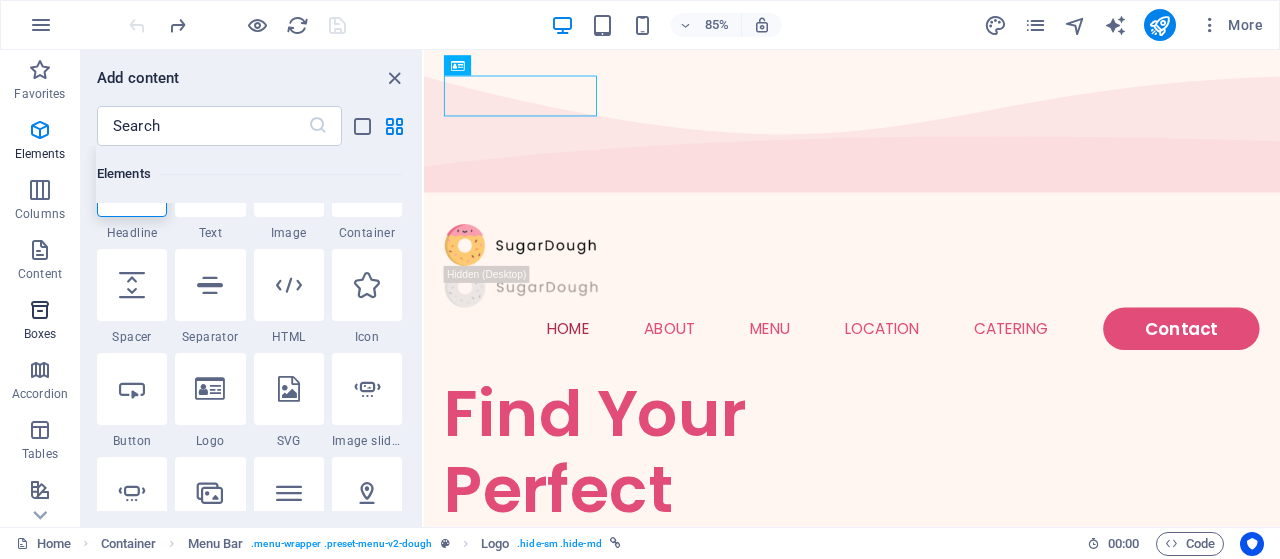 click at bounding box center [40, 310] 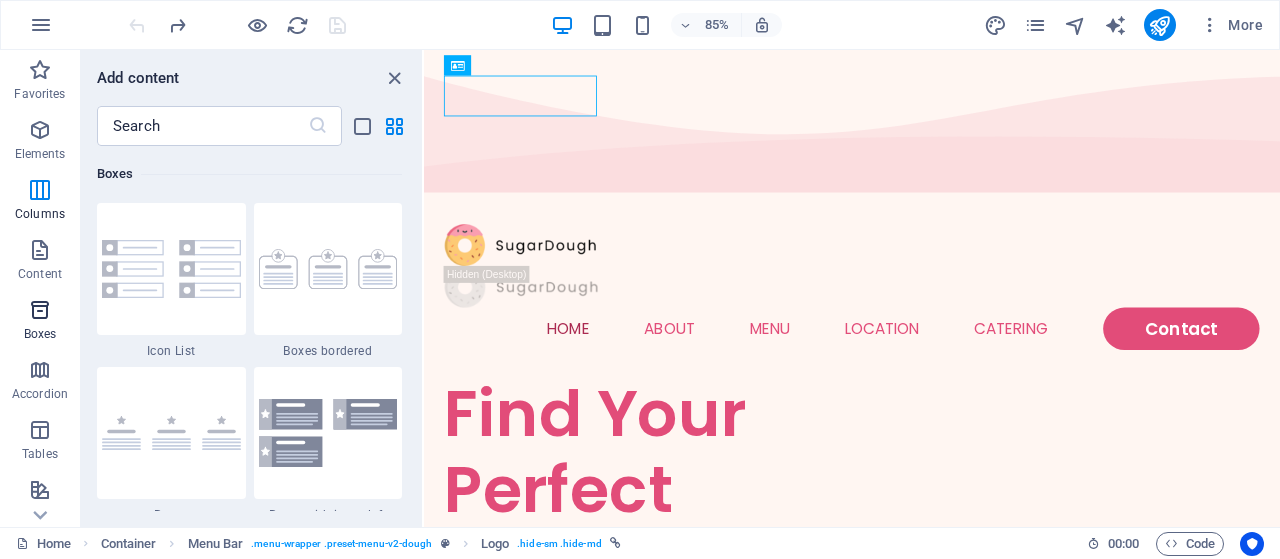 scroll, scrollTop: 5516, scrollLeft: 0, axis: vertical 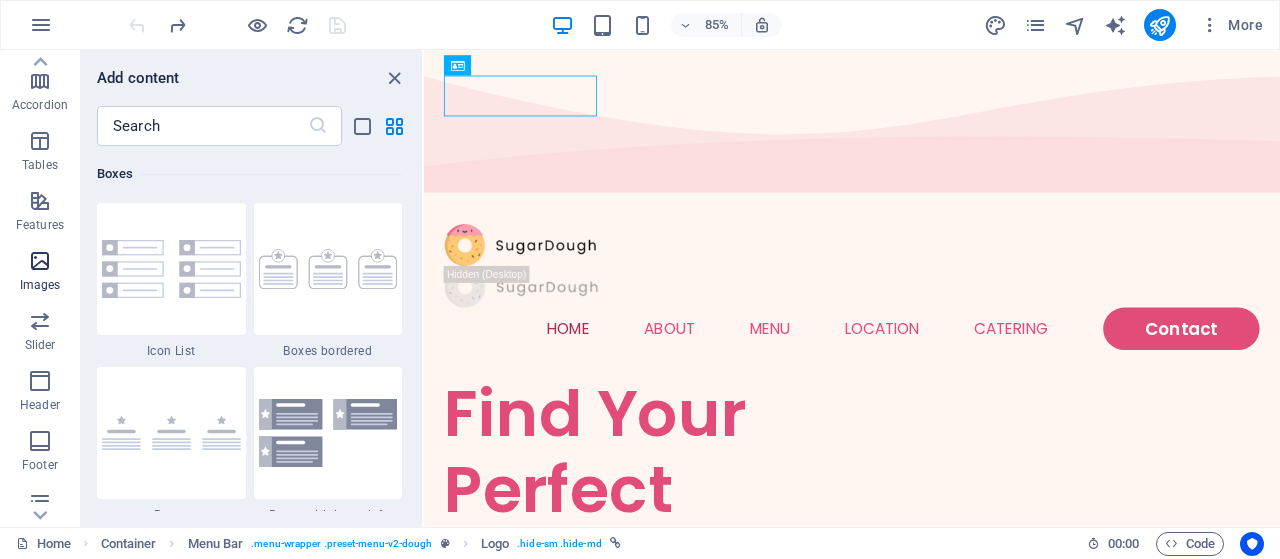 click on "Images" at bounding box center [40, 273] 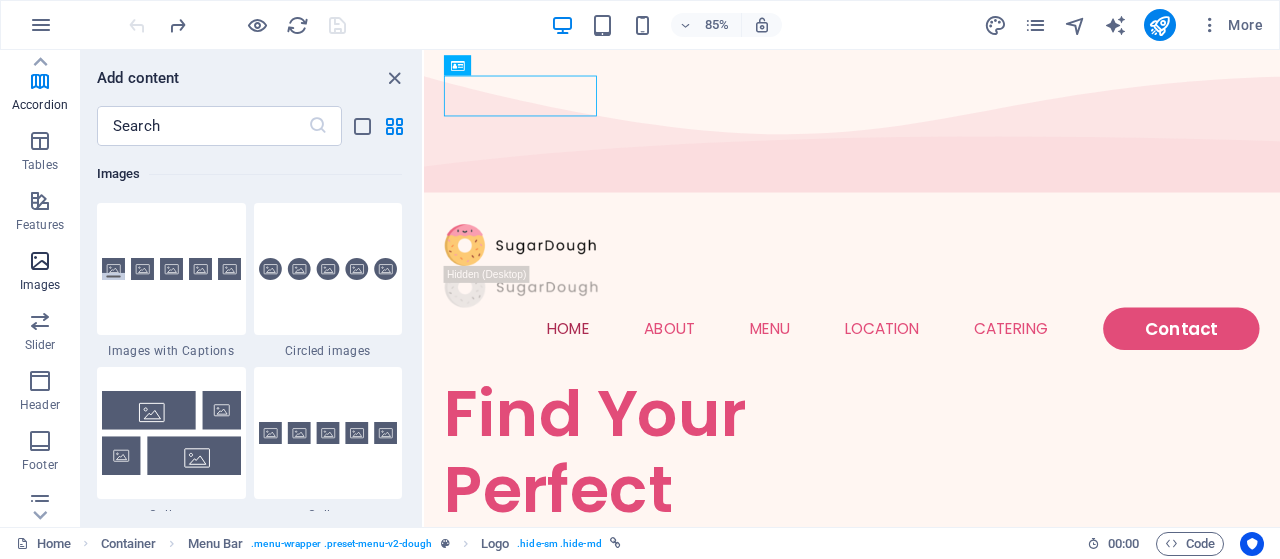 scroll, scrollTop: 10140, scrollLeft: 0, axis: vertical 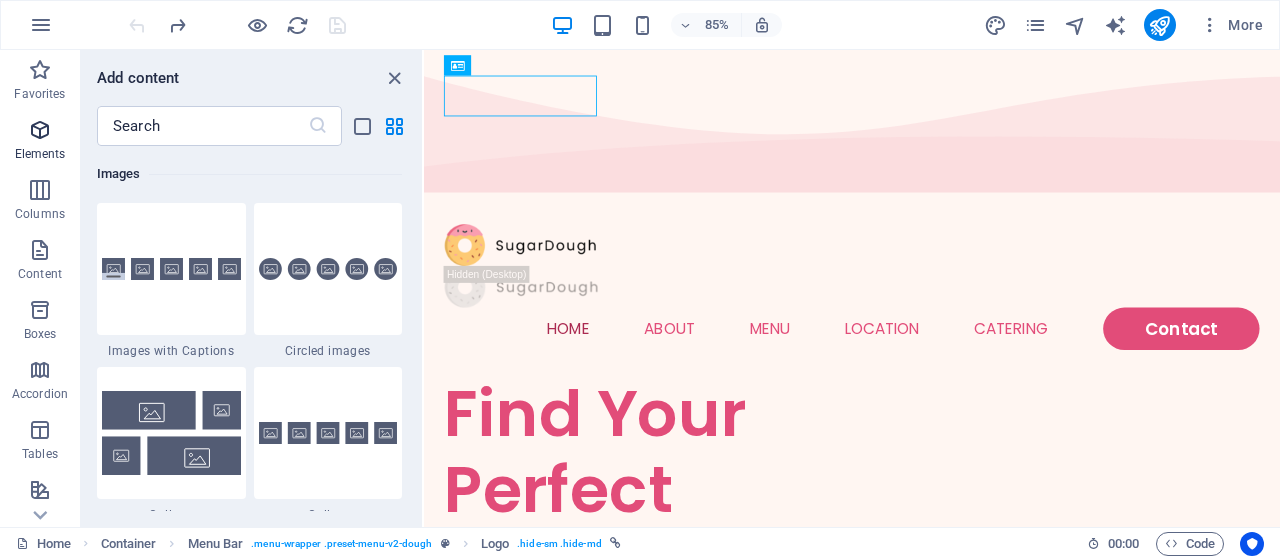 click at bounding box center (40, 130) 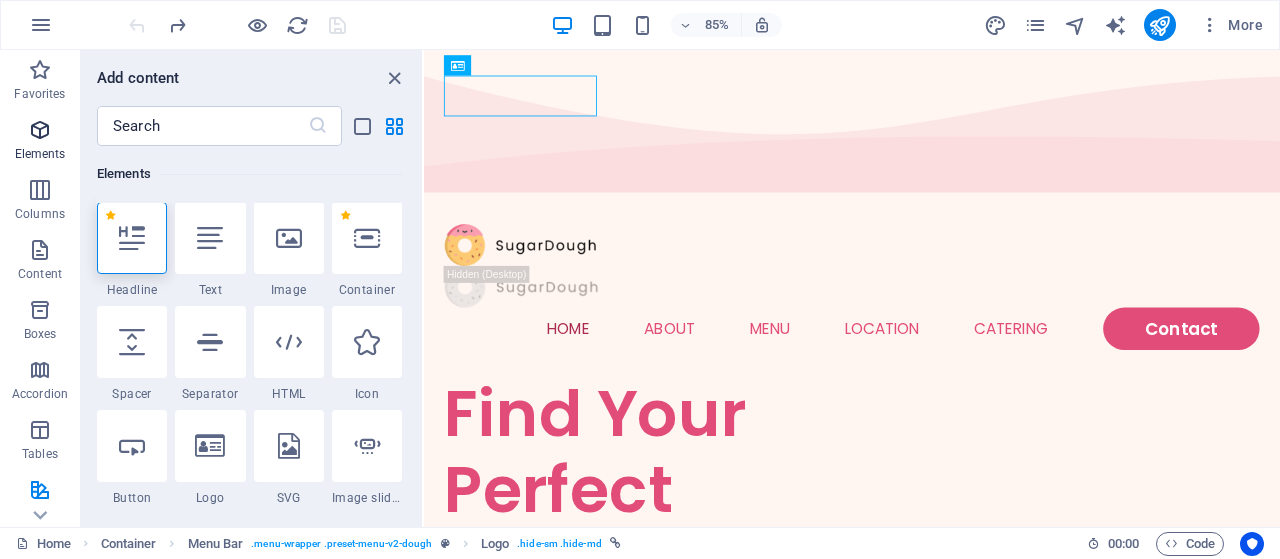 scroll, scrollTop: 212, scrollLeft: 0, axis: vertical 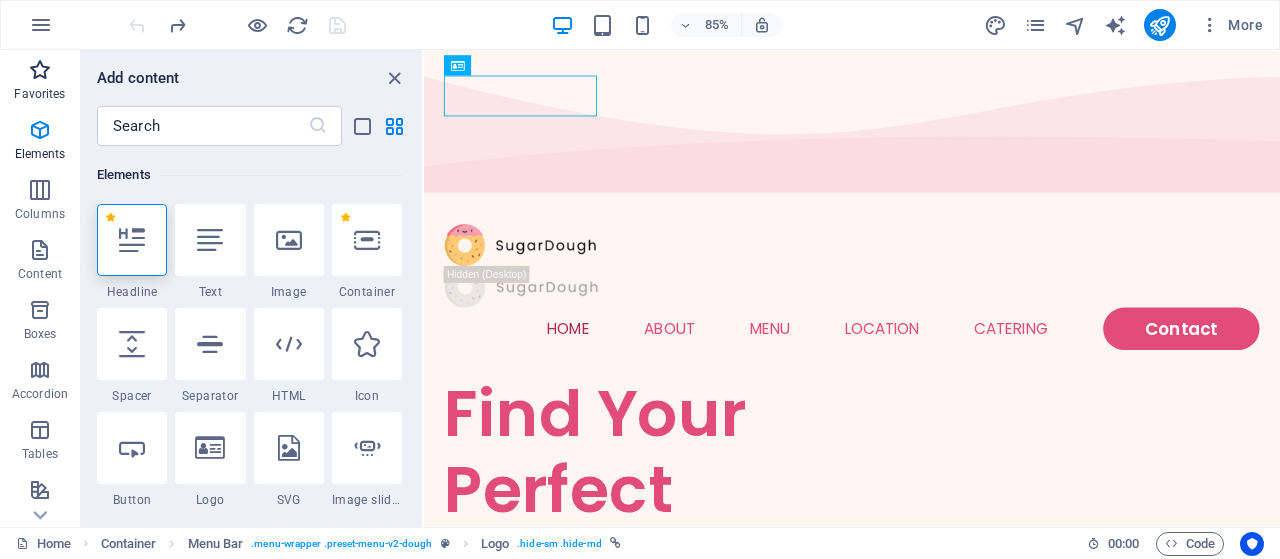 click at bounding box center (40, 70) 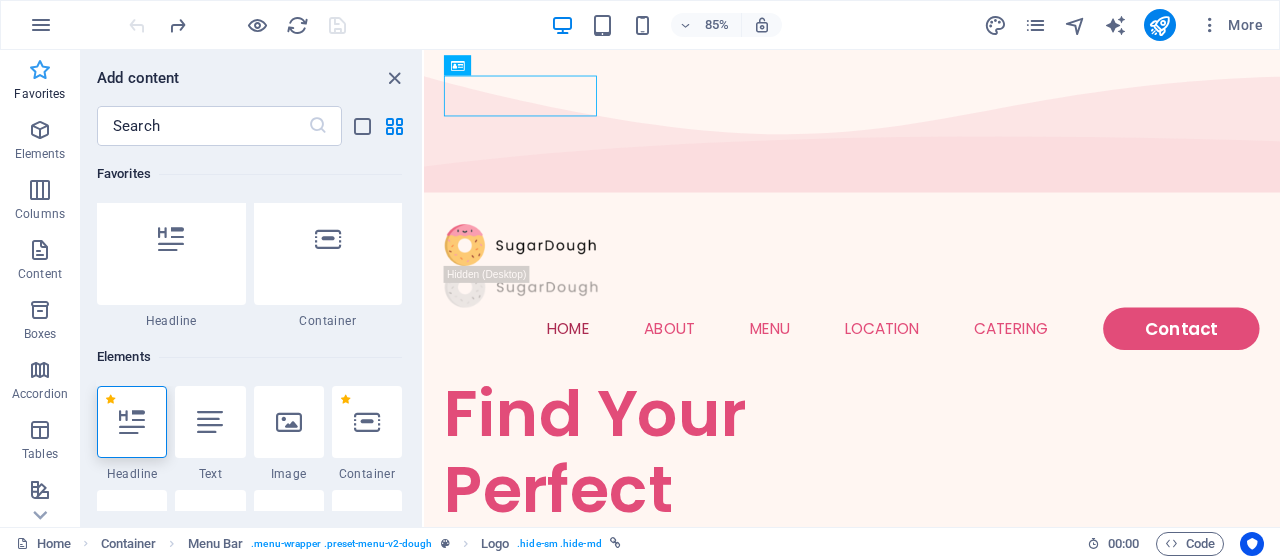scroll, scrollTop: 0, scrollLeft: 0, axis: both 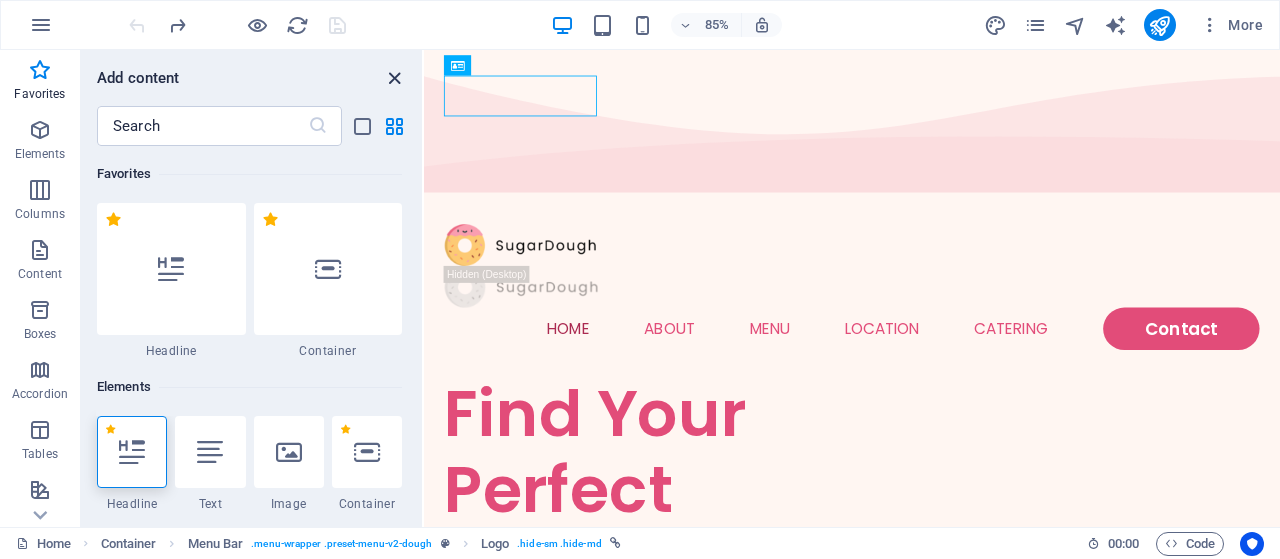 click at bounding box center (394, 78) 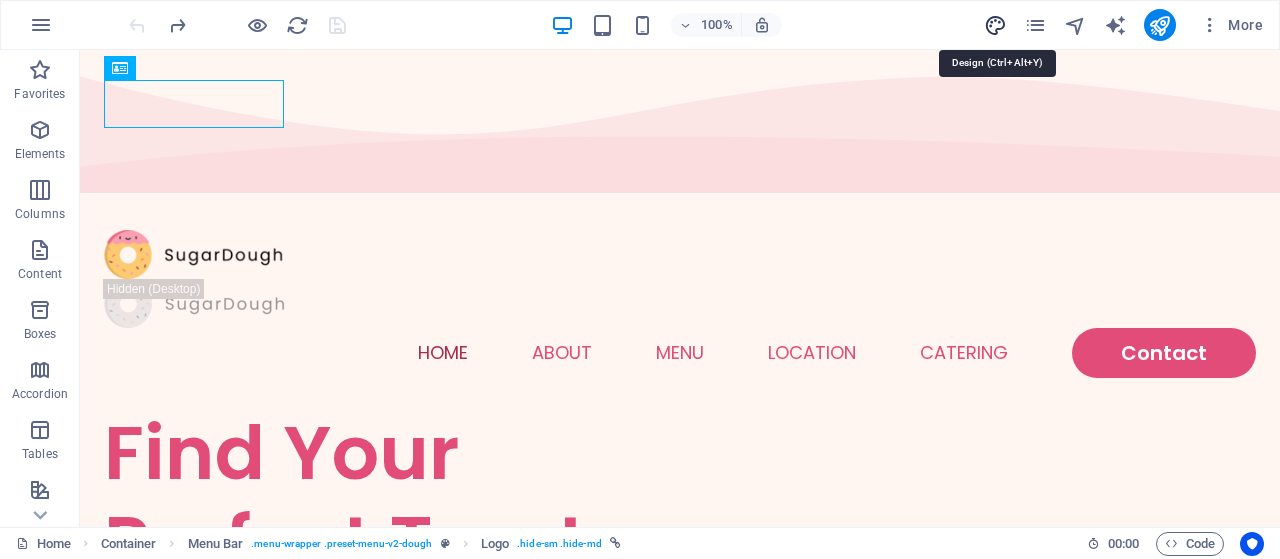 click at bounding box center (995, 25) 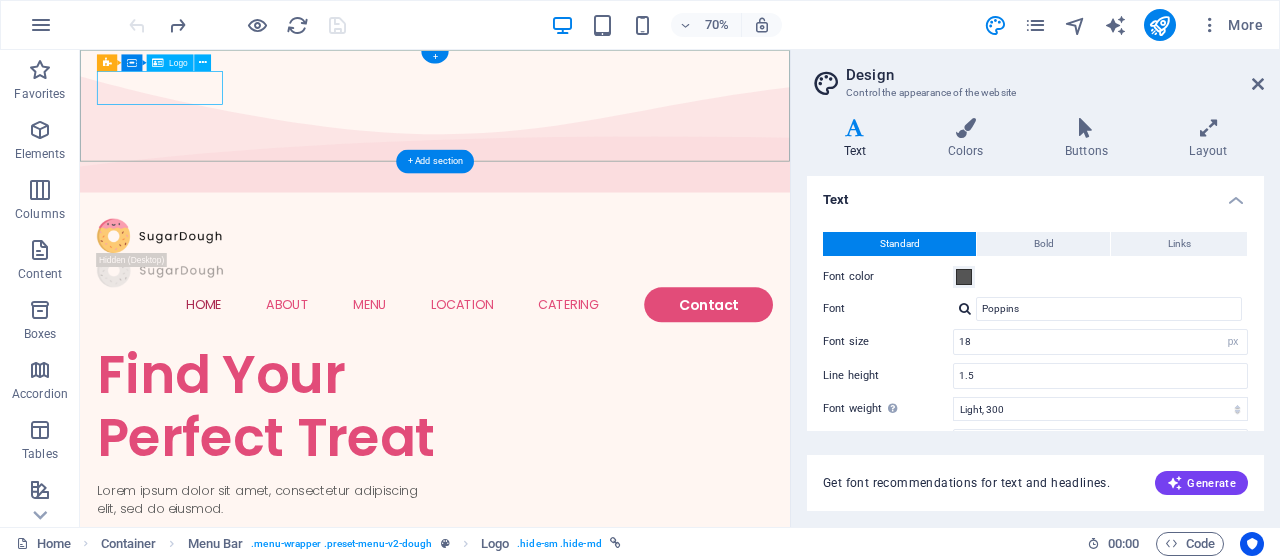click at bounding box center (587, 315) 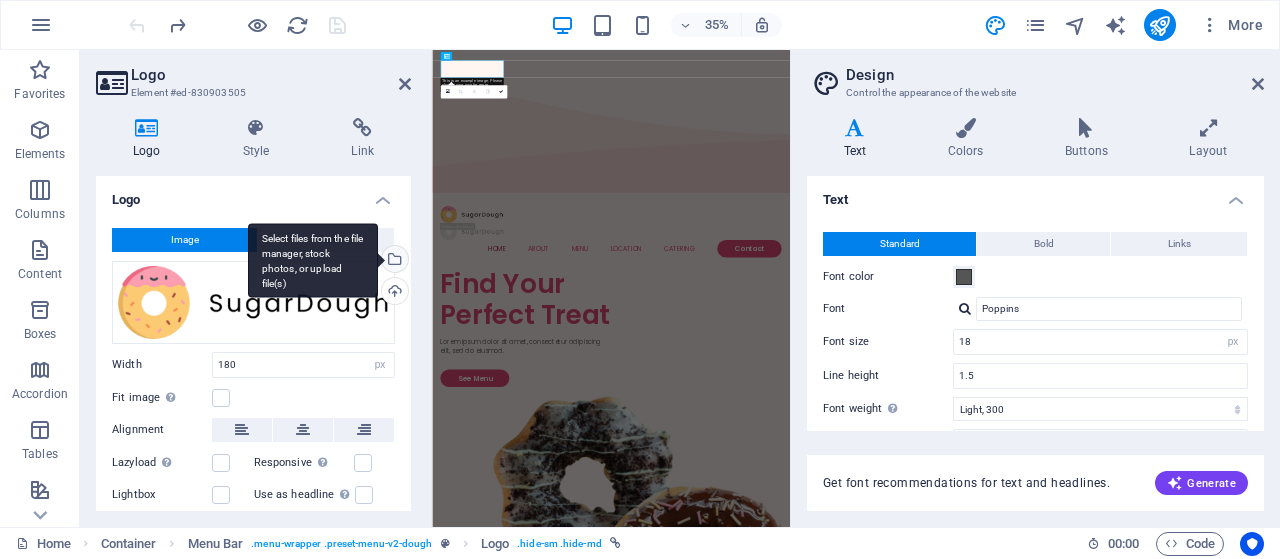 click on "Select files from the file manager, stock photos, or upload file(s)" at bounding box center [393, 261] 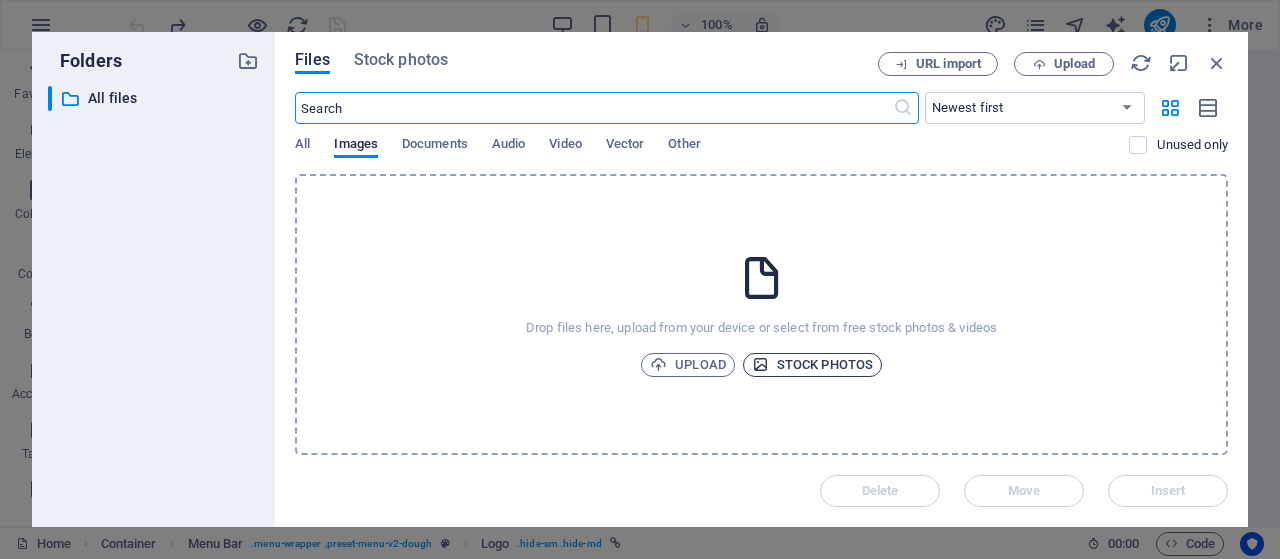 click on "Stock photos" at bounding box center (812, 365) 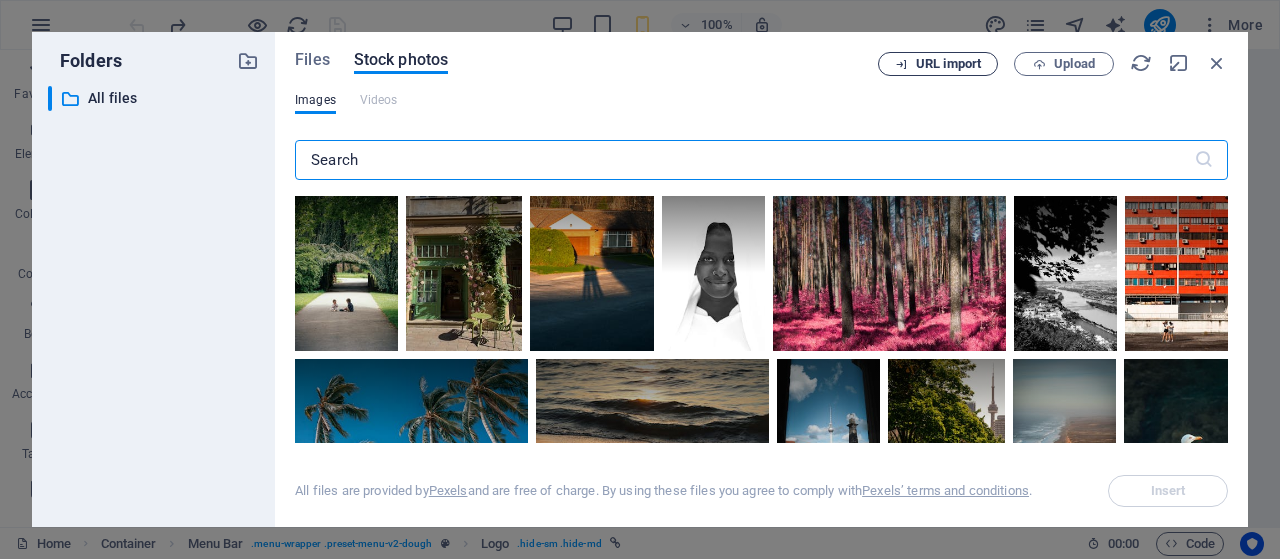 click on "URL import" at bounding box center (948, 64) 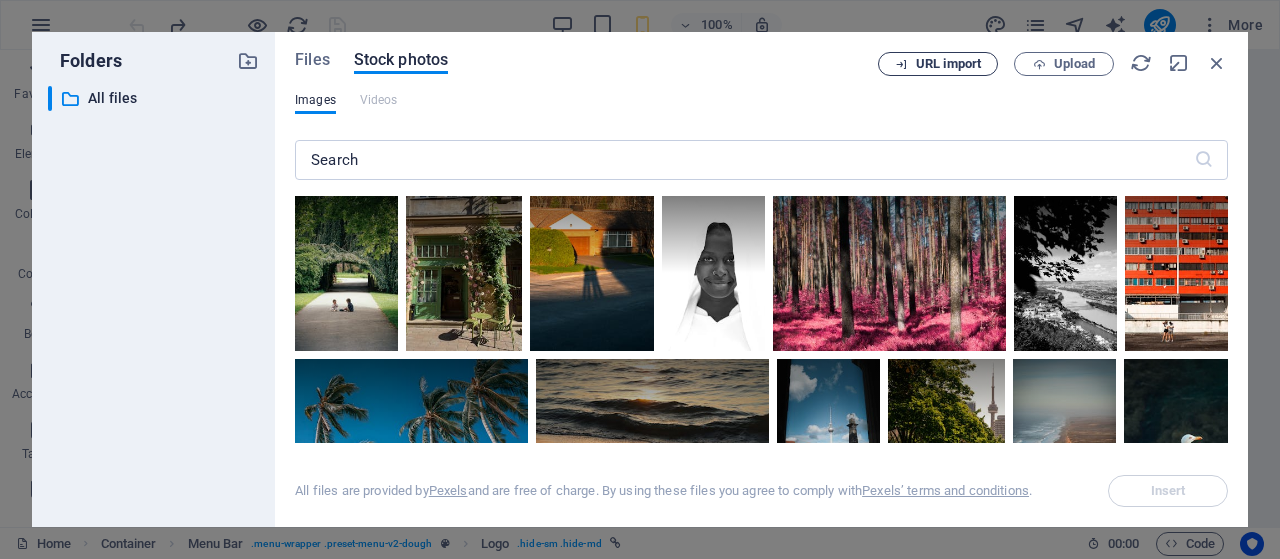 click on "URL import" at bounding box center (948, 64) 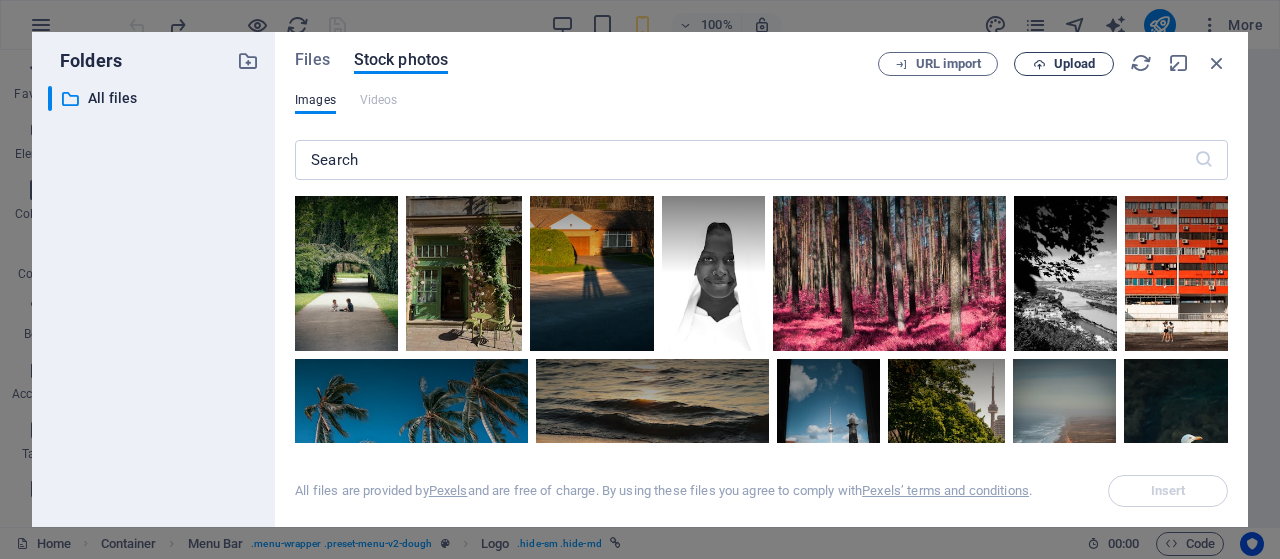 click on "Upload" at bounding box center (1074, 64) 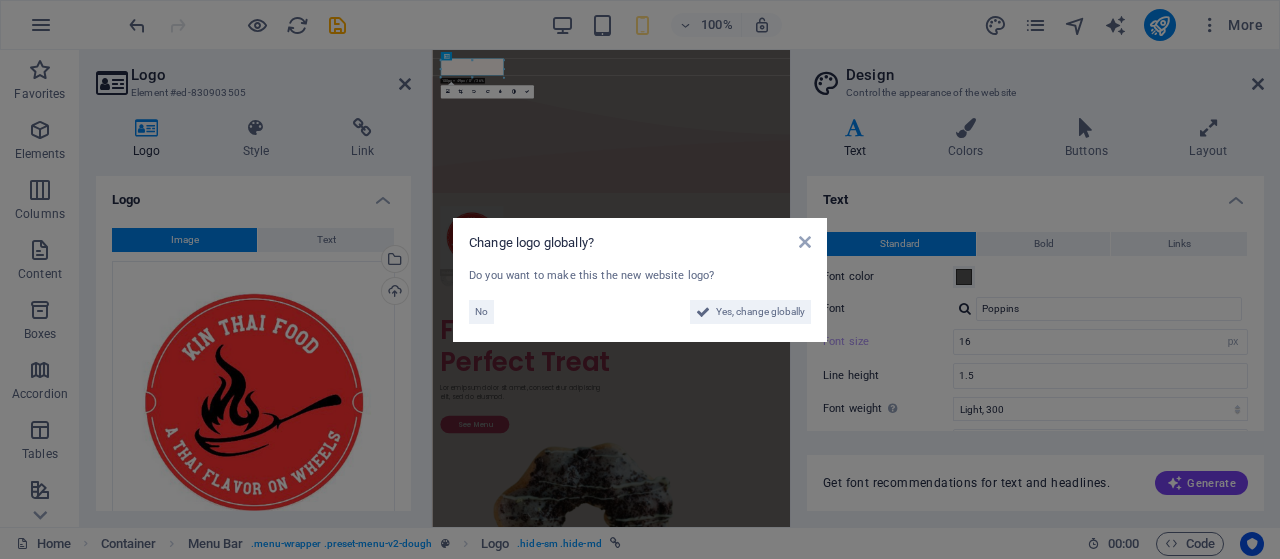 type on "18" 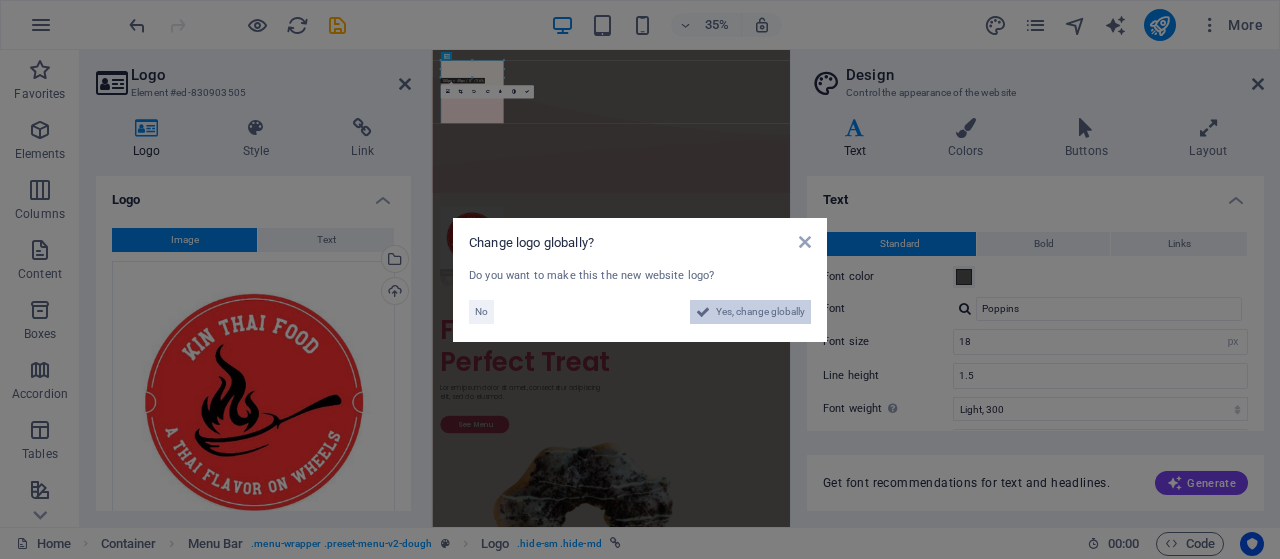 click on "Yes, change globally" at bounding box center (760, 312) 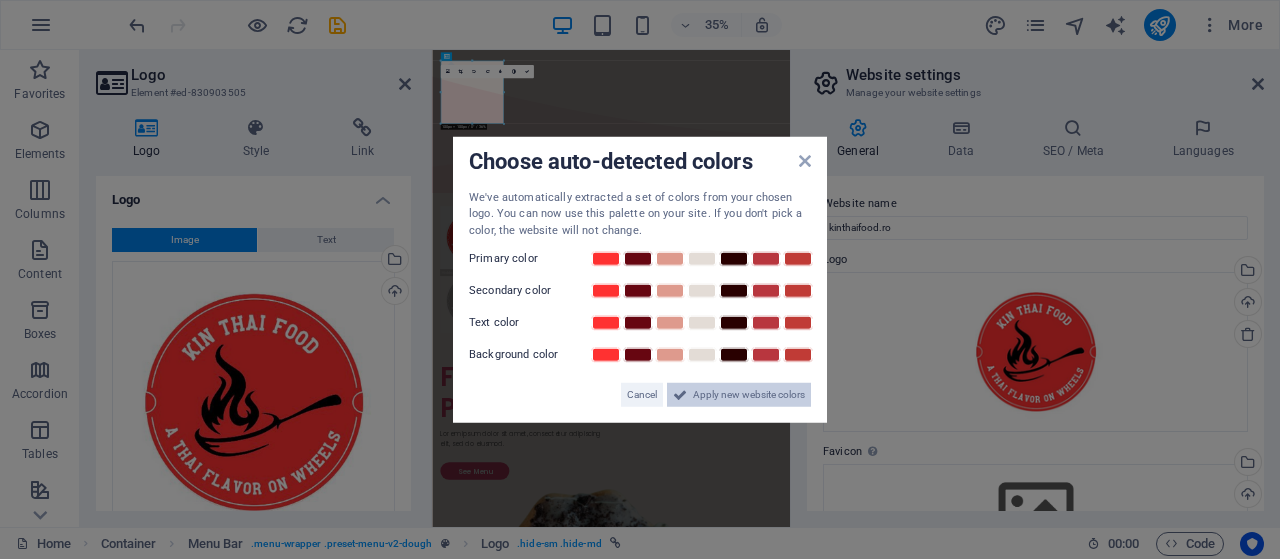 click on "Apply new website colors" at bounding box center (749, 395) 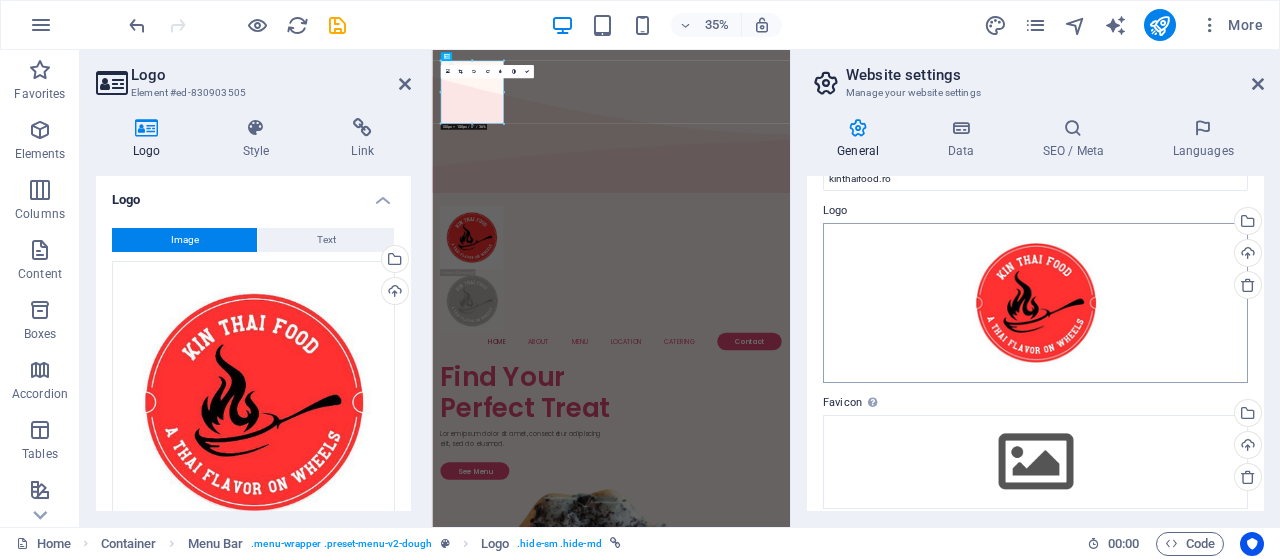 scroll, scrollTop: 0, scrollLeft: 0, axis: both 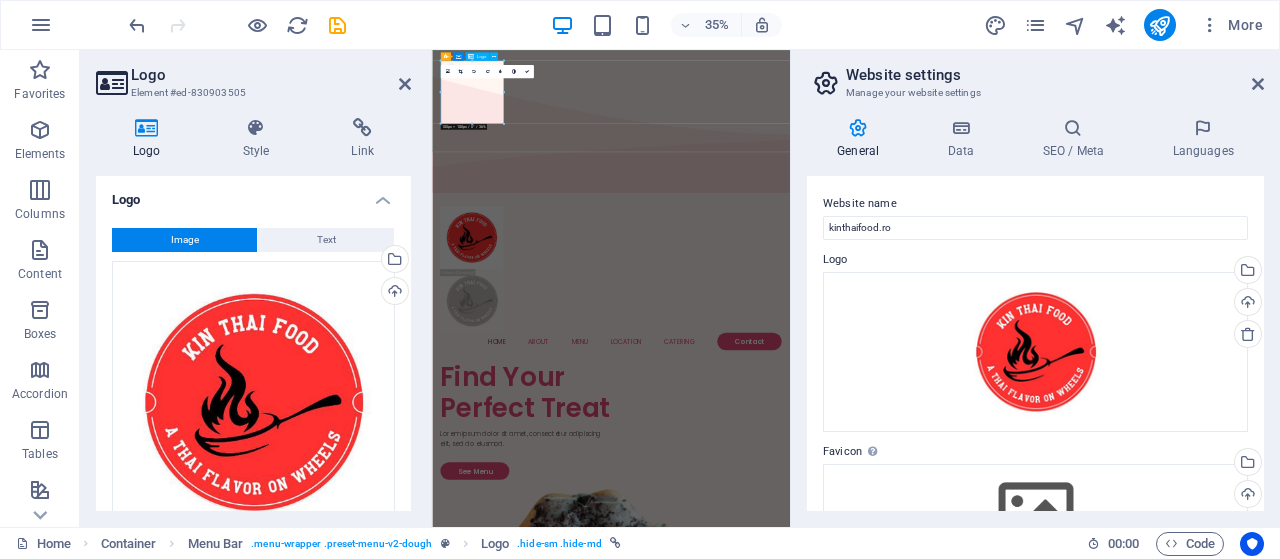 click at bounding box center (943, 586) 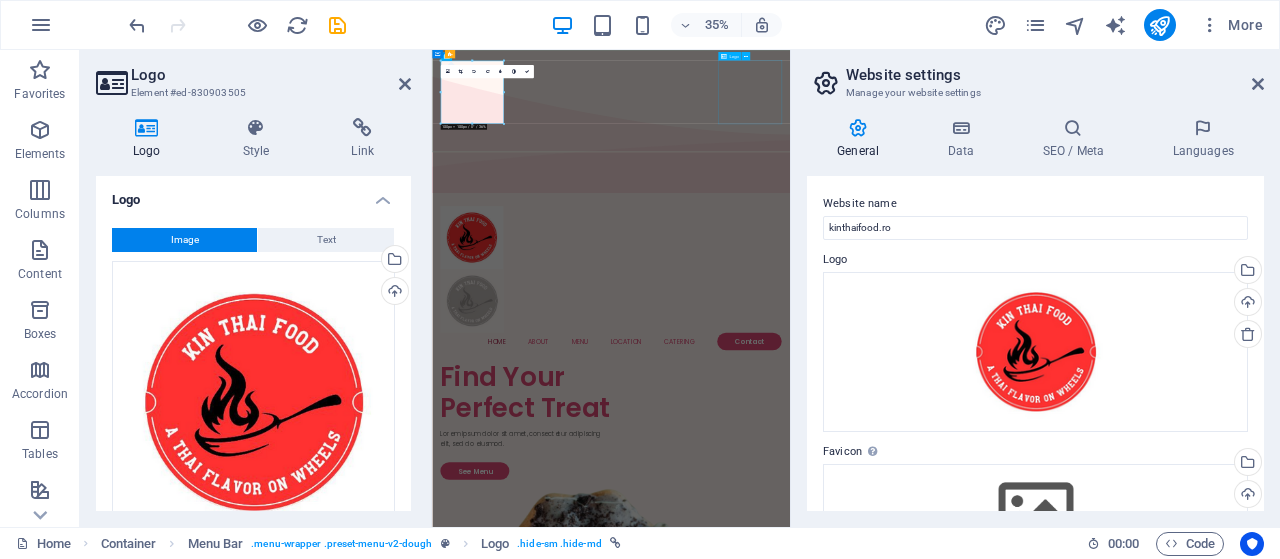 click at bounding box center [943, 767] 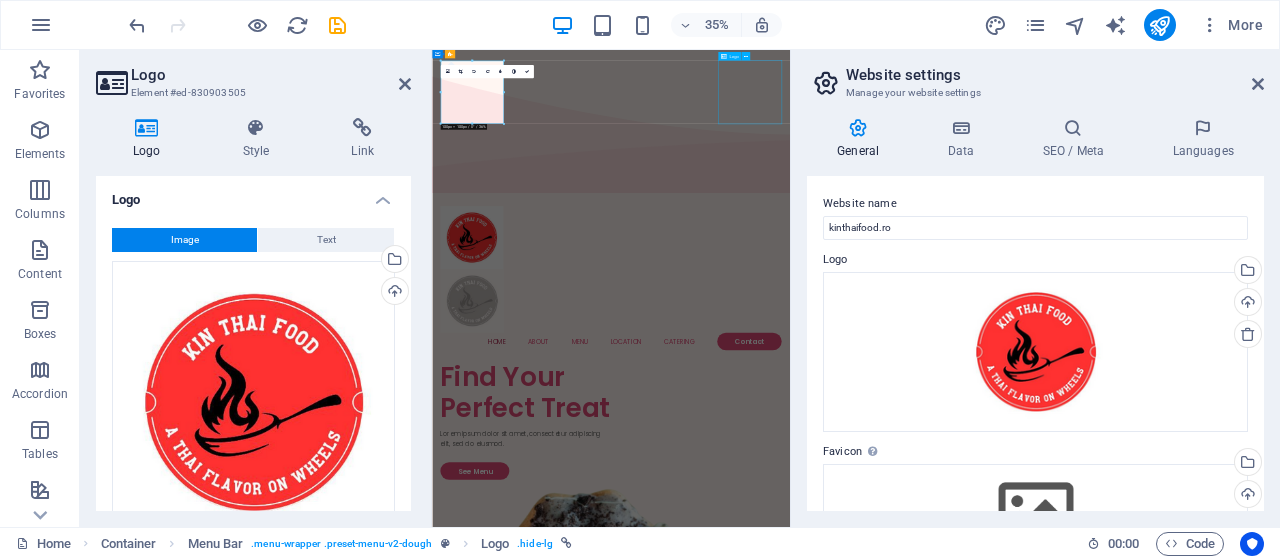 click at bounding box center (943, 767) 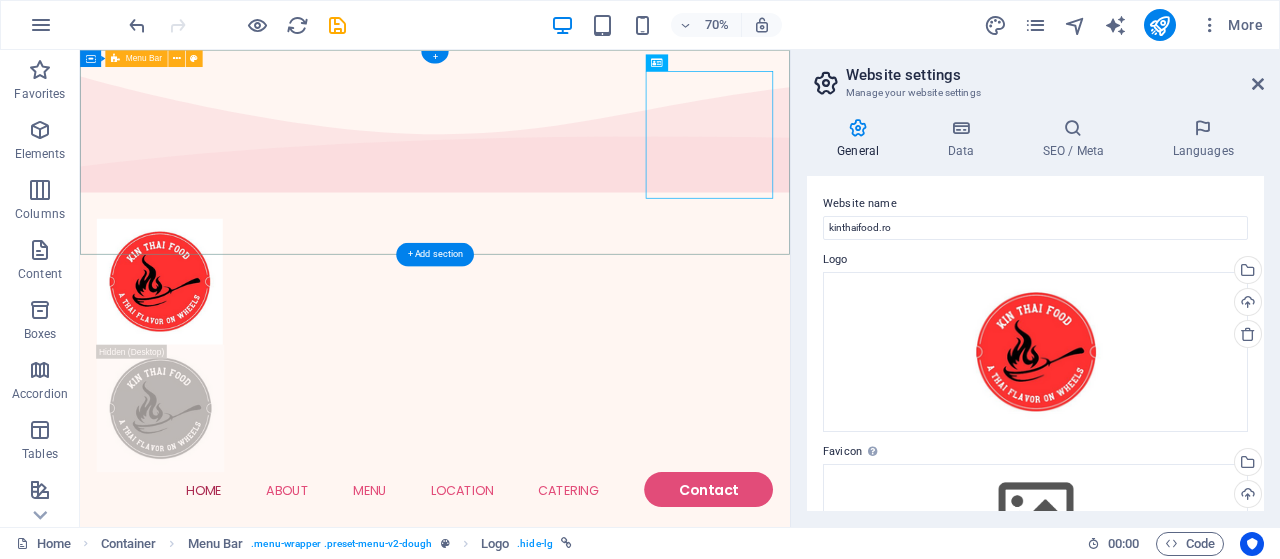 click on "Home About Menu Location Catering Contact" at bounding box center [587, 497] 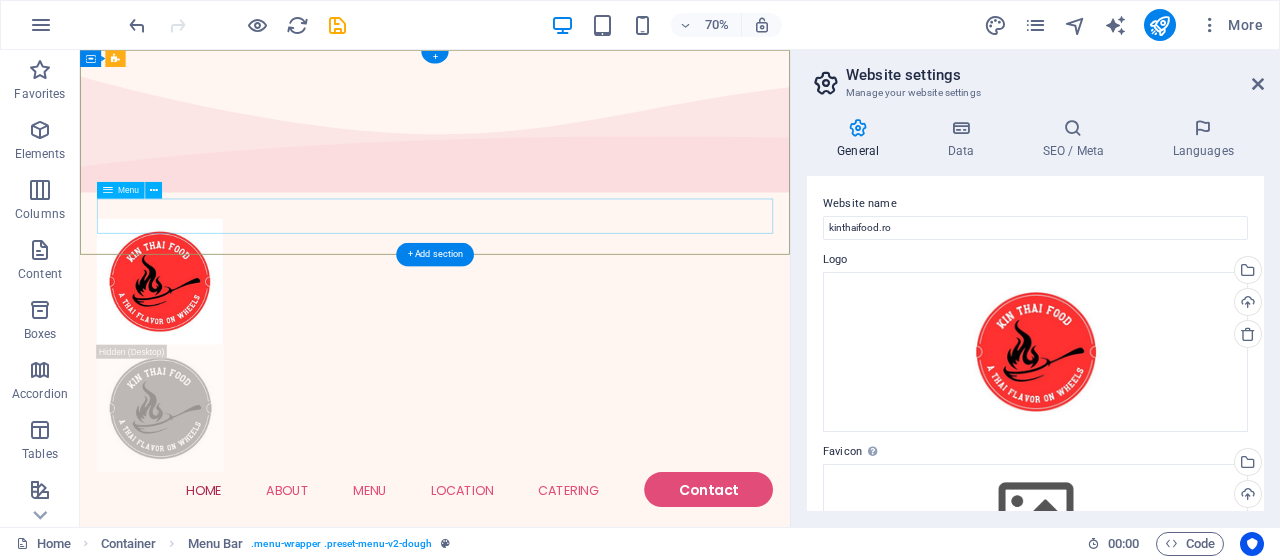 click on "Home About Menu Location Catering Contact" at bounding box center (587, 678) 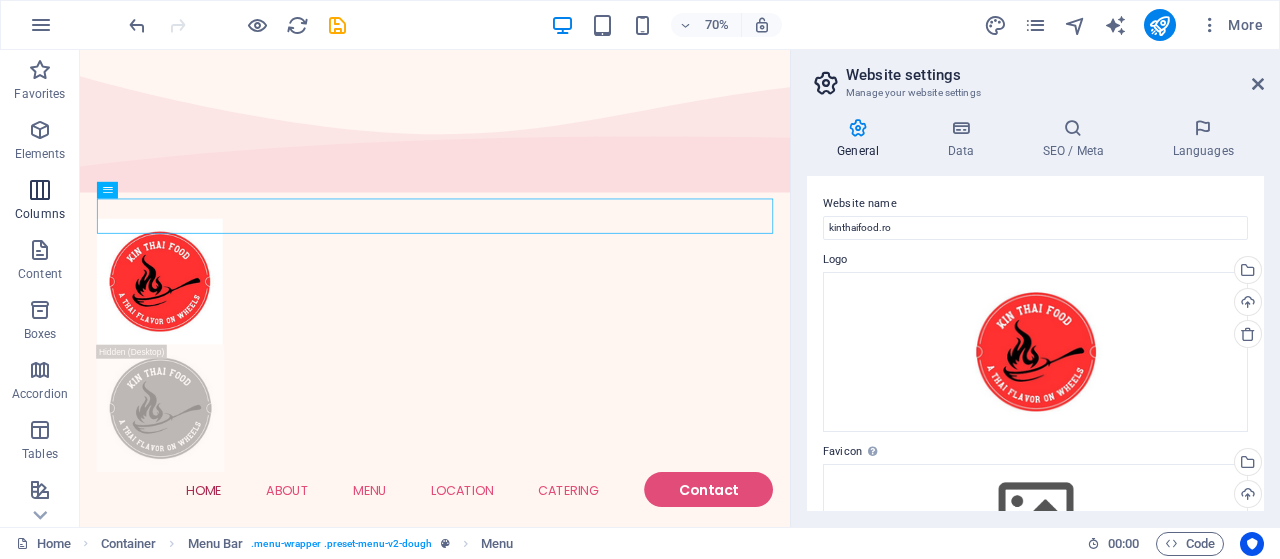 click on "Columns" at bounding box center (40, 202) 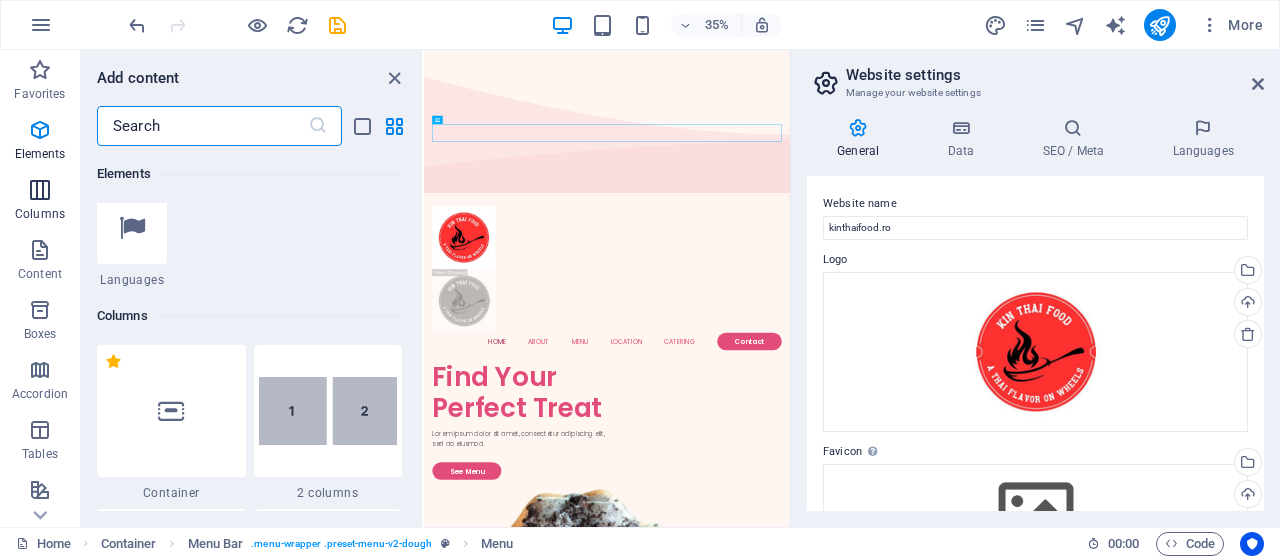 scroll, scrollTop: 990, scrollLeft: 0, axis: vertical 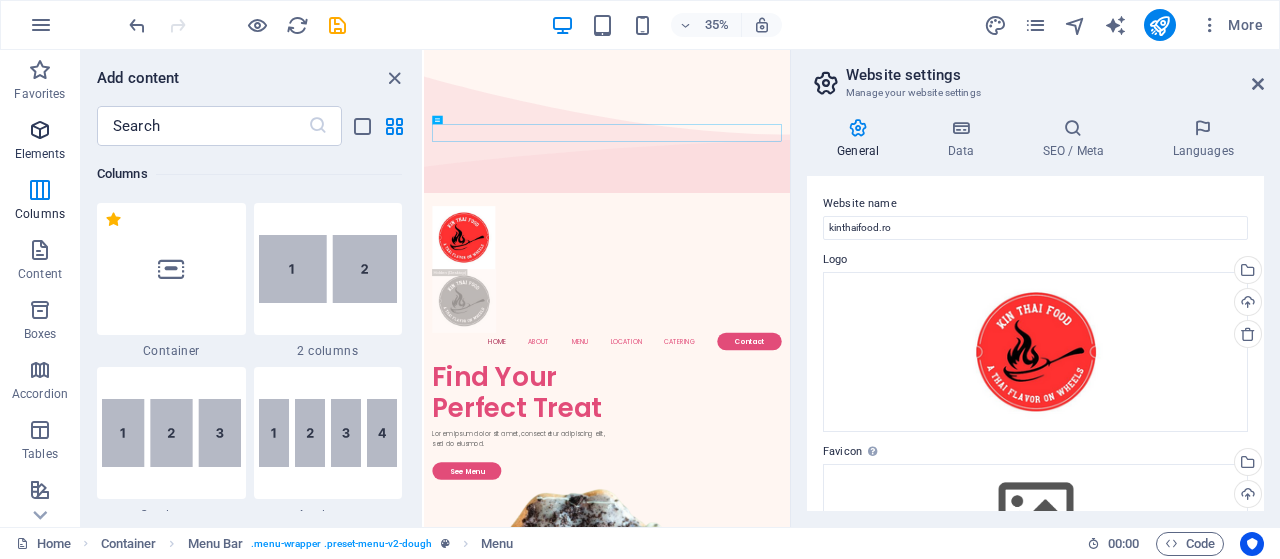 click at bounding box center [40, 130] 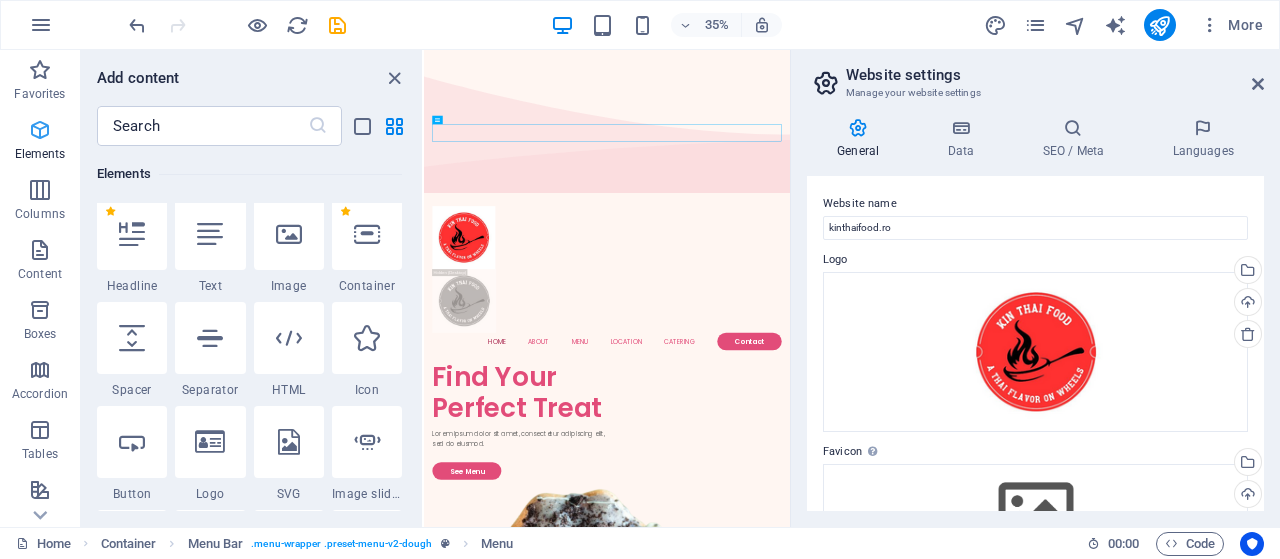 scroll, scrollTop: 212, scrollLeft: 0, axis: vertical 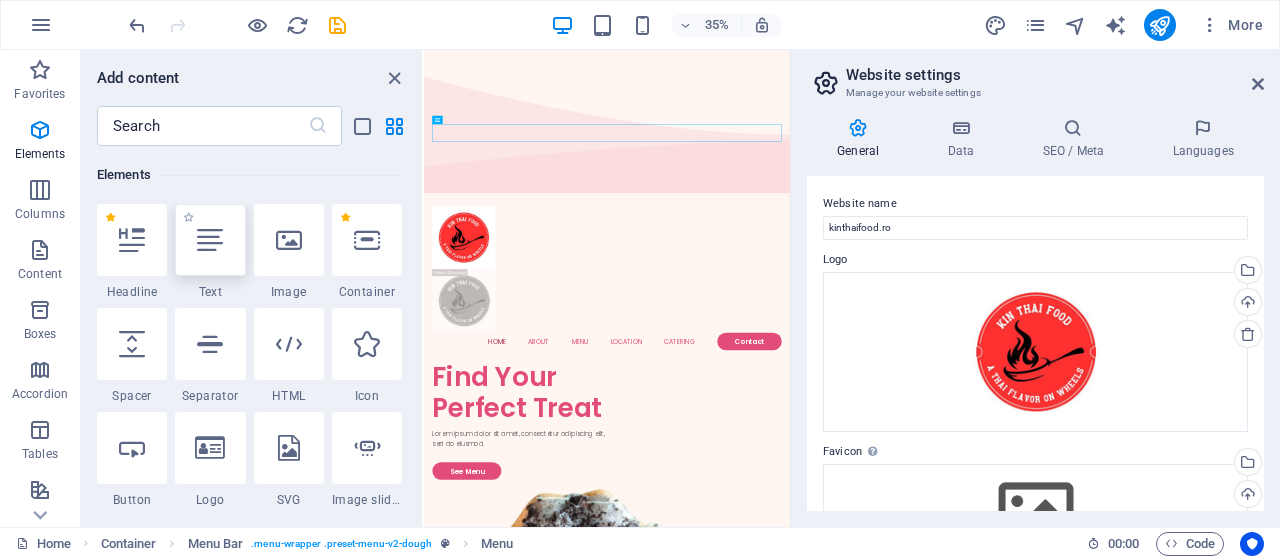 click at bounding box center [210, 240] 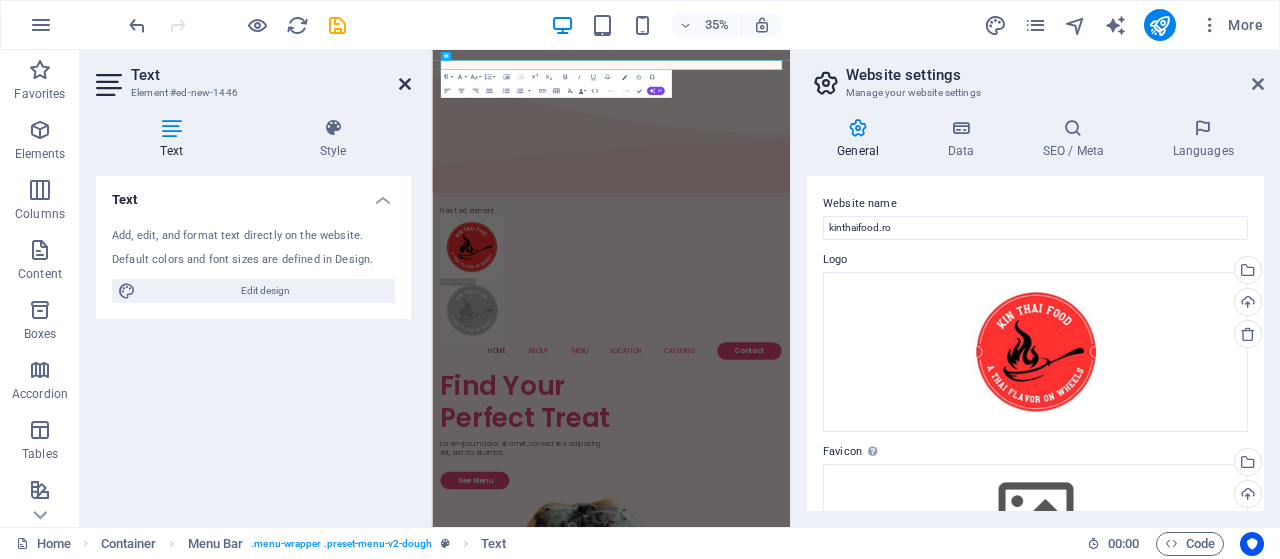click at bounding box center (405, 84) 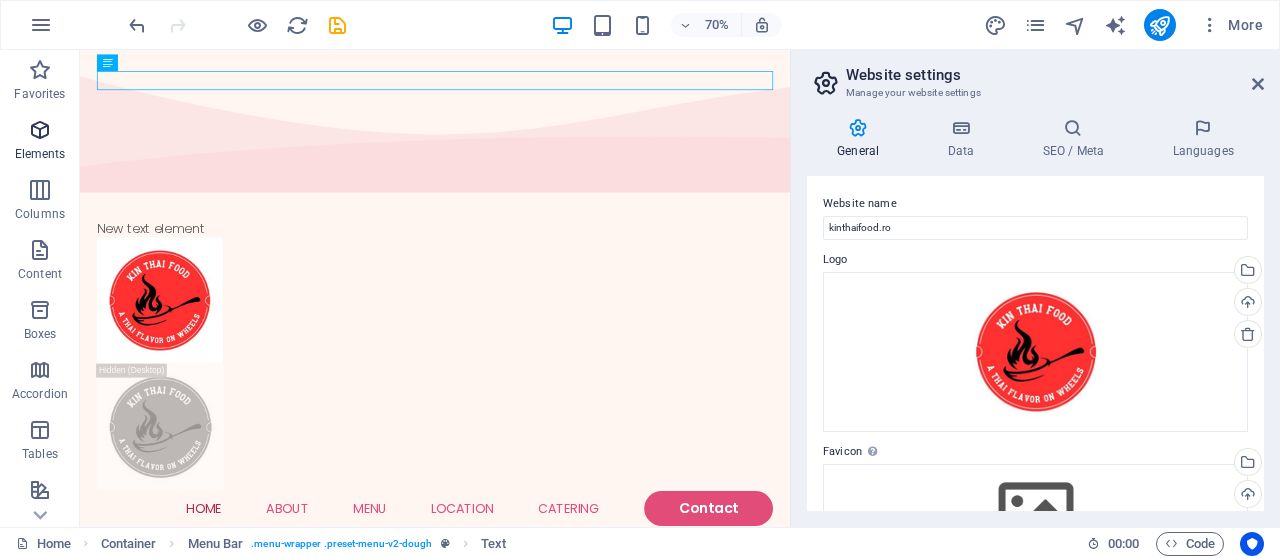 click on "Elements" at bounding box center [40, 154] 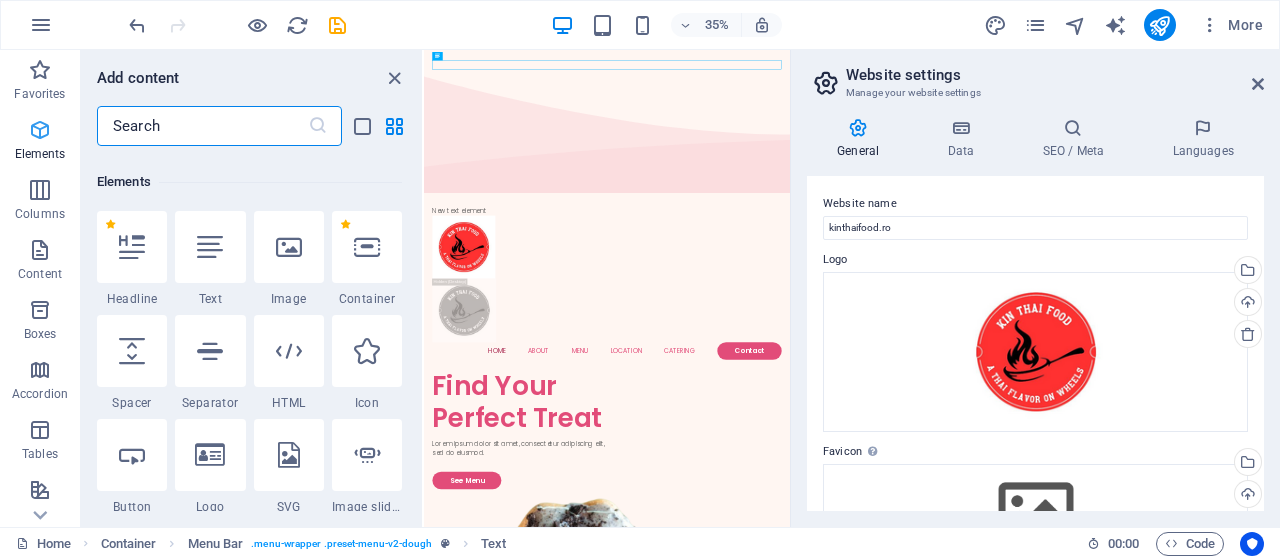 scroll, scrollTop: 213, scrollLeft: 0, axis: vertical 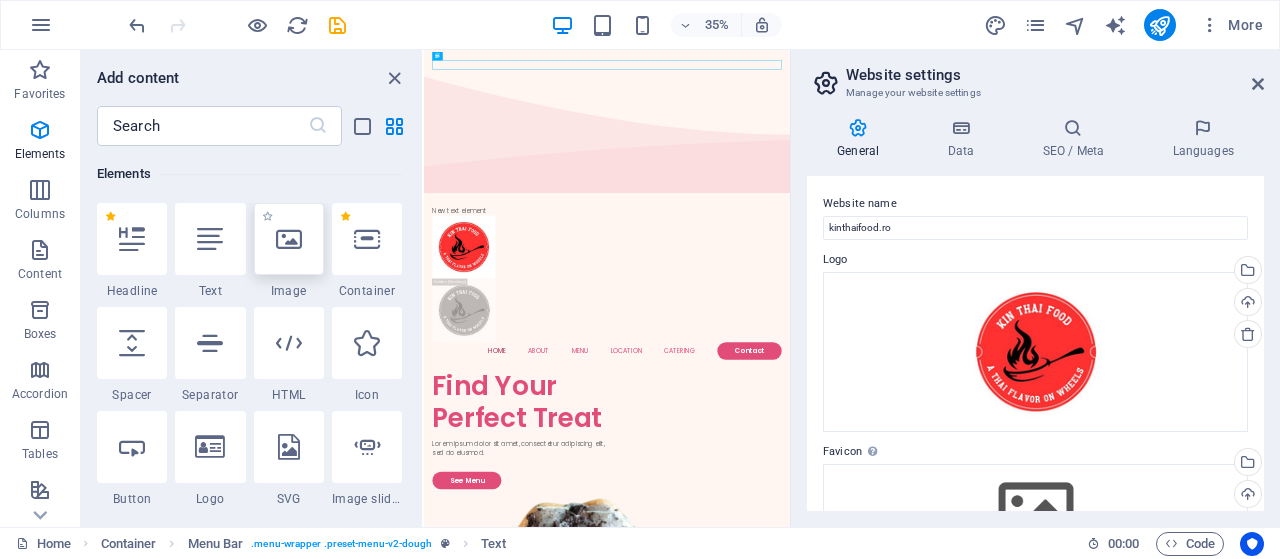 click at bounding box center (289, 239) 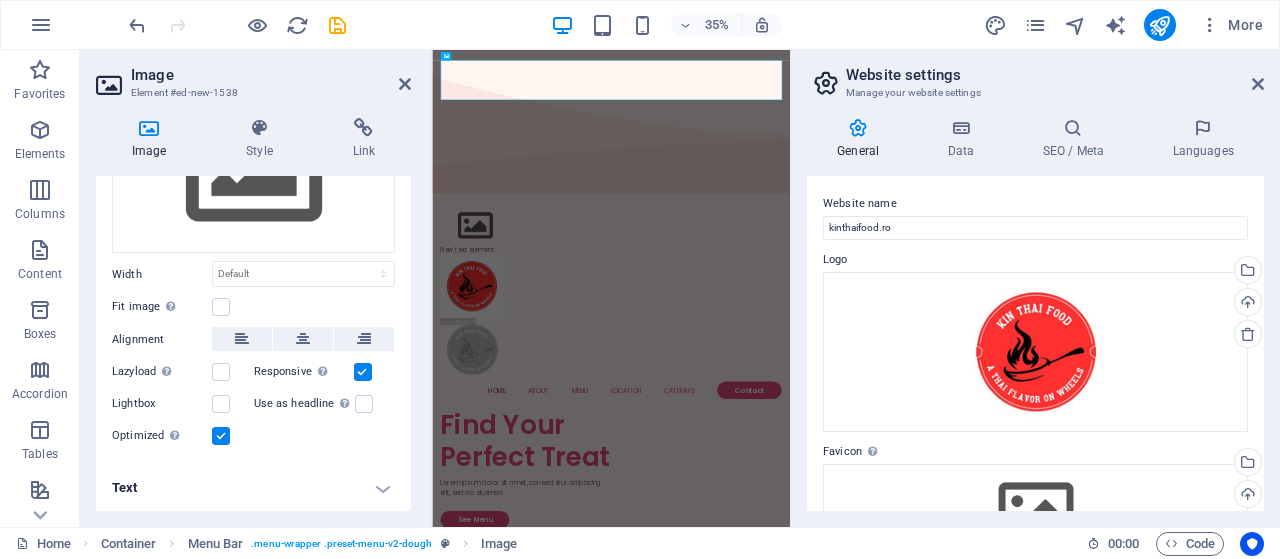 scroll, scrollTop: 0, scrollLeft: 0, axis: both 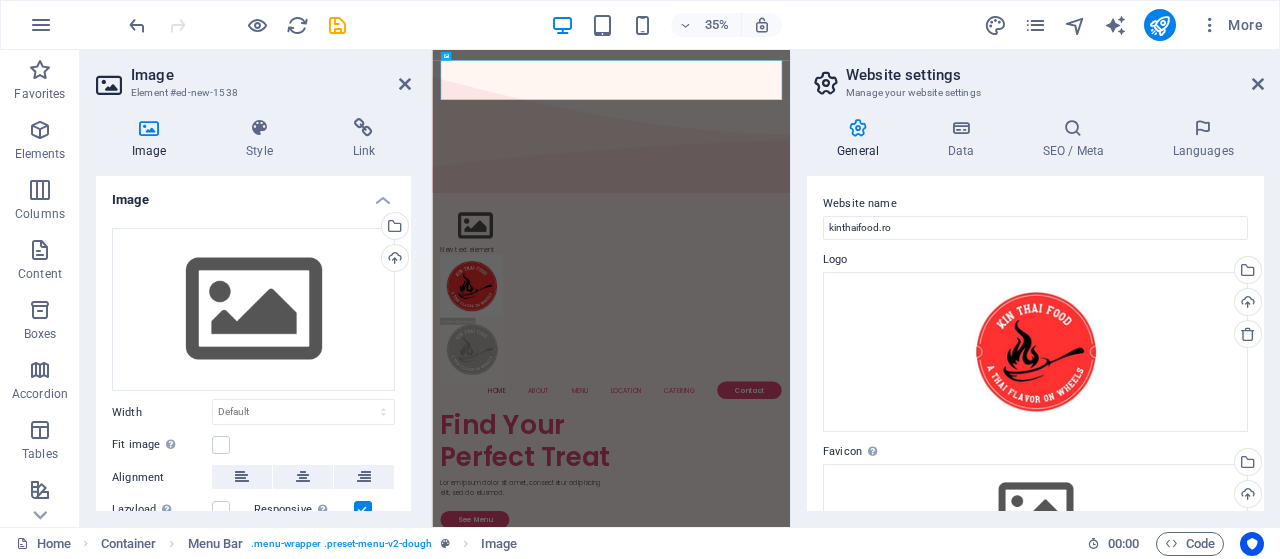 click on "Image" at bounding box center (271, 75) 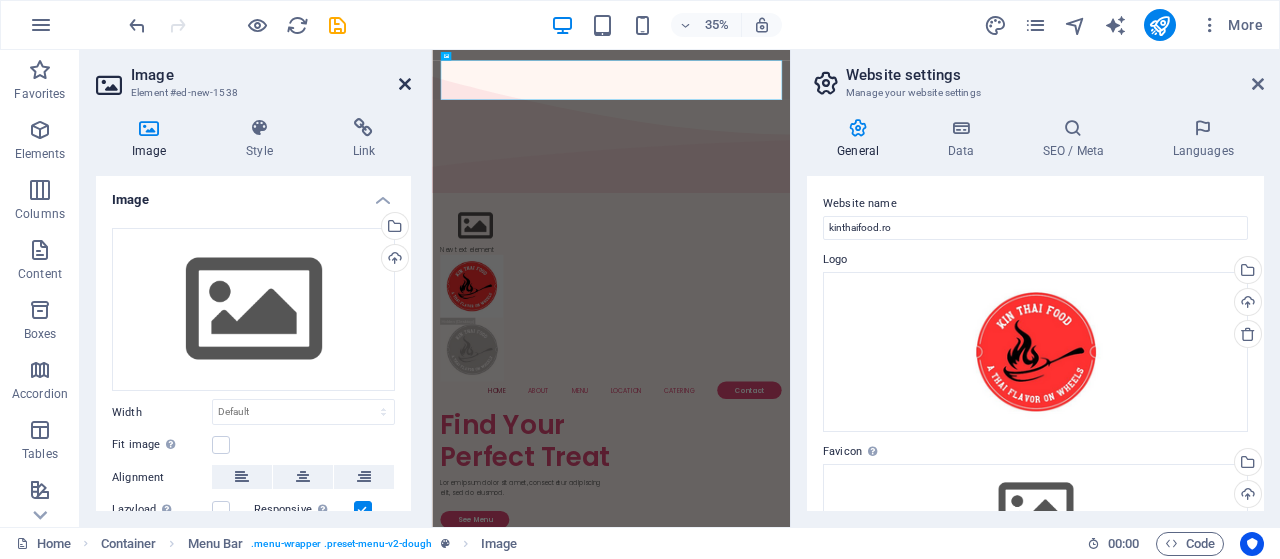 click at bounding box center (405, 84) 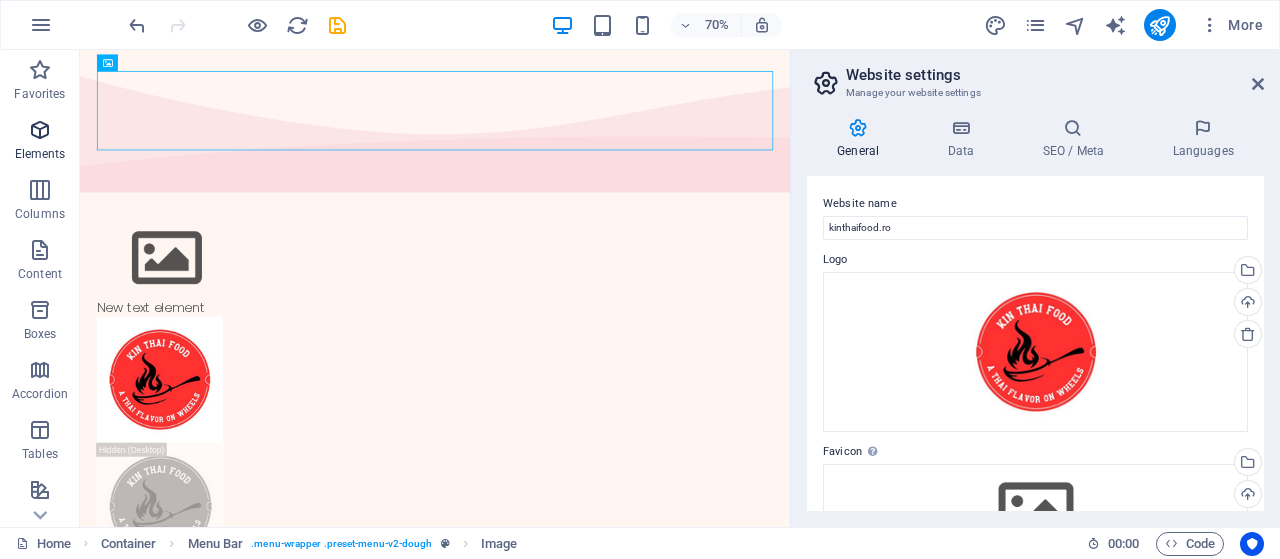 click at bounding box center [40, 130] 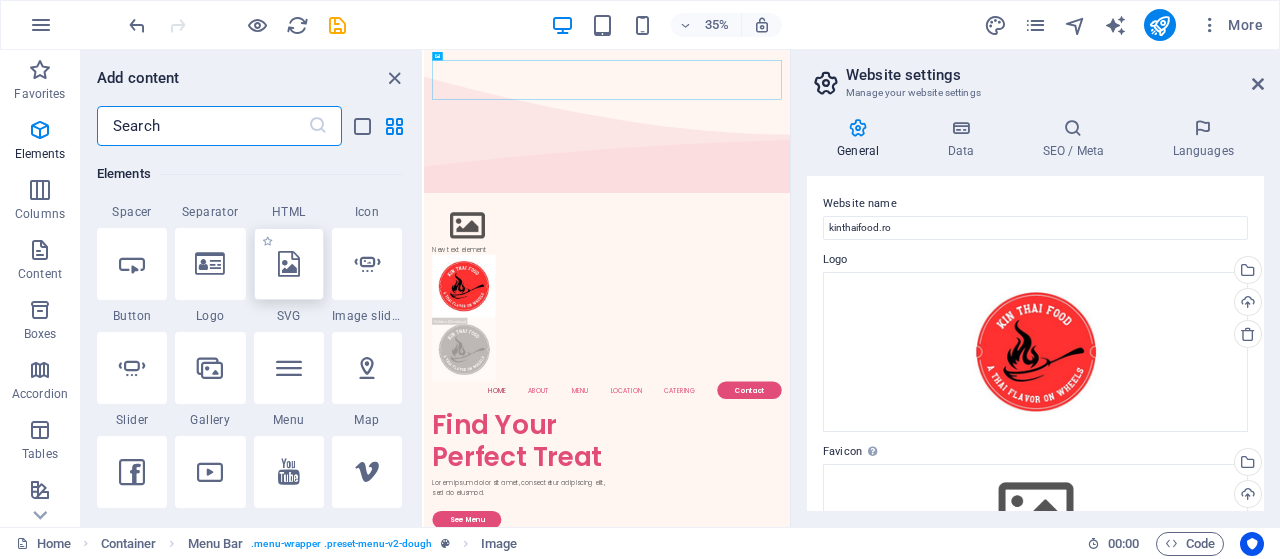 scroll, scrollTop: 388, scrollLeft: 0, axis: vertical 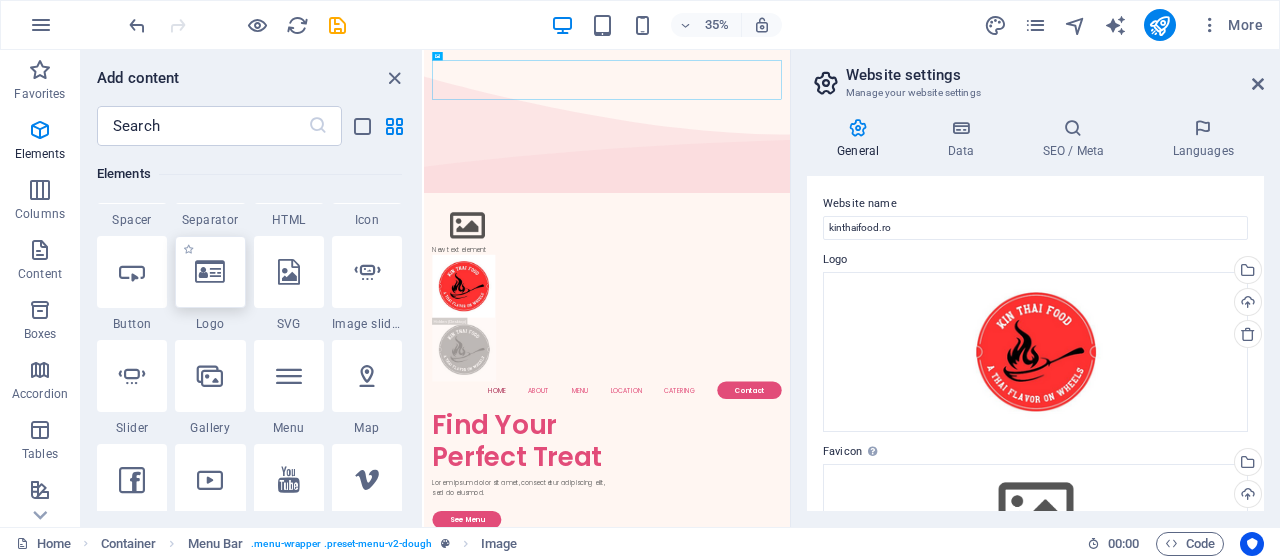 click at bounding box center (210, 272) 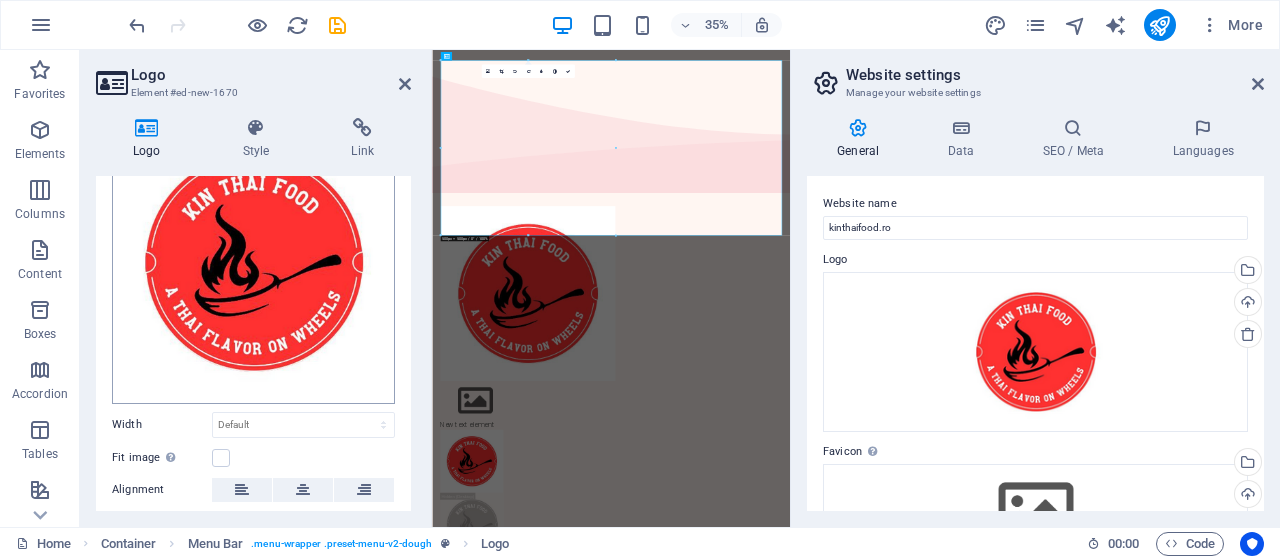 scroll, scrollTop: 135, scrollLeft: 0, axis: vertical 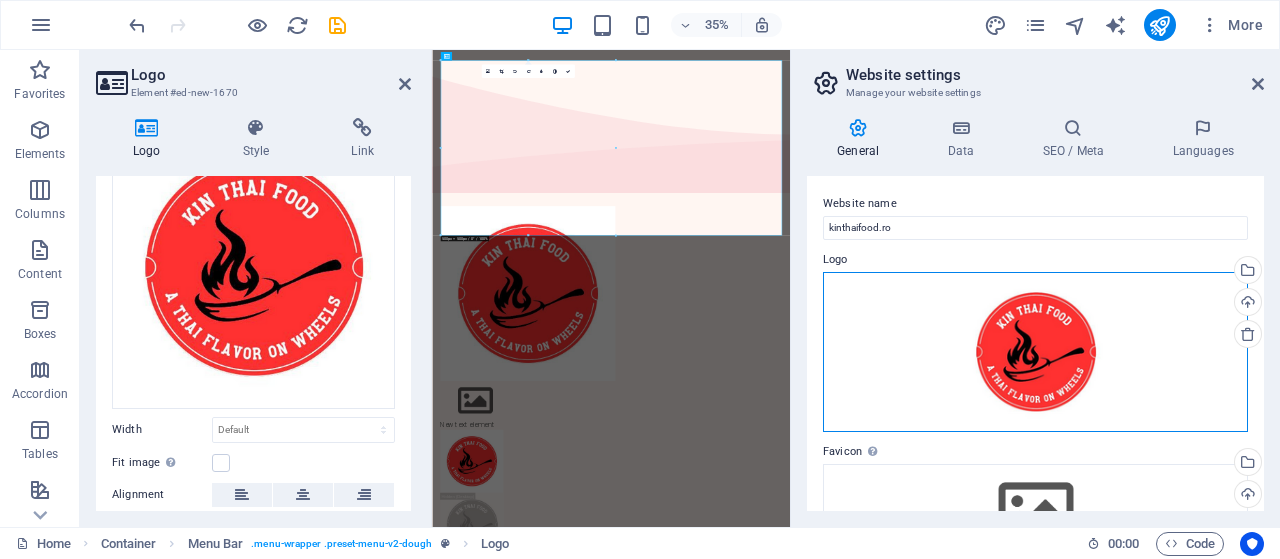 click on "Drag files here, click to choose files or select files from Files or our free stock photos & videos" at bounding box center [1035, 352] 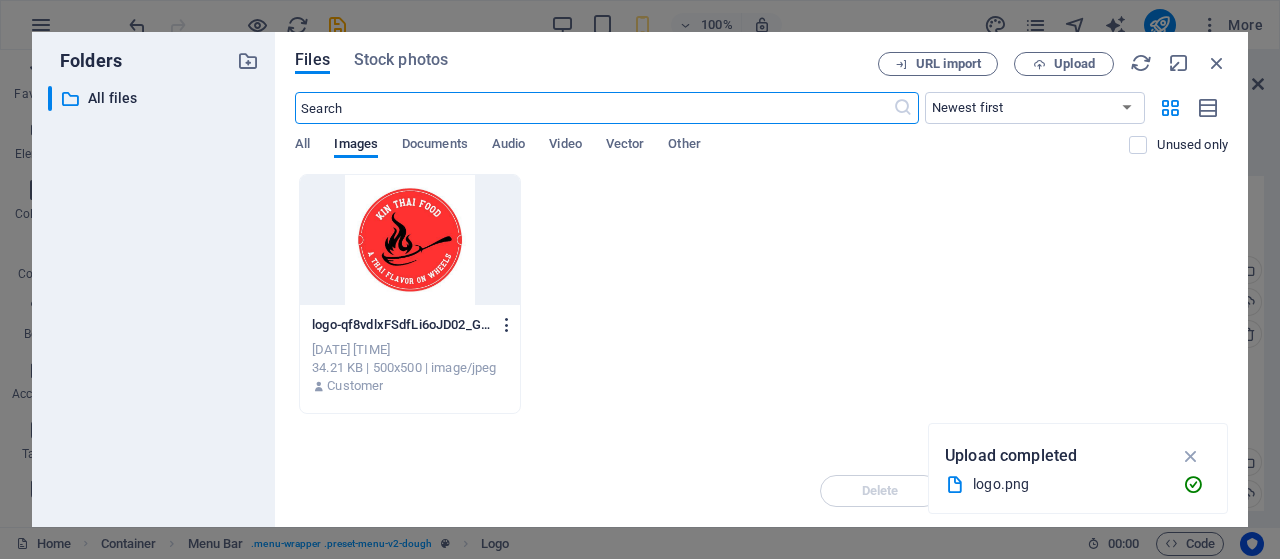 click at bounding box center [507, 325] 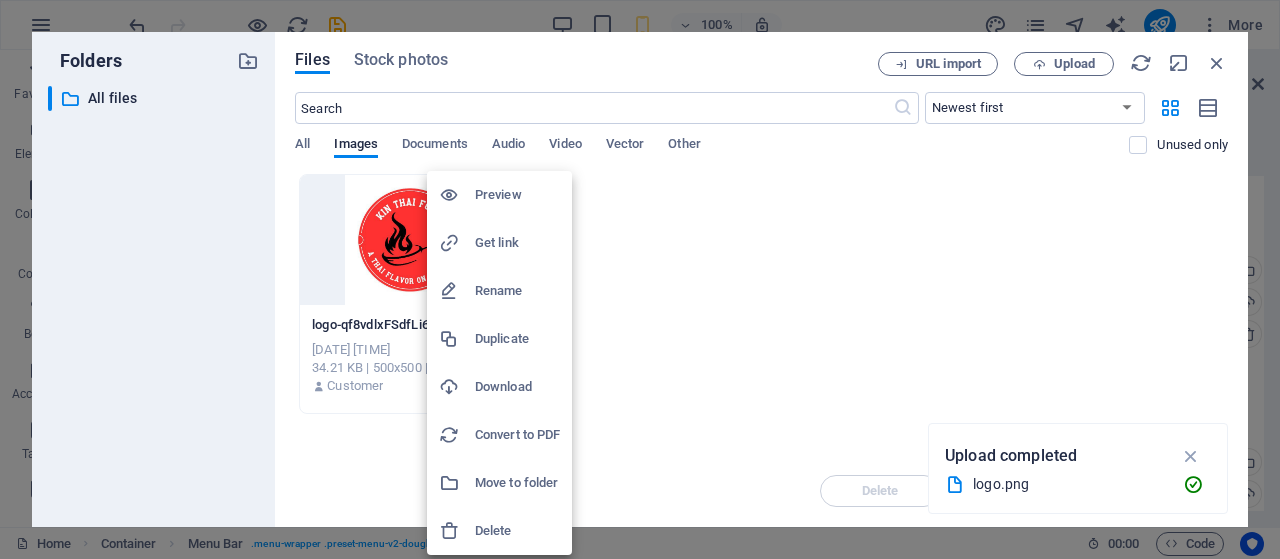 click on "Delete" at bounding box center [517, 531] 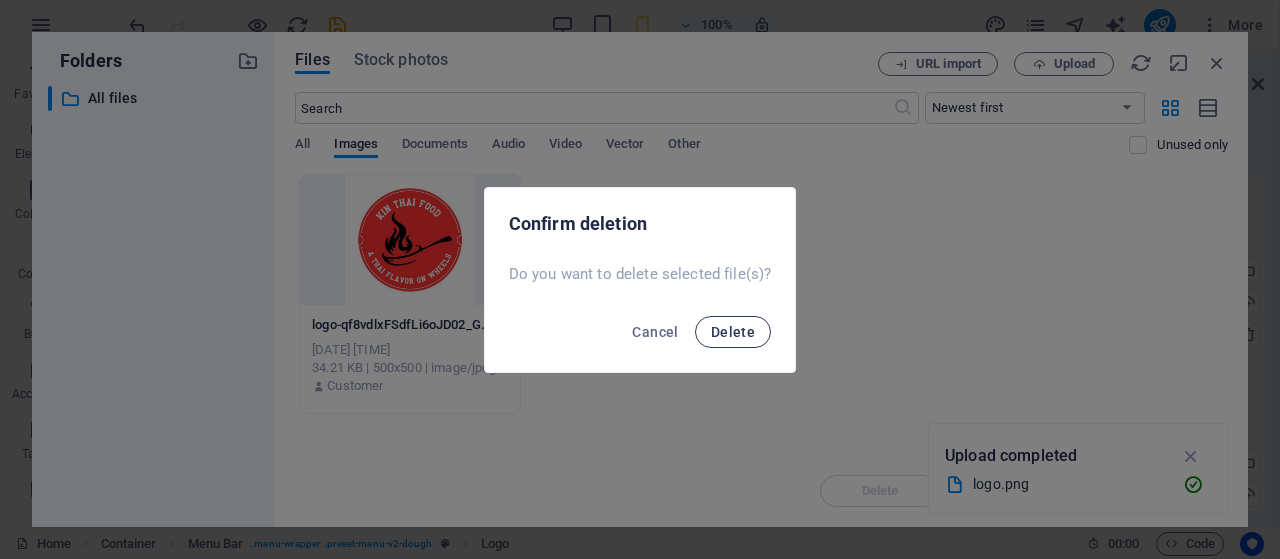 click on "Delete" at bounding box center (733, 332) 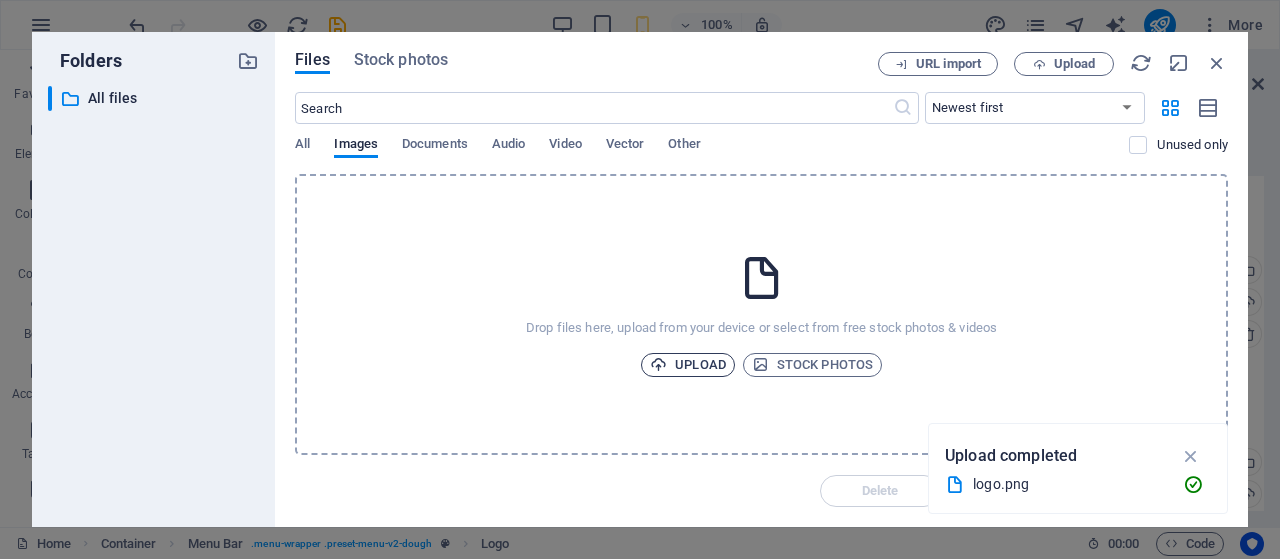 click on "Upload" at bounding box center [688, 365] 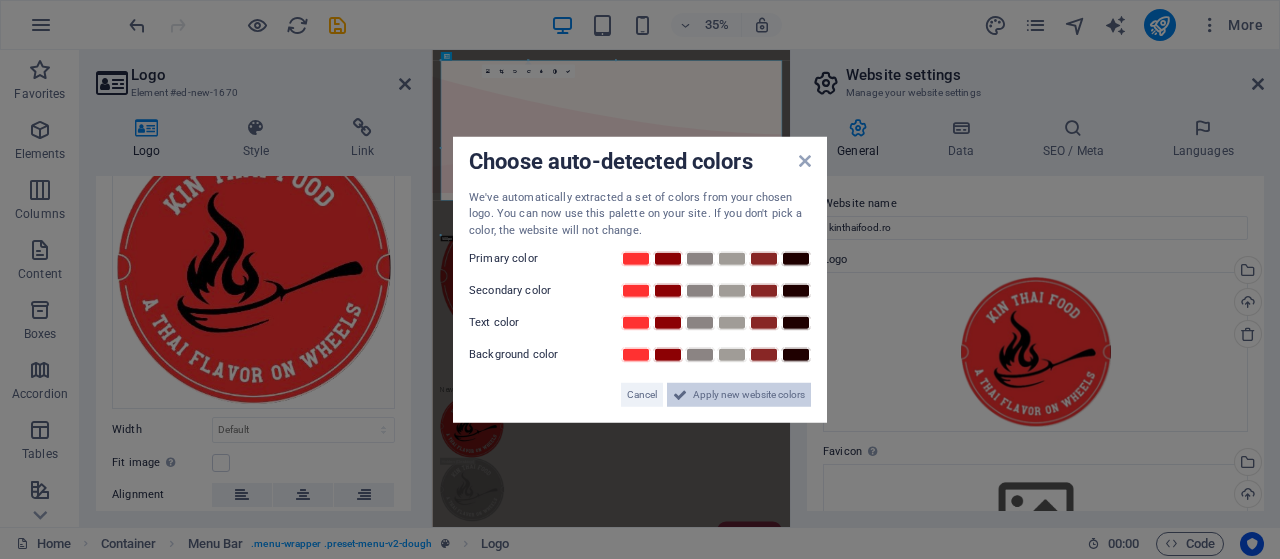 click on "Apply new website colors" at bounding box center (749, 395) 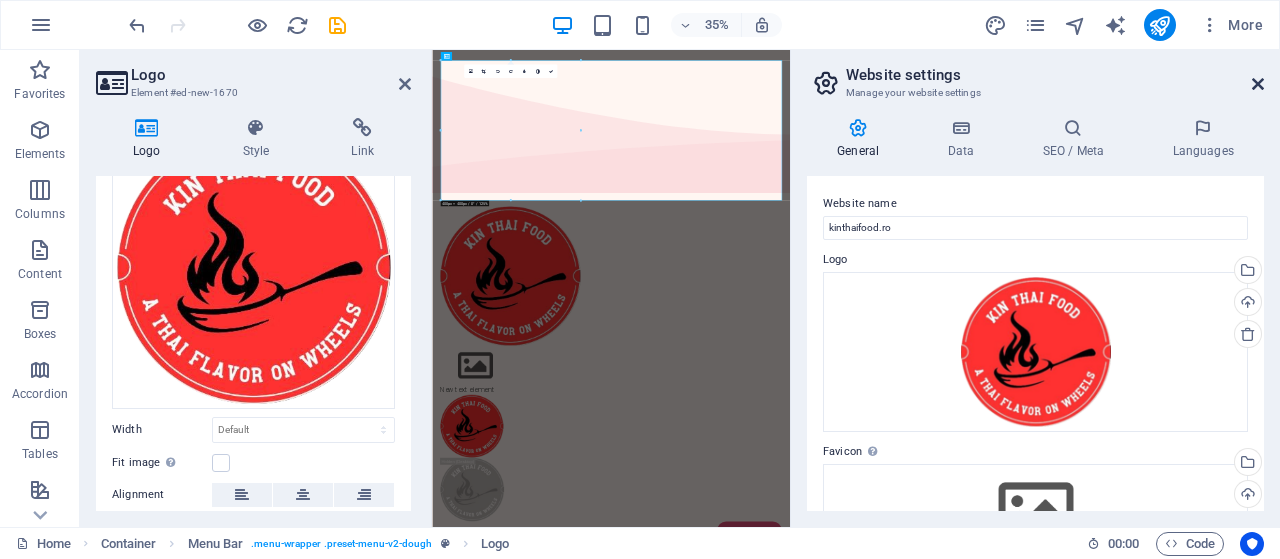 click at bounding box center [1258, 84] 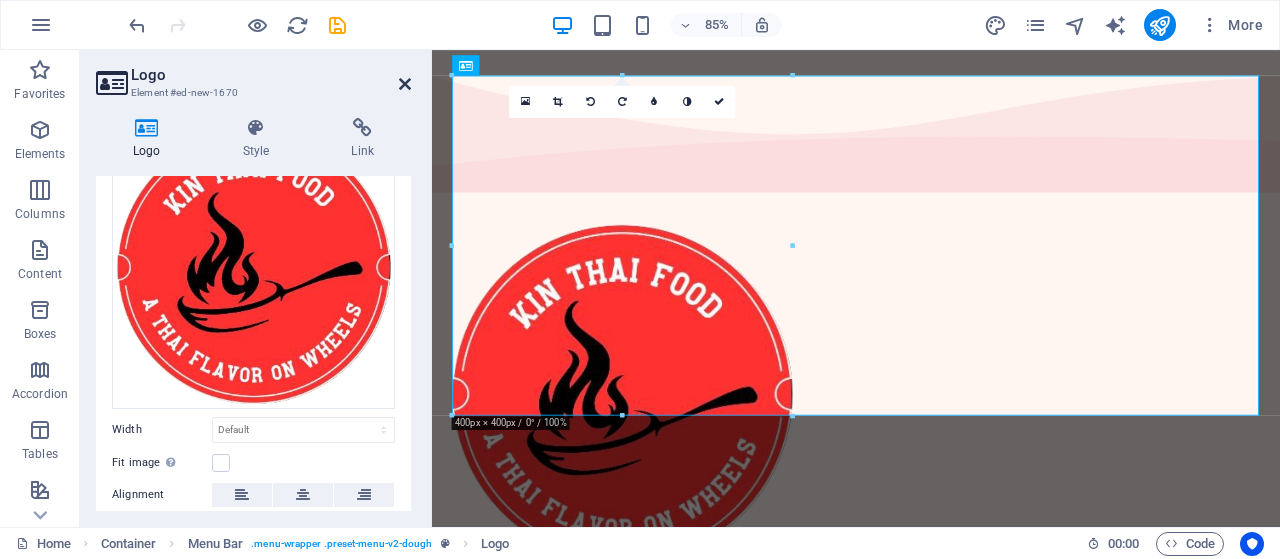 click at bounding box center (405, 84) 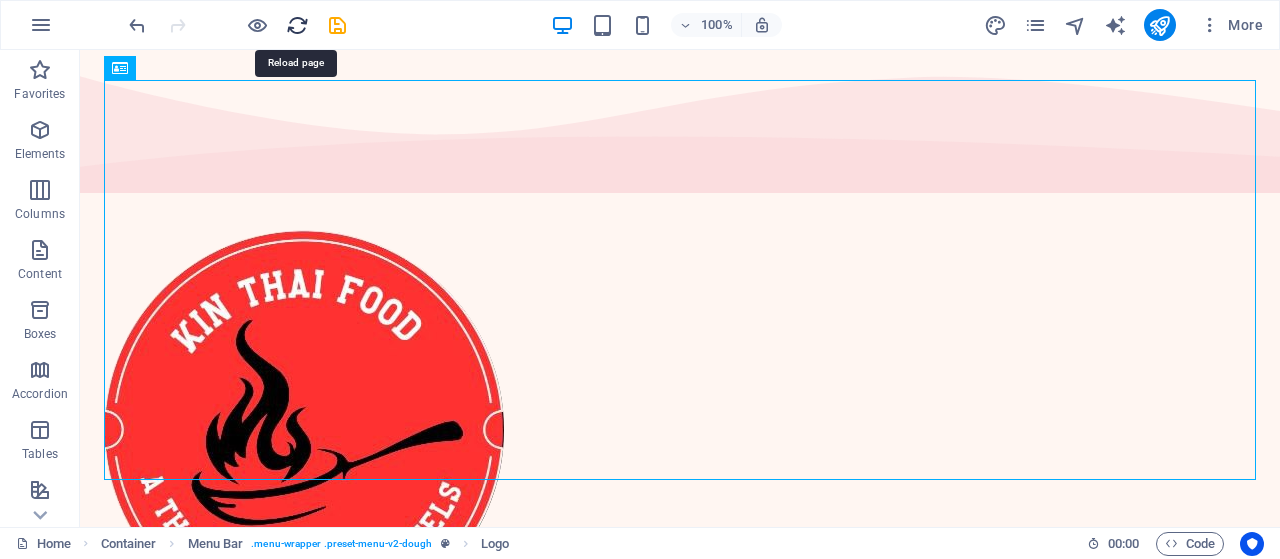 click at bounding box center [297, 25] 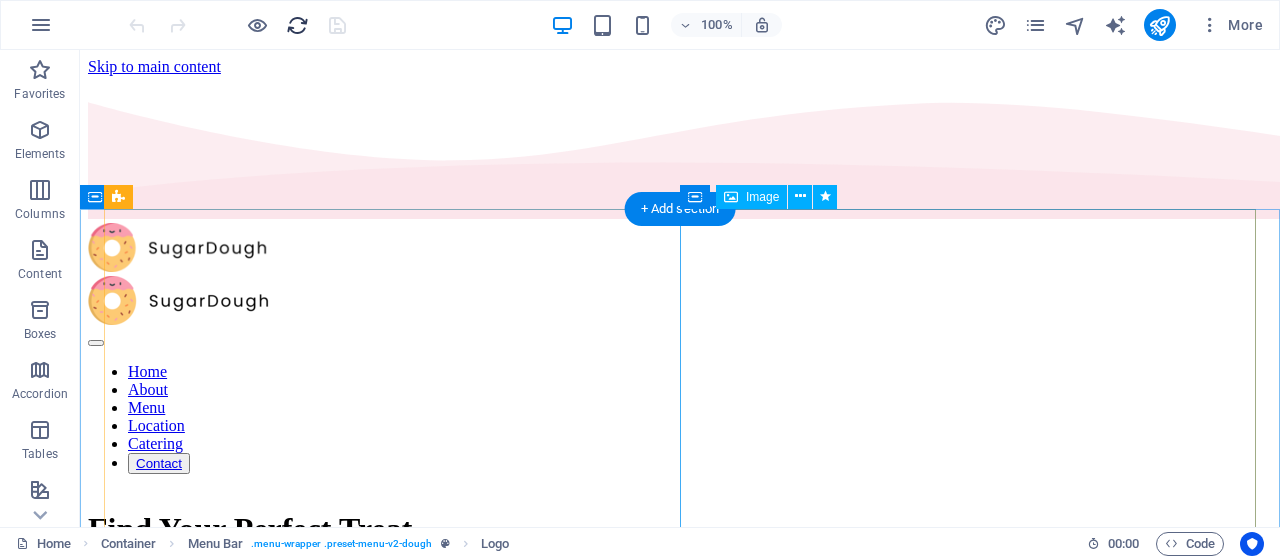 scroll, scrollTop: 0, scrollLeft: 0, axis: both 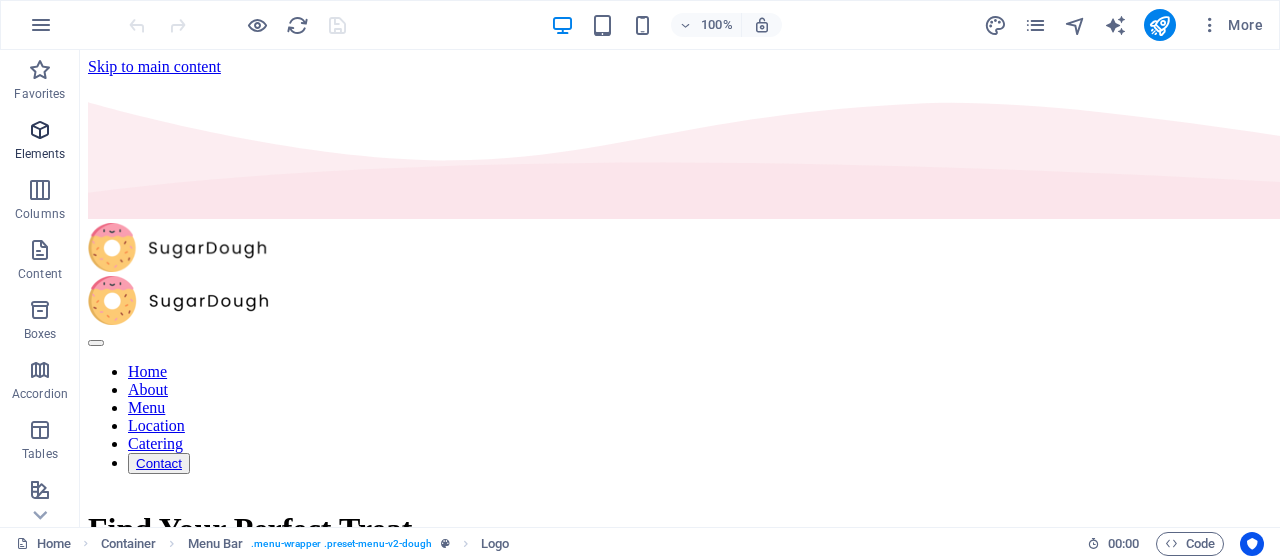 click at bounding box center (40, 130) 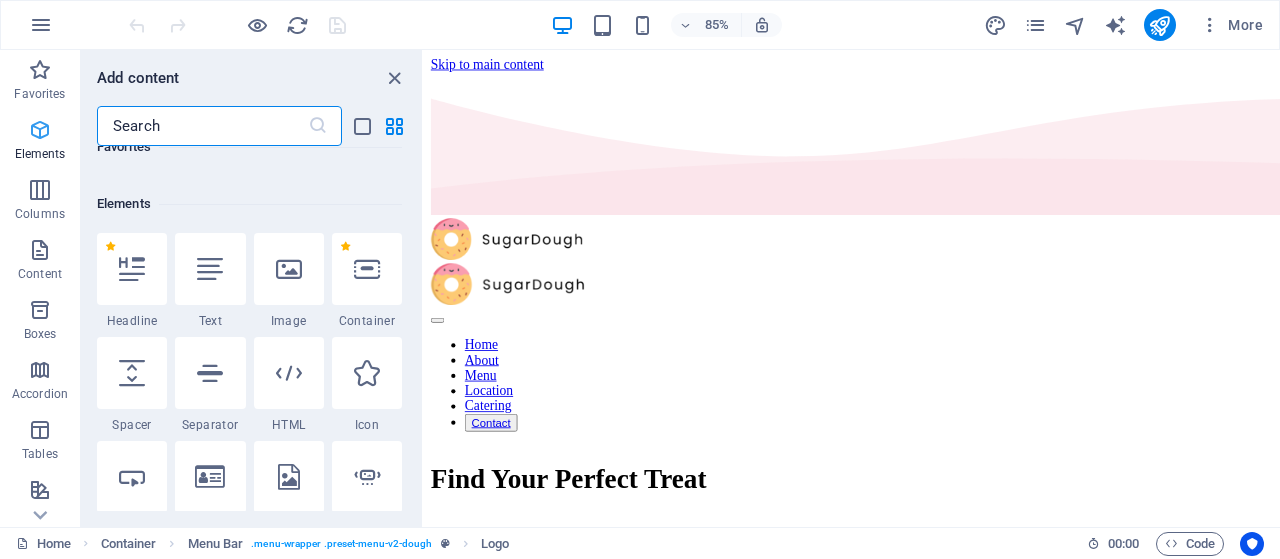 scroll, scrollTop: 213, scrollLeft: 0, axis: vertical 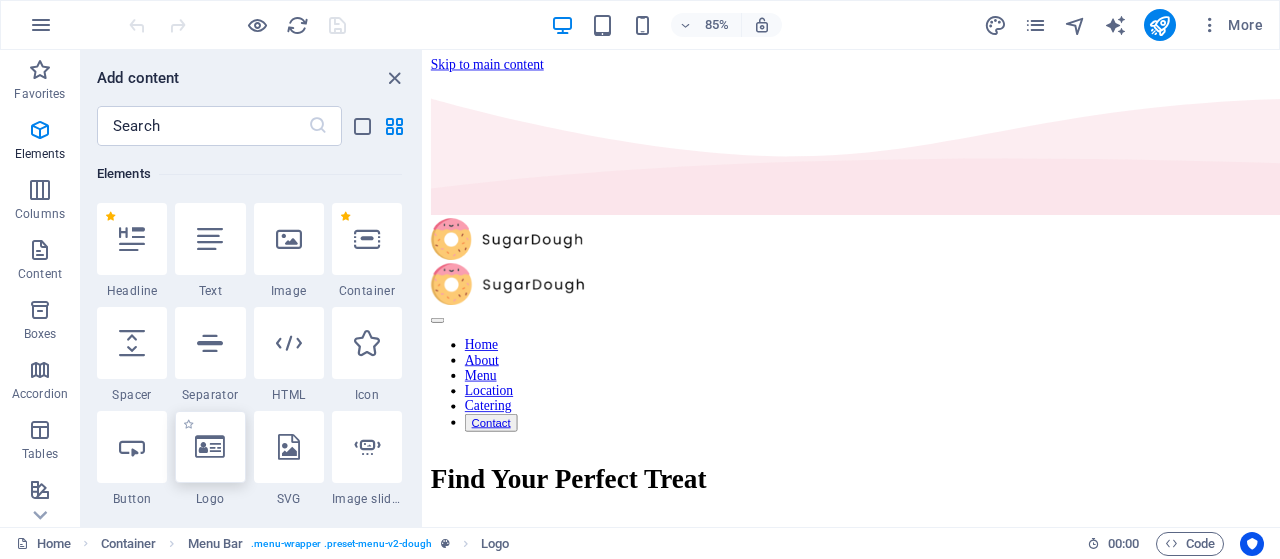 click at bounding box center [210, 447] 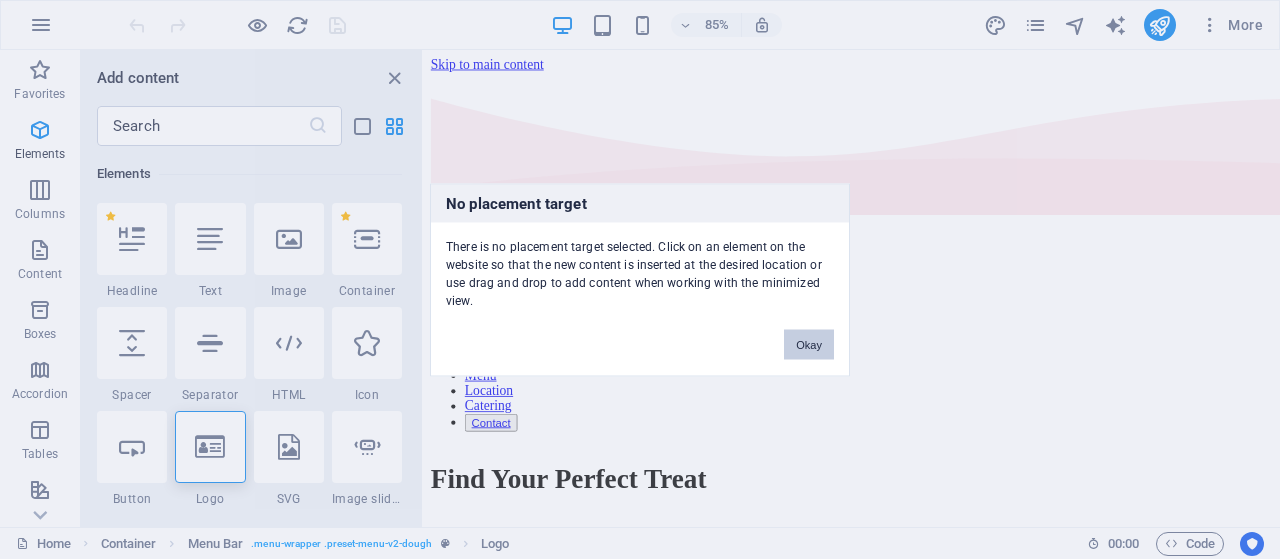 click on "Okay" at bounding box center [809, 344] 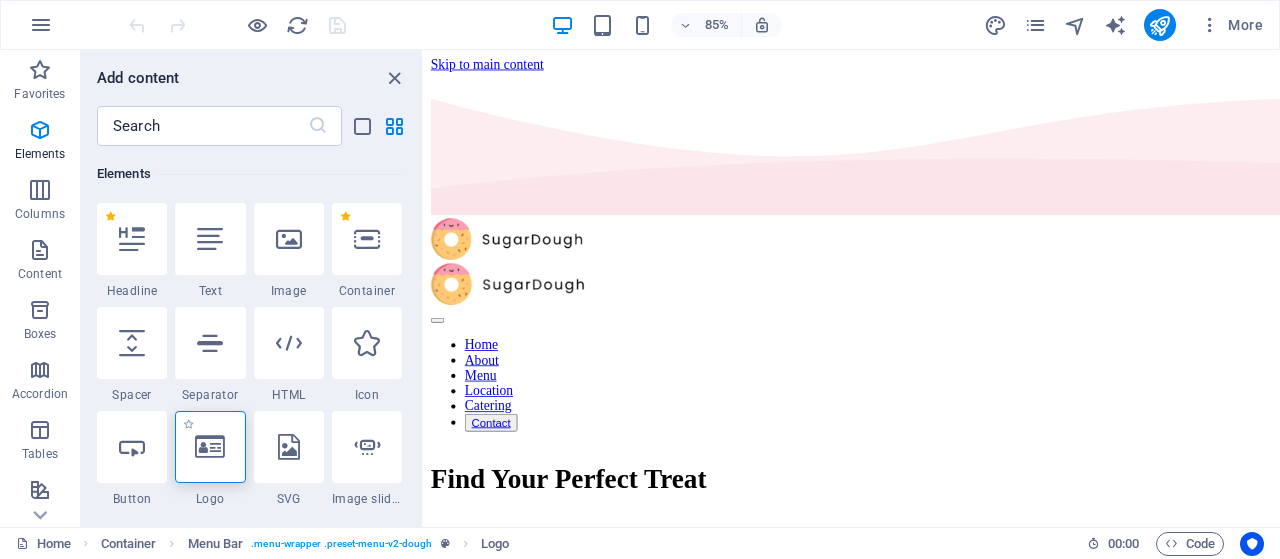 click at bounding box center [210, 447] 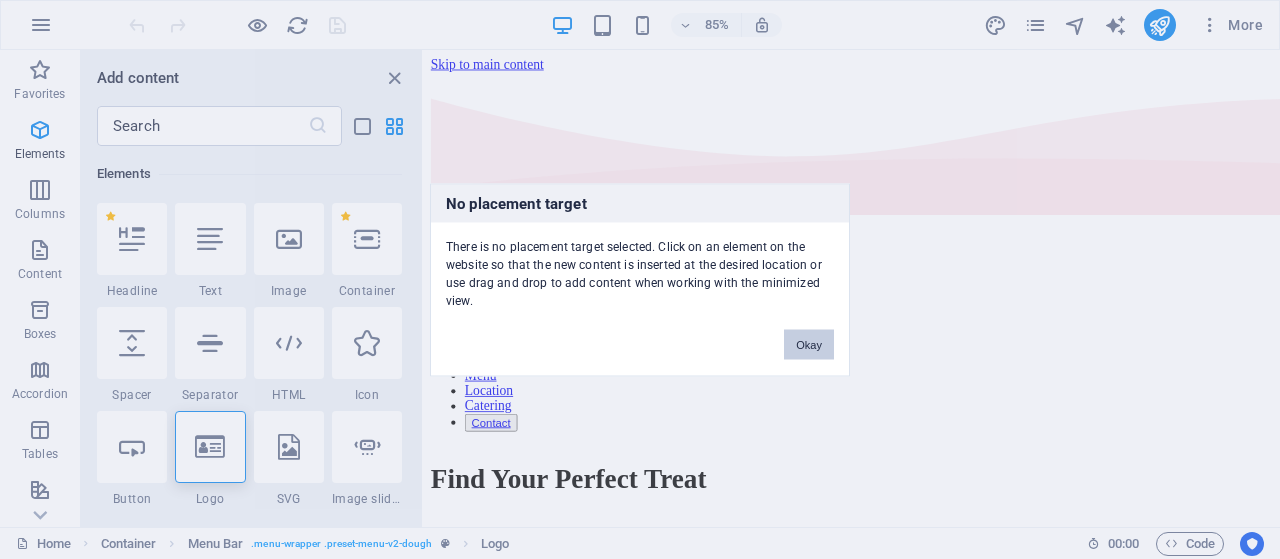 click on "Okay" at bounding box center (809, 344) 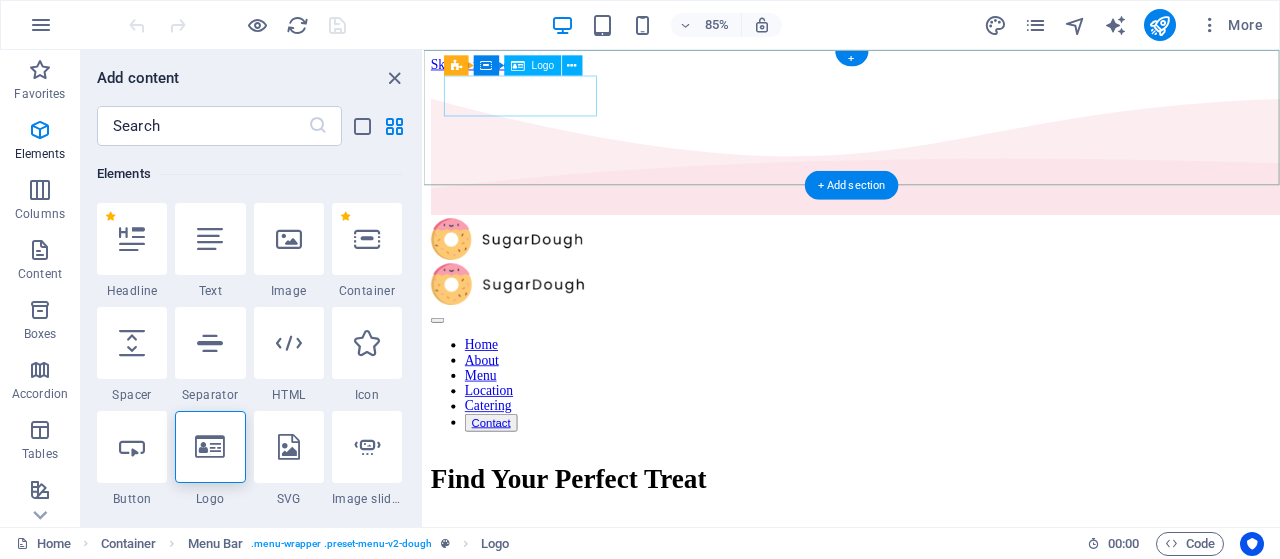 click at bounding box center [927, 274] 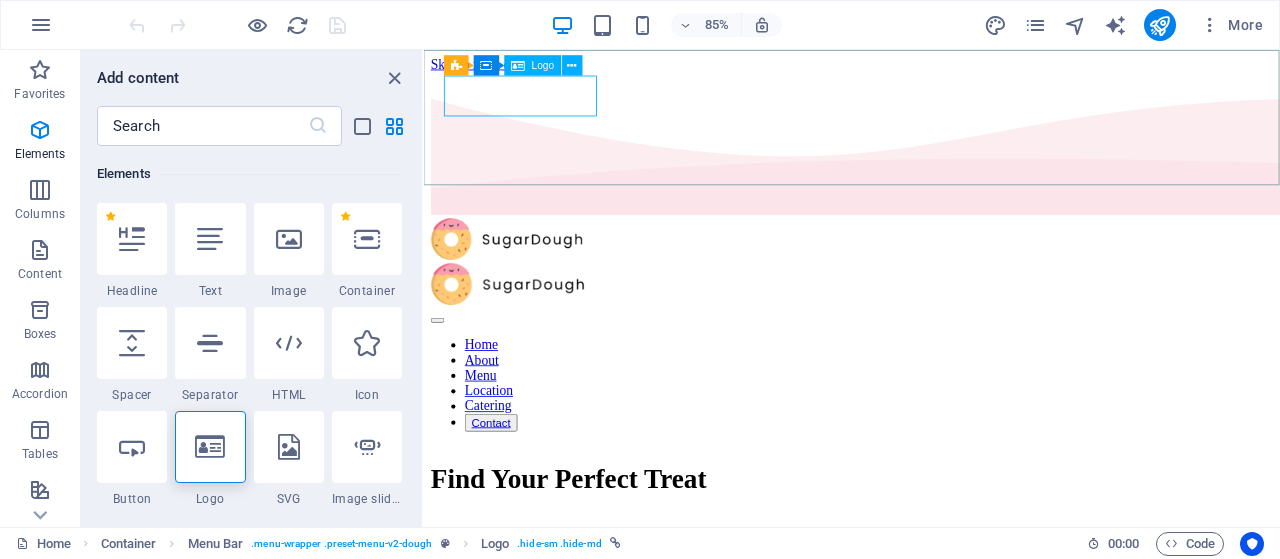 click on "Logo" at bounding box center [543, 65] 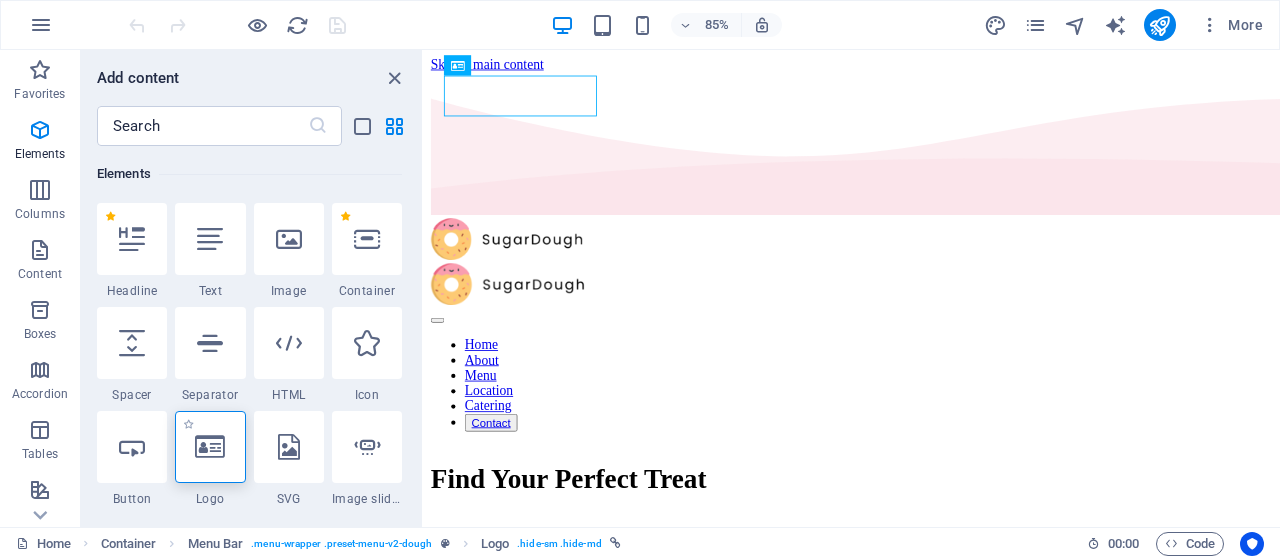 click at bounding box center (210, 447) 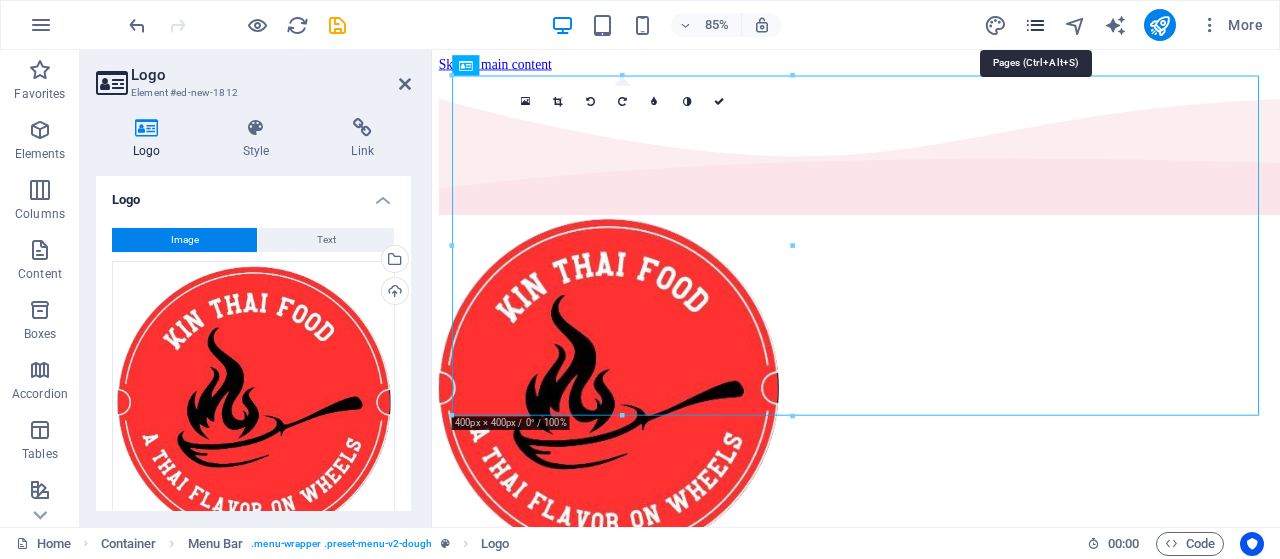 click at bounding box center (1035, 25) 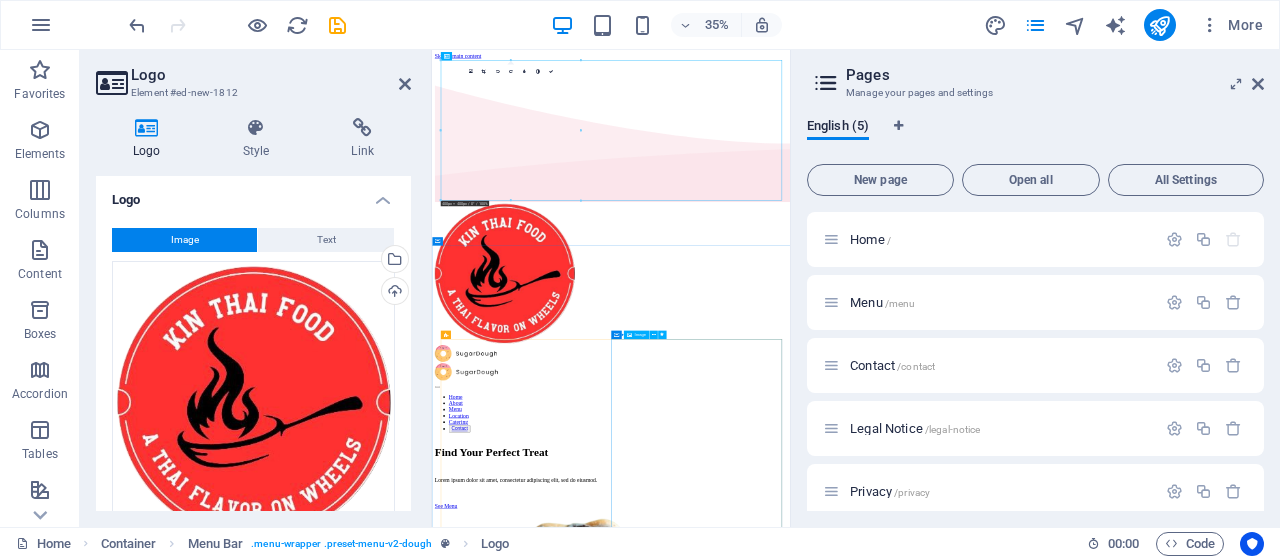 click at bounding box center [943, 1950] 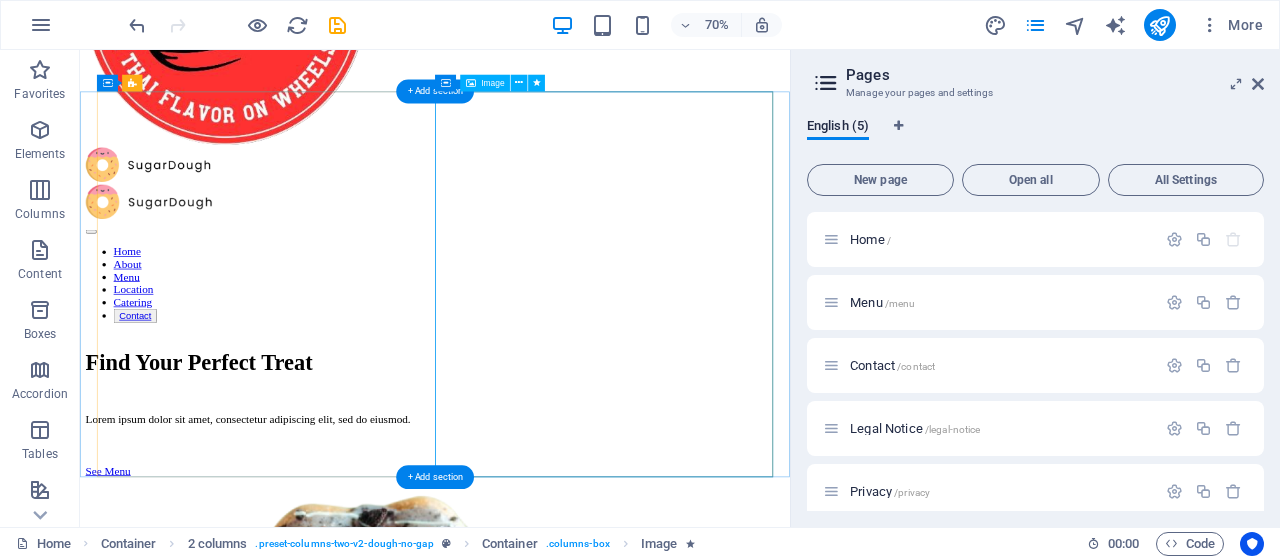 scroll, scrollTop: 500, scrollLeft: 0, axis: vertical 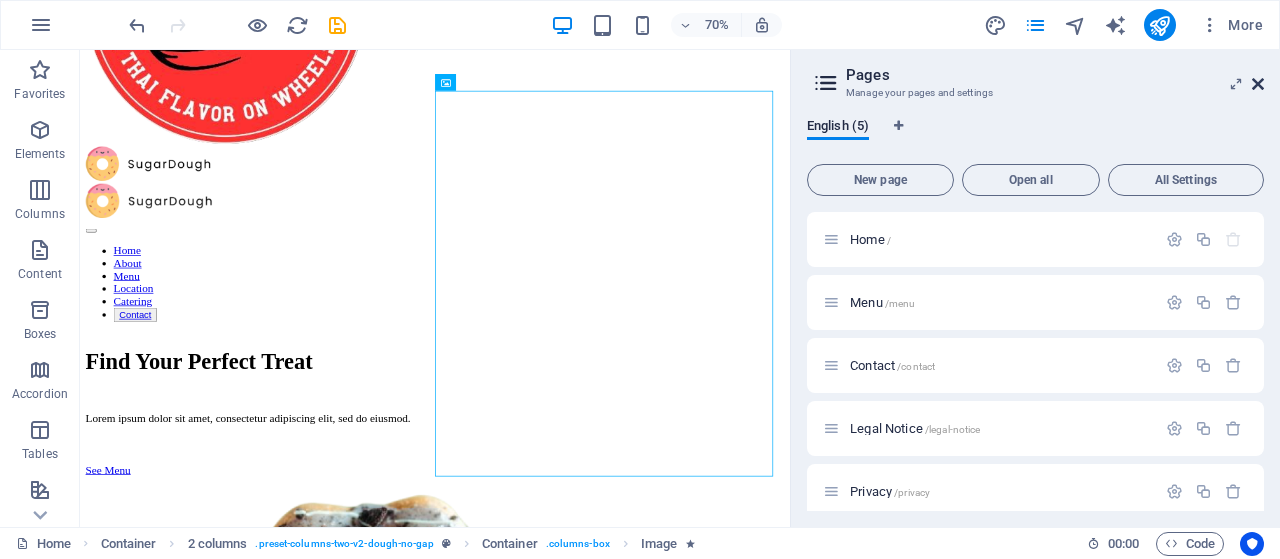 click at bounding box center [1258, 84] 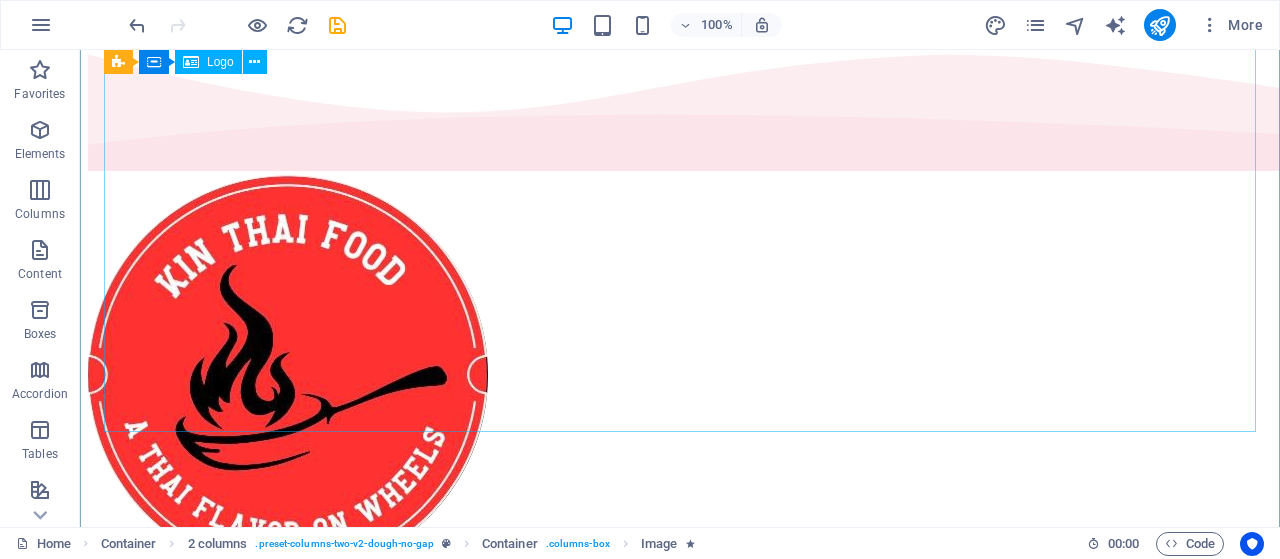 scroll, scrollTop: 48, scrollLeft: 0, axis: vertical 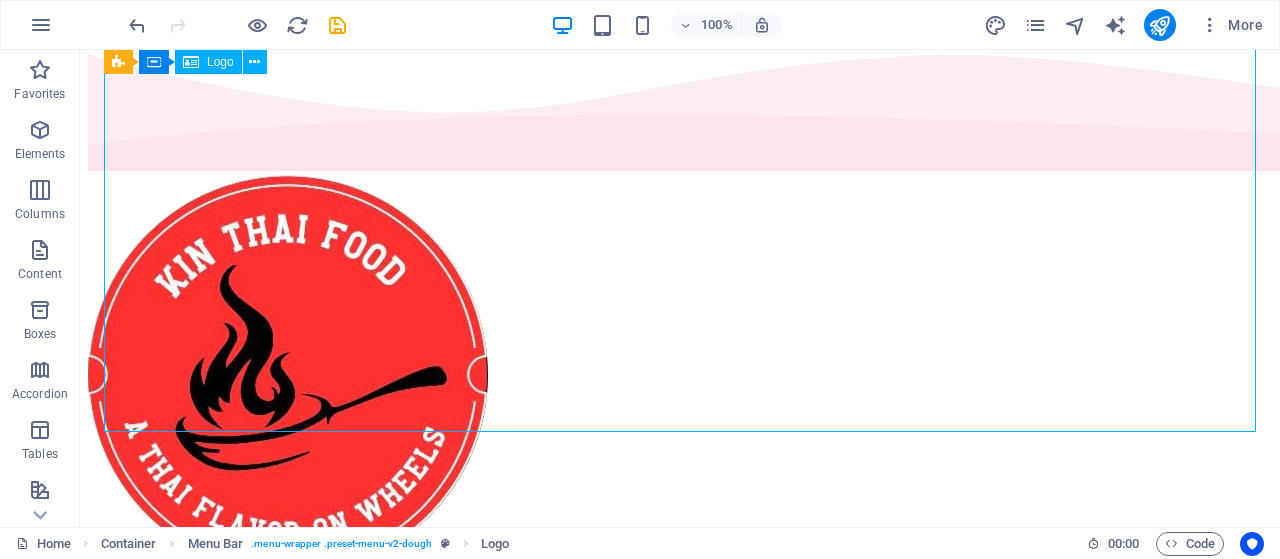 drag, startPoint x: 987, startPoint y: 381, endPoint x: 665, endPoint y: 403, distance: 322.75067 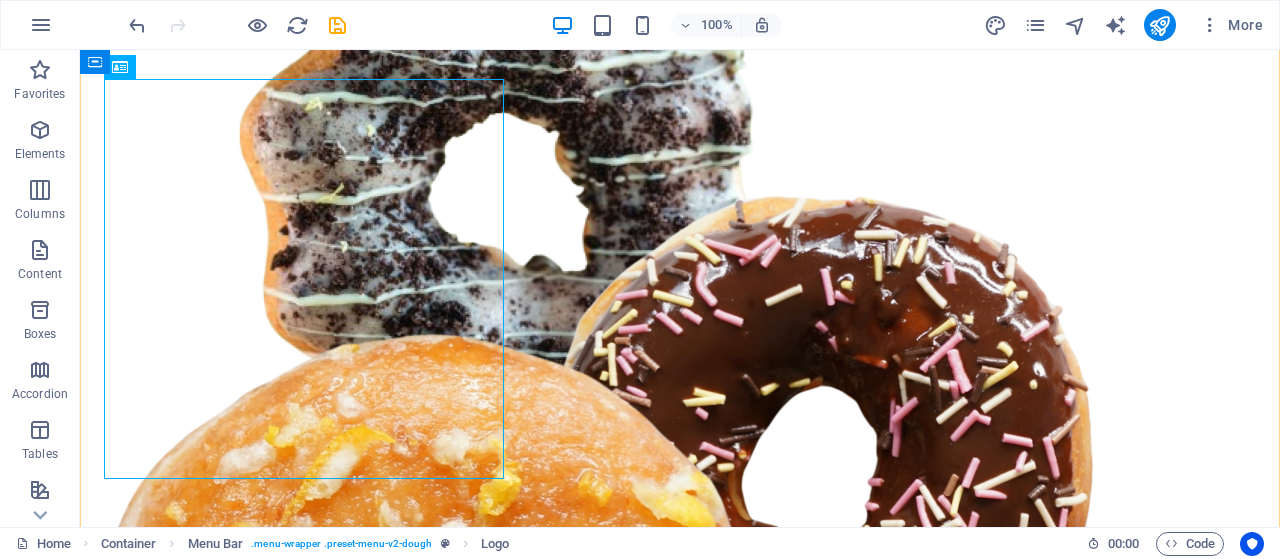 scroll, scrollTop: 1188, scrollLeft: 0, axis: vertical 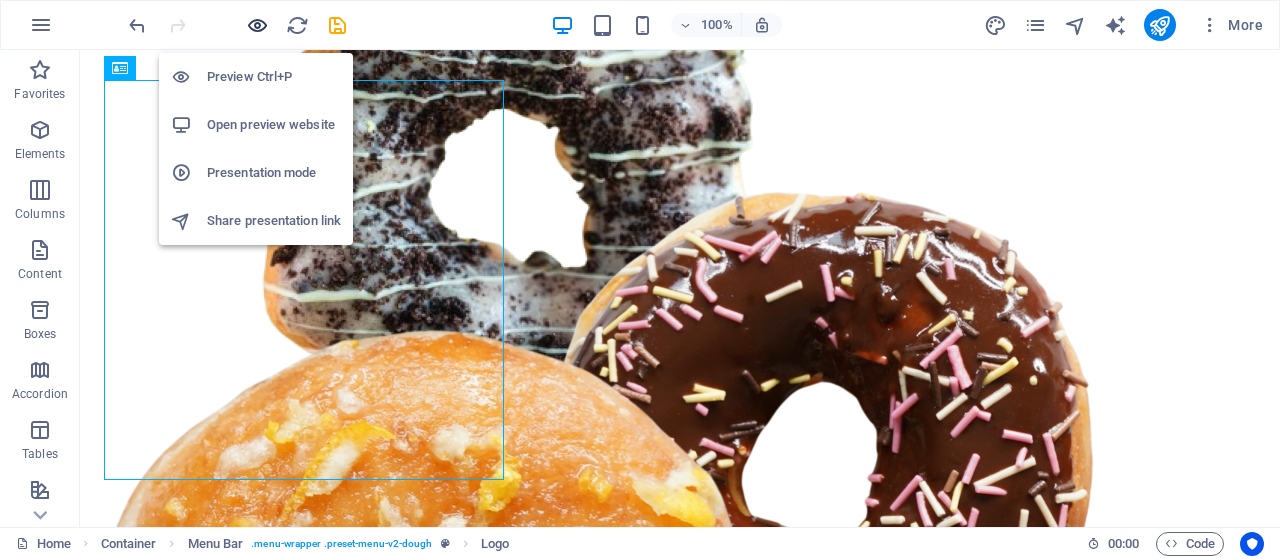 click at bounding box center (257, 25) 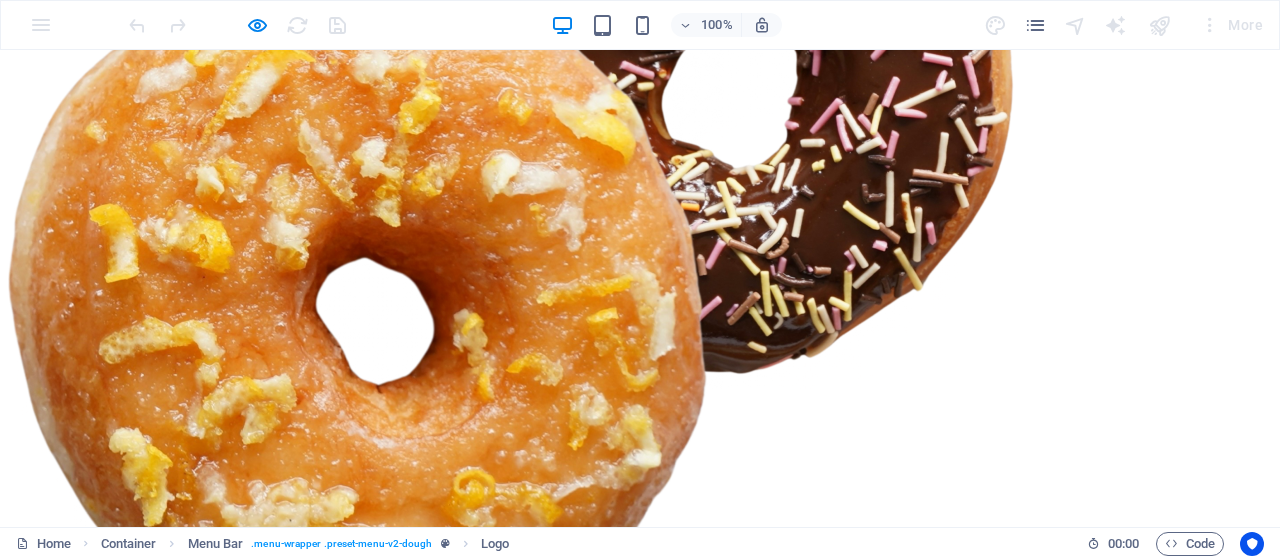scroll, scrollTop: 1567, scrollLeft: 0, axis: vertical 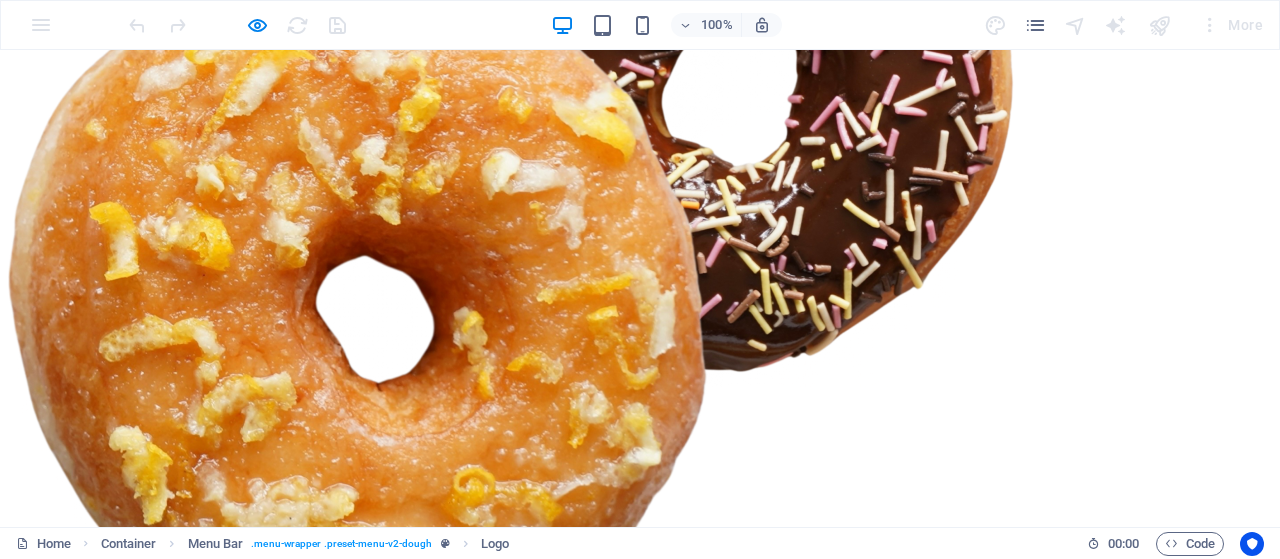 click at bounding box center [98, -916] 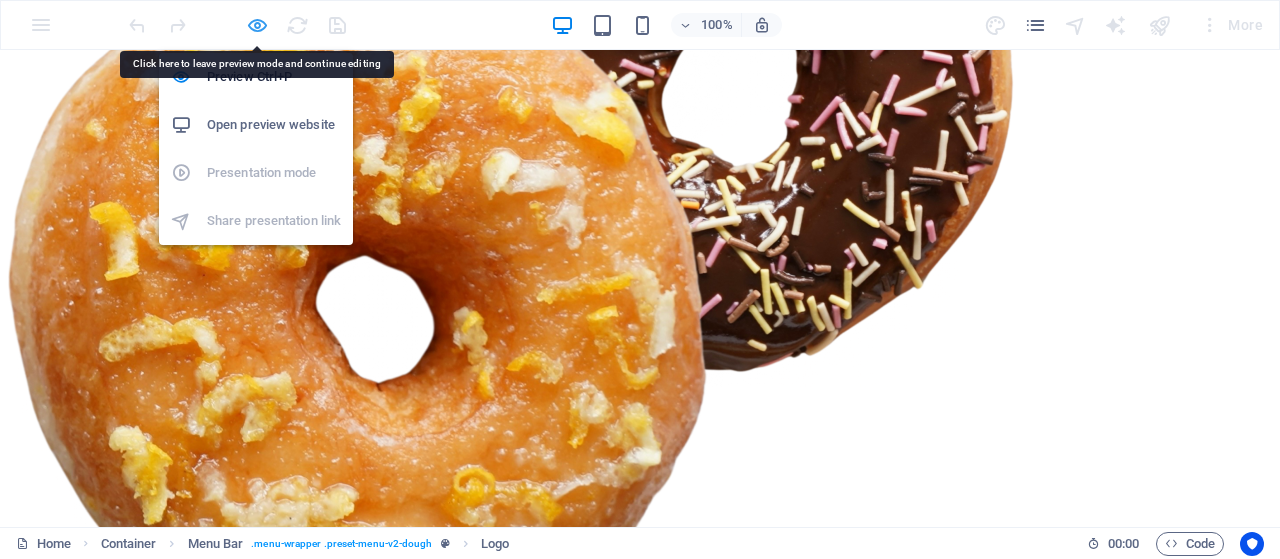 click at bounding box center [257, 25] 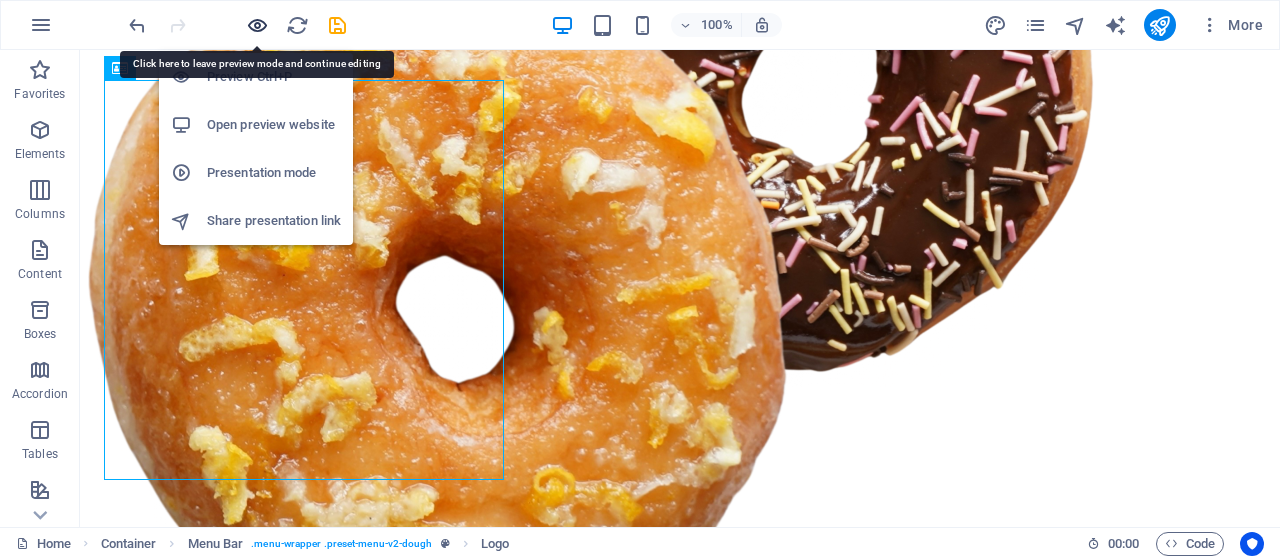 scroll, scrollTop: 1669, scrollLeft: 0, axis: vertical 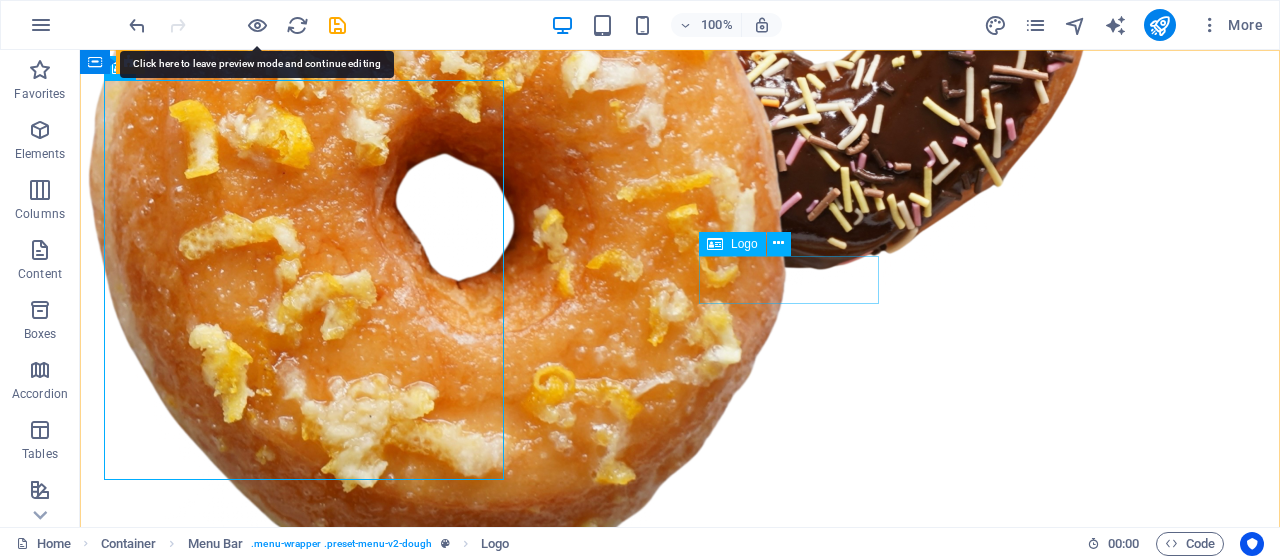 click at bounding box center [680, -1016] 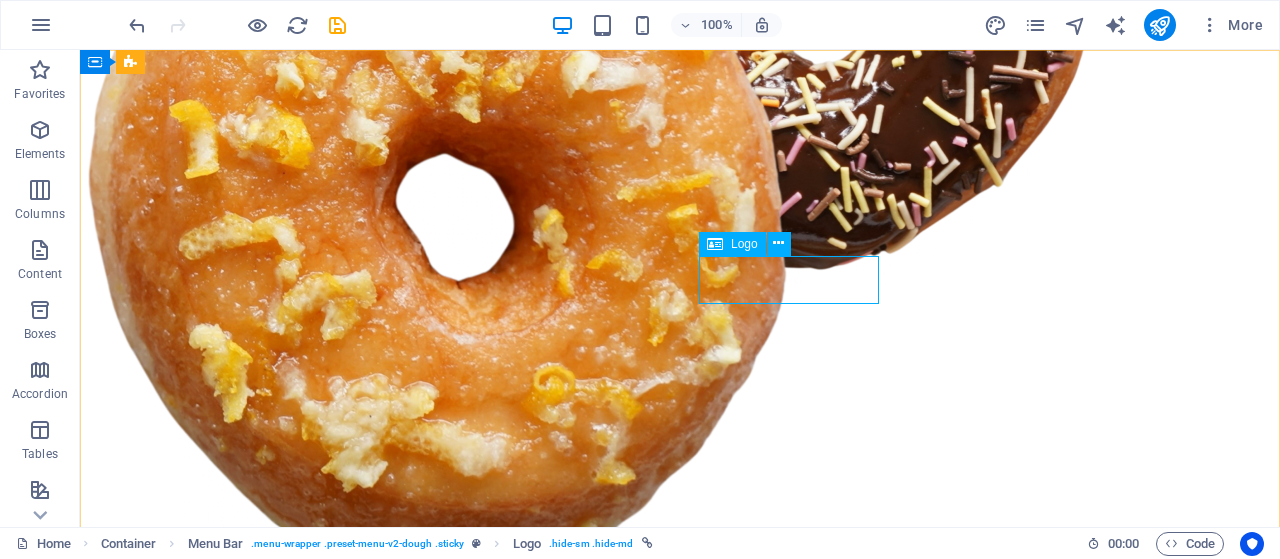 click on "Logo" at bounding box center [744, 244] 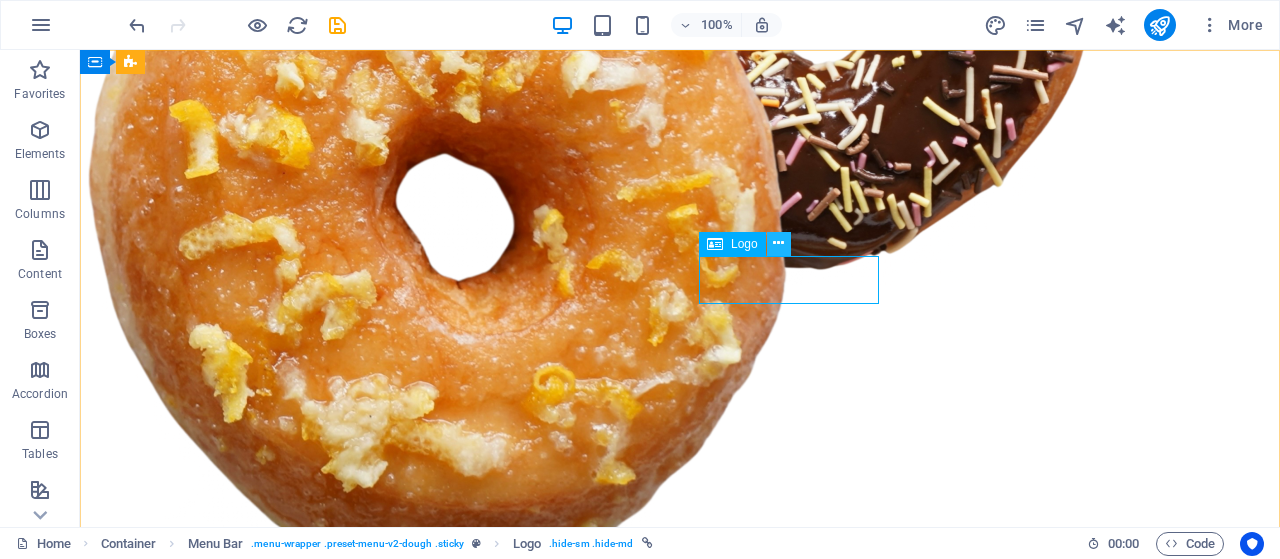 click at bounding box center (778, 243) 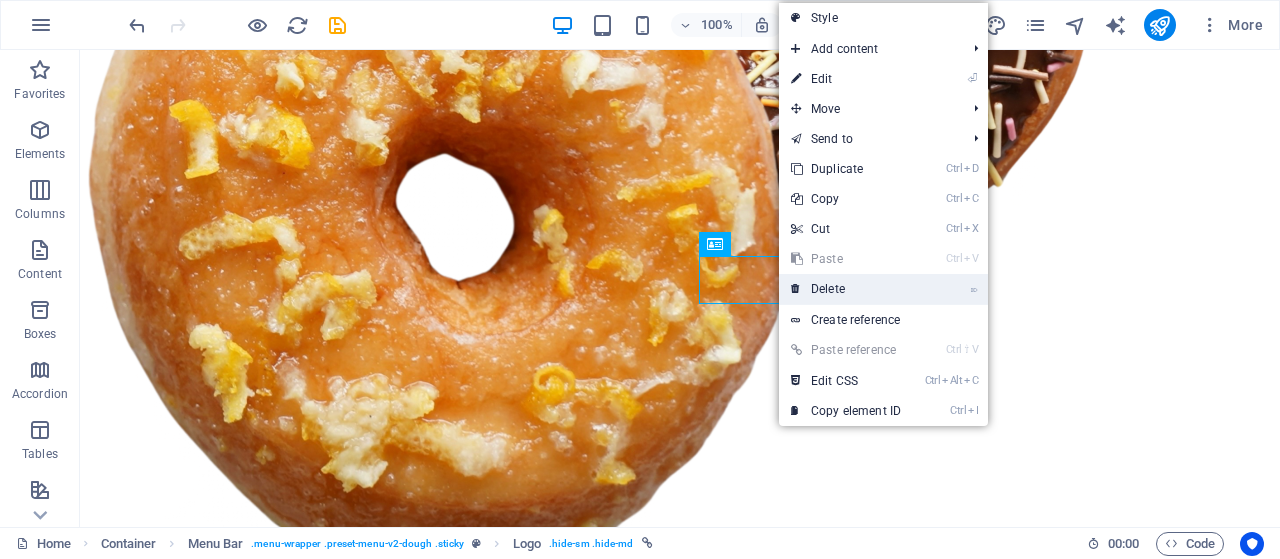 click on "⌦  Delete" at bounding box center (846, 289) 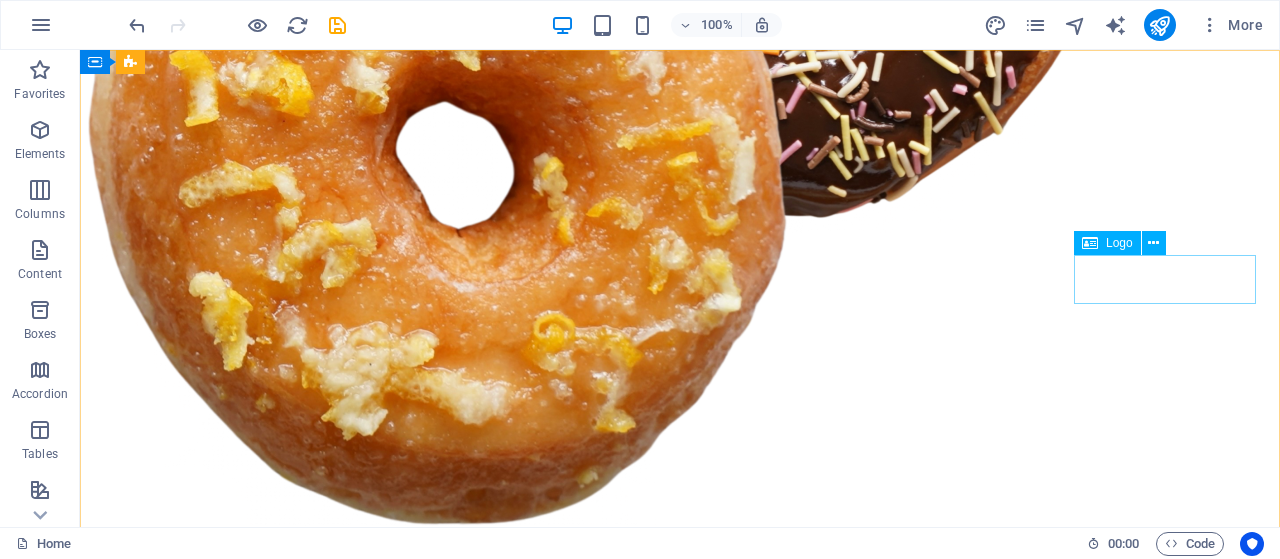 click at bounding box center (680, -1016) 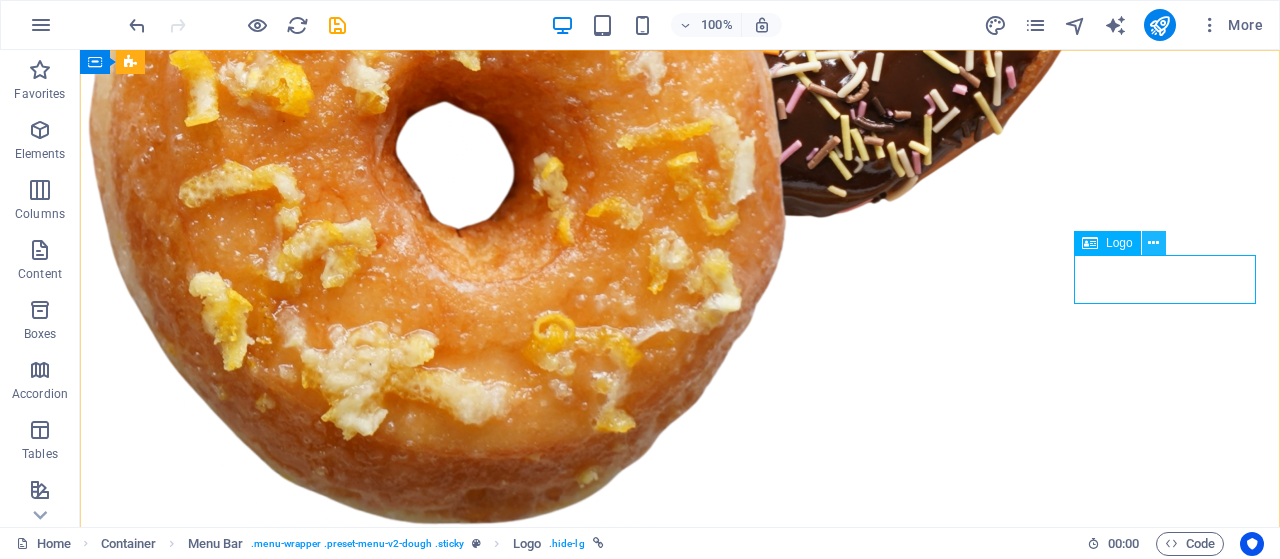 click at bounding box center (1153, 243) 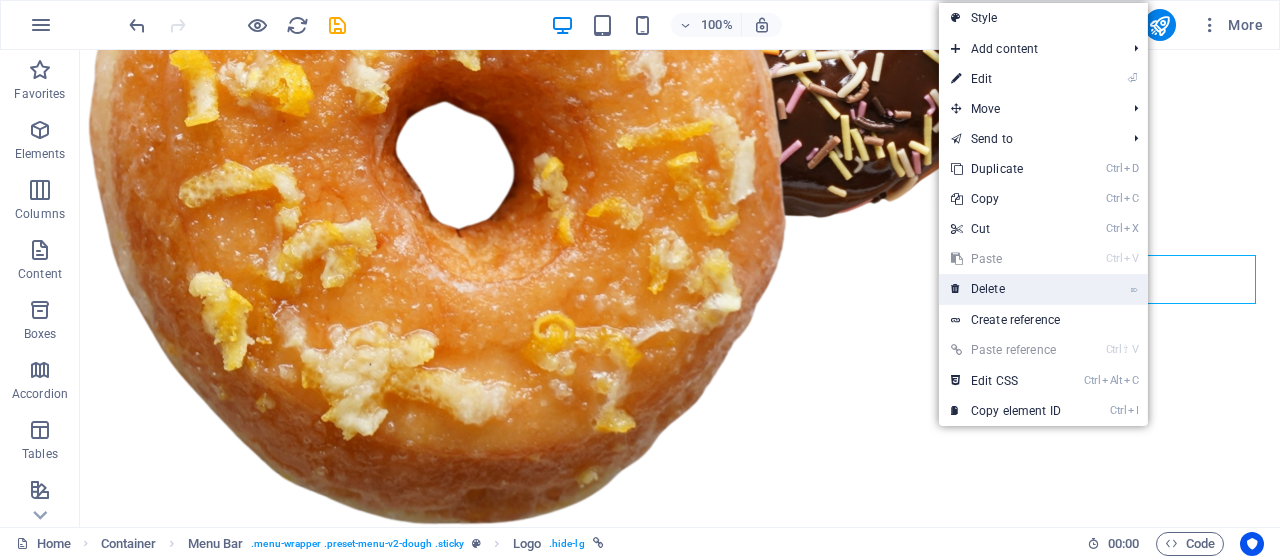 click on "⌦  Delete" at bounding box center [1006, 289] 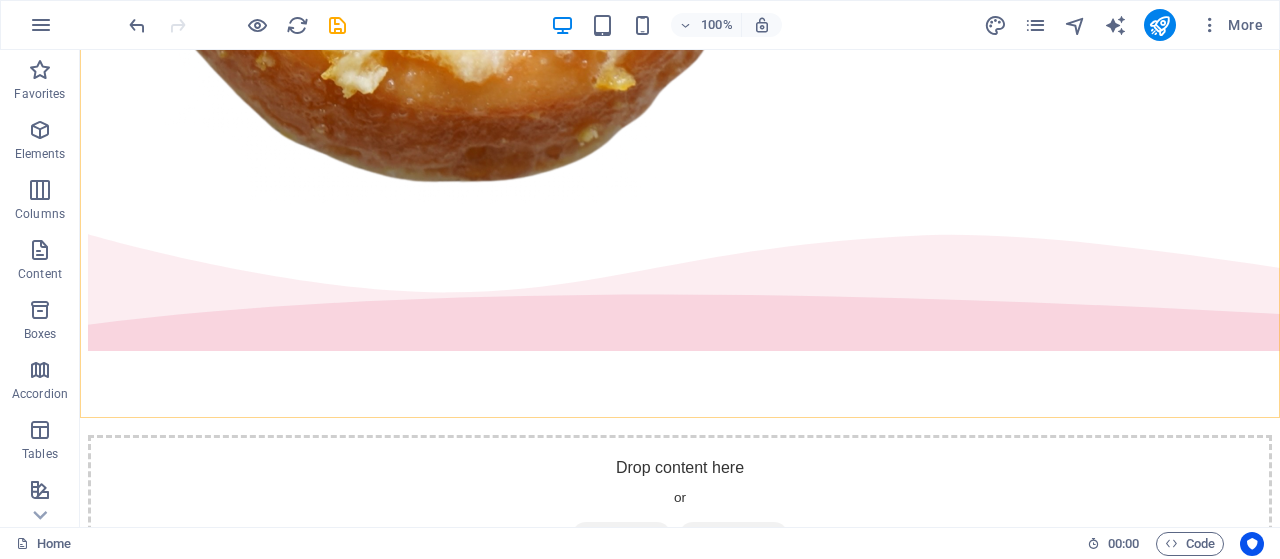 scroll, scrollTop: 1959, scrollLeft: 0, axis: vertical 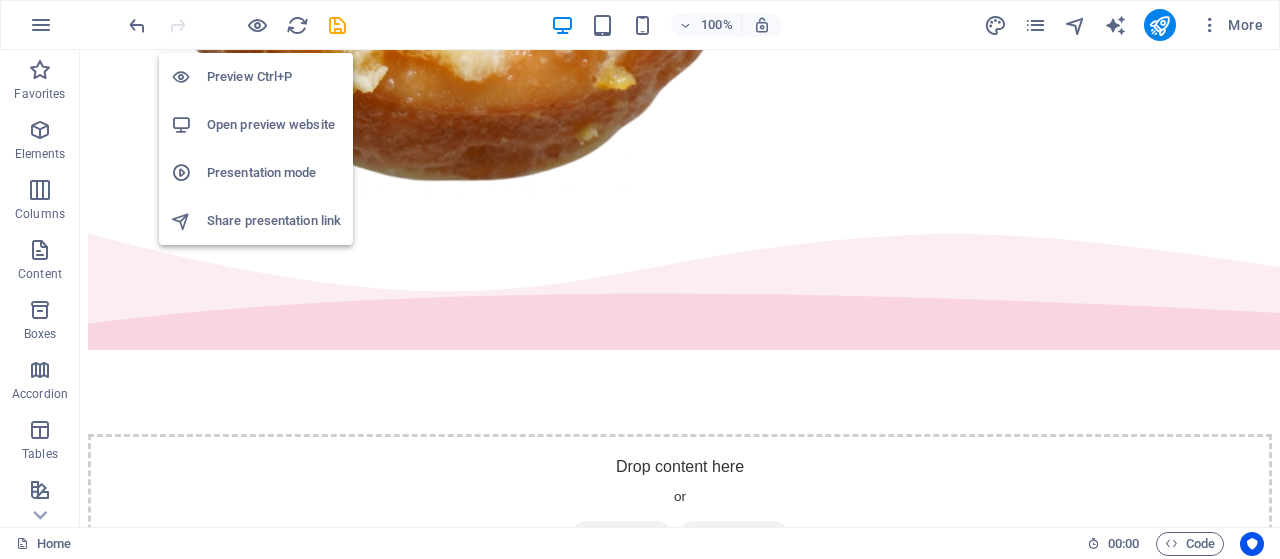 click on "Open preview website" at bounding box center (274, 125) 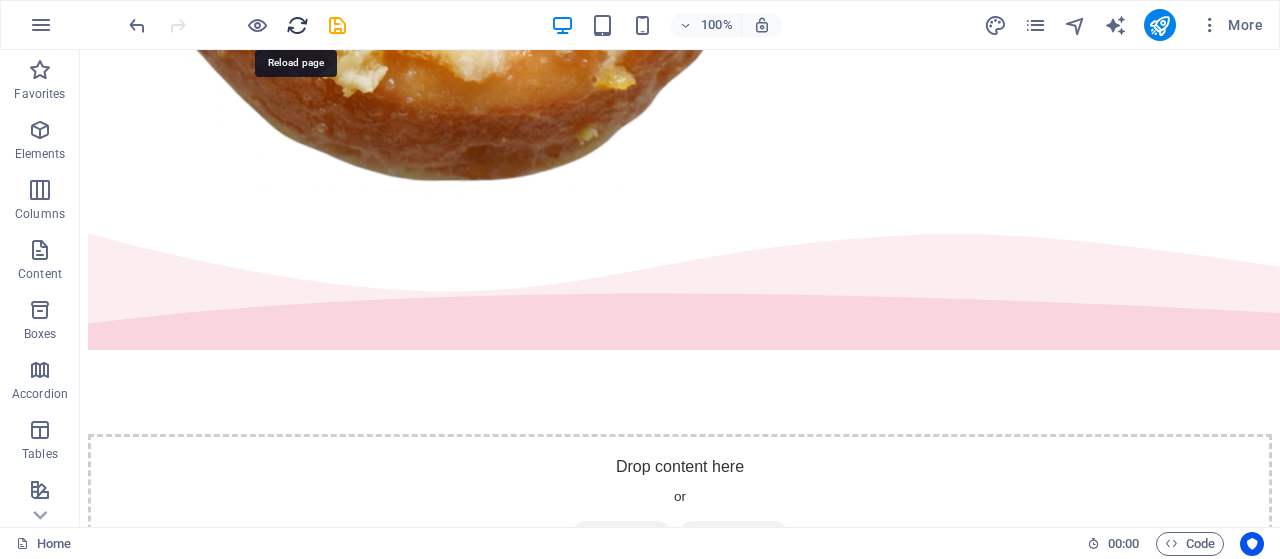 click at bounding box center [297, 25] 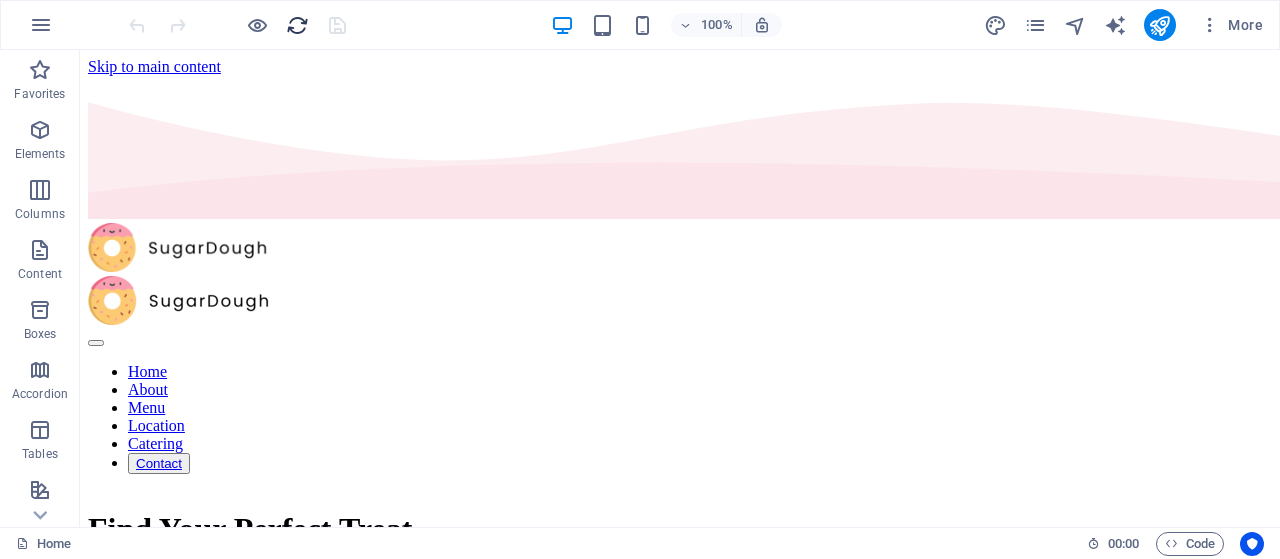 scroll, scrollTop: 0, scrollLeft: 0, axis: both 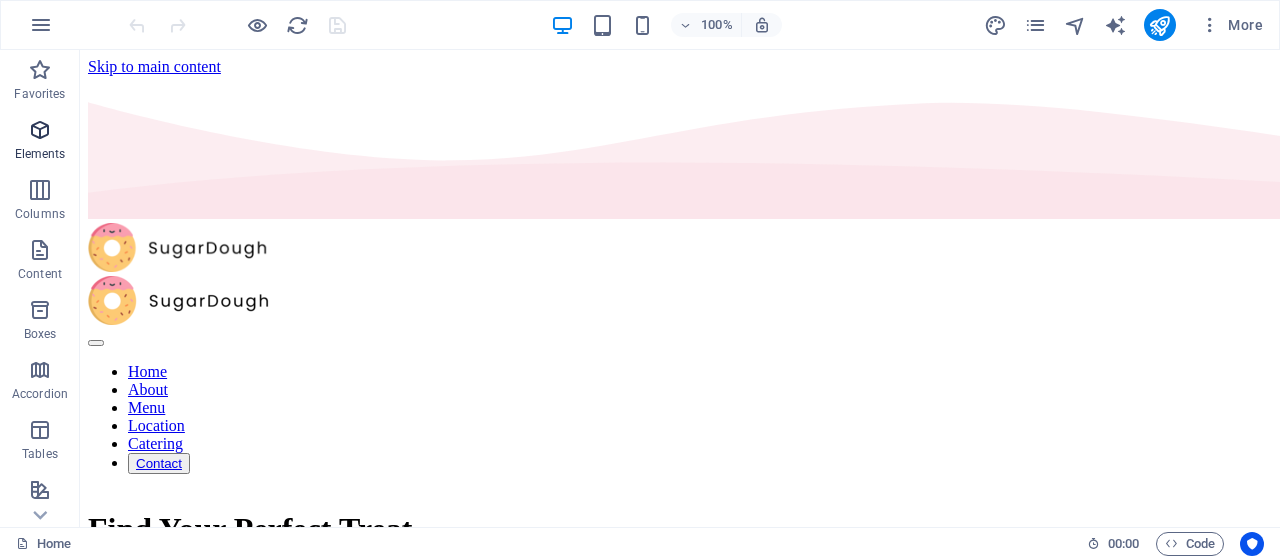 click at bounding box center (40, 130) 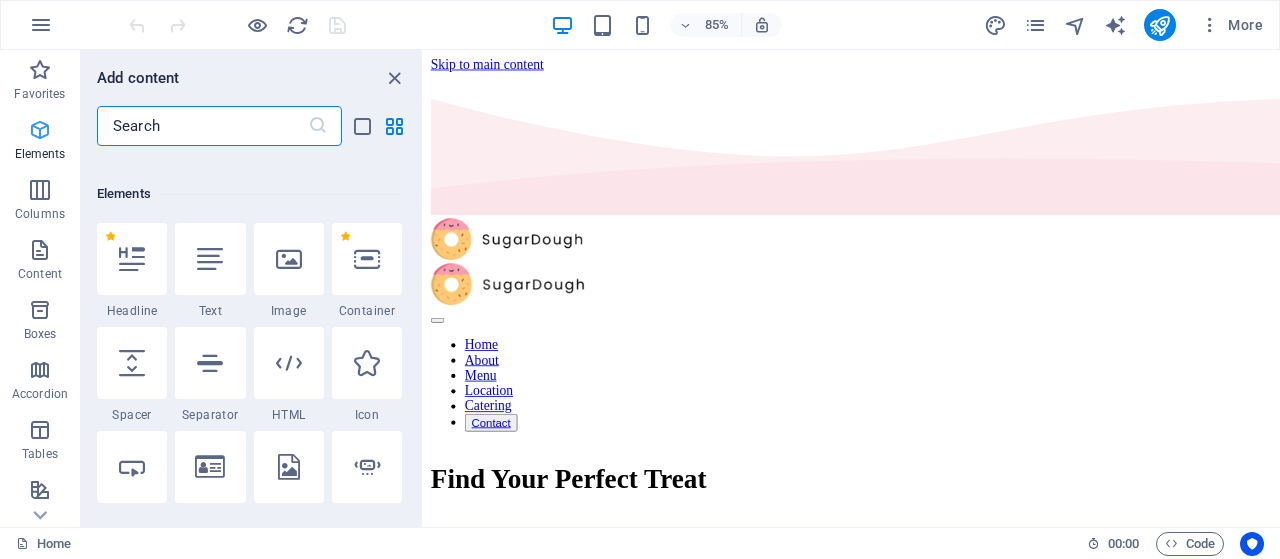 scroll, scrollTop: 213, scrollLeft: 0, axis: vertical 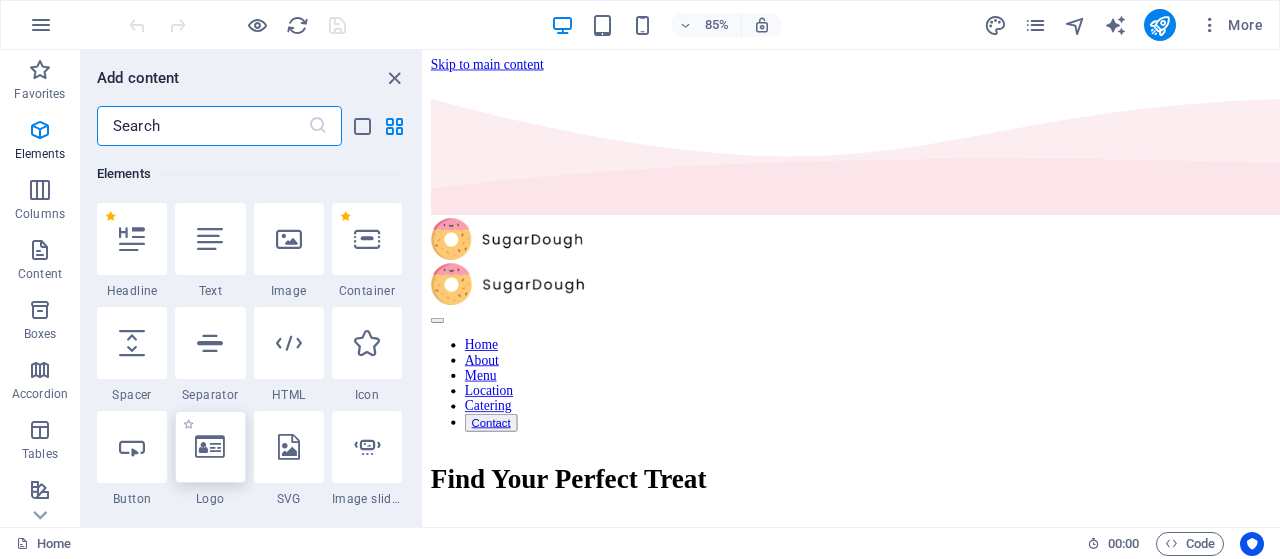 click at bounding box center [210, 447] 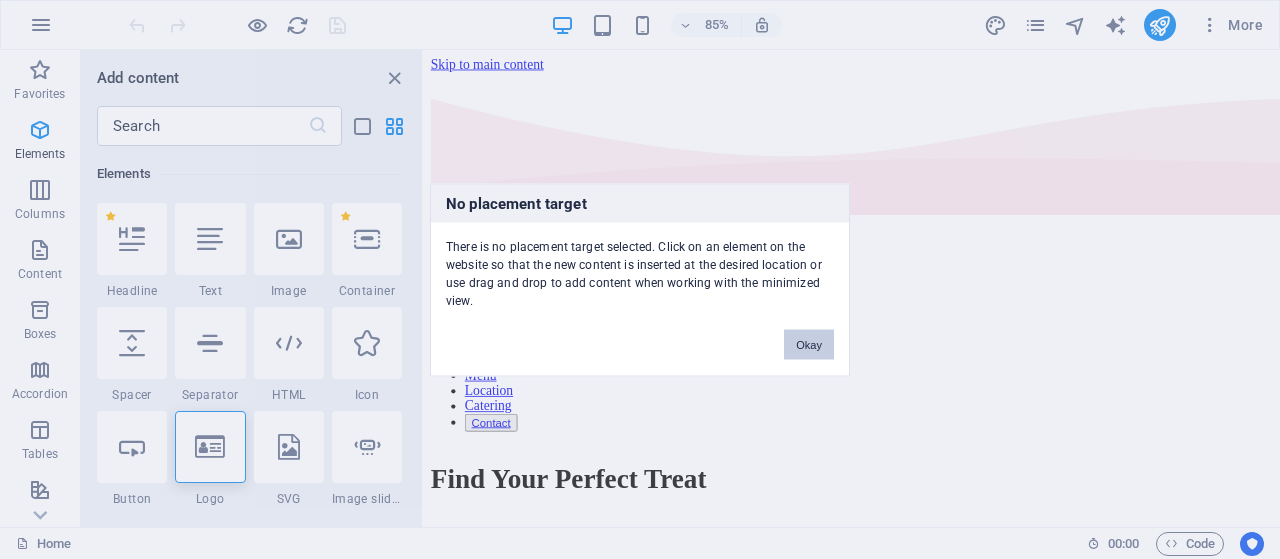 click on "Okay" at bounding box center (809, 344) 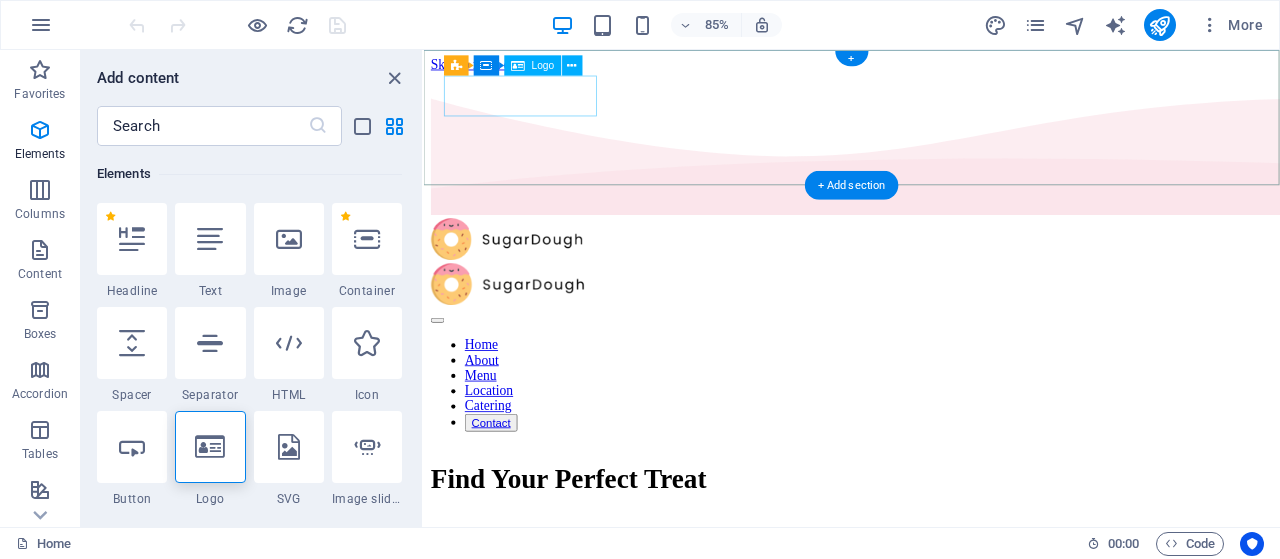 click at bounding box center [927, 274] 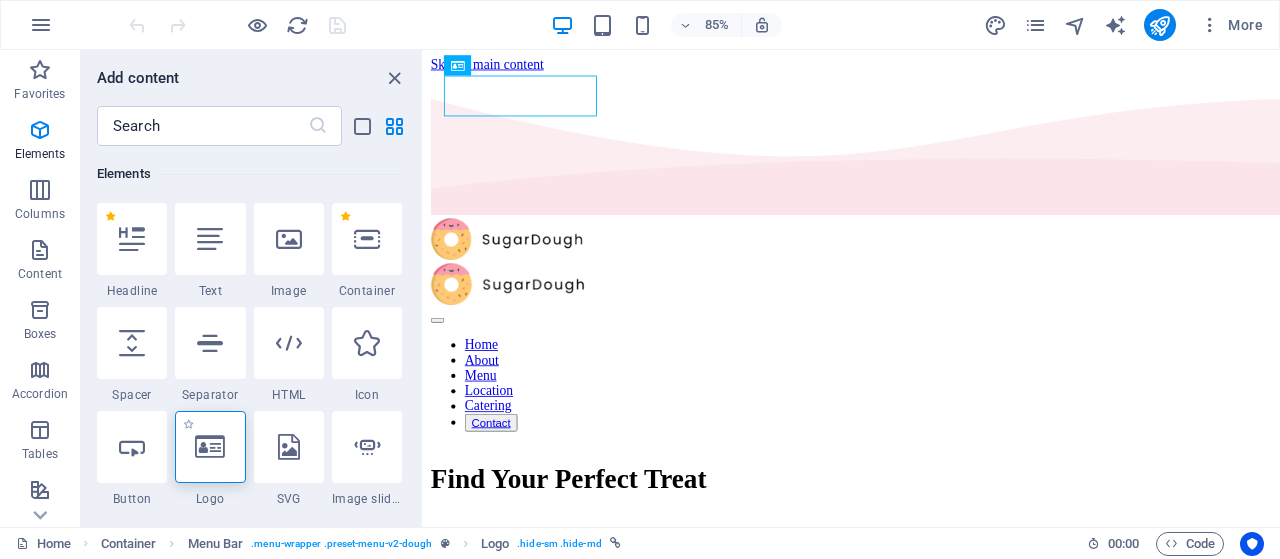 click at bounding box center (210, 447) 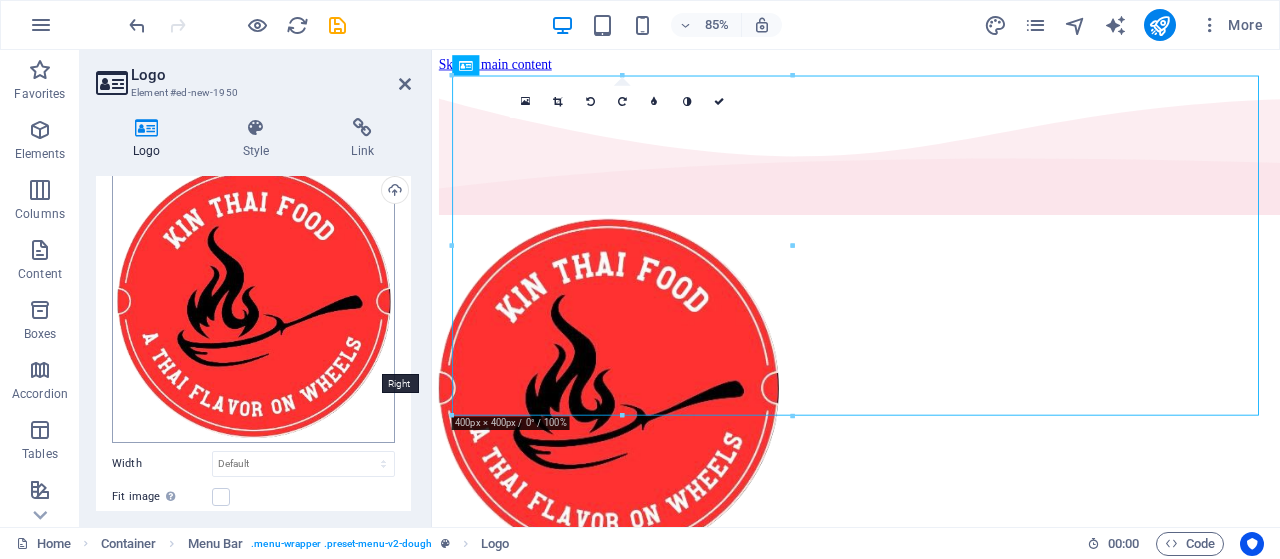 scroll, scrollTop: 99, scrollLeft: 0, axis: vertical 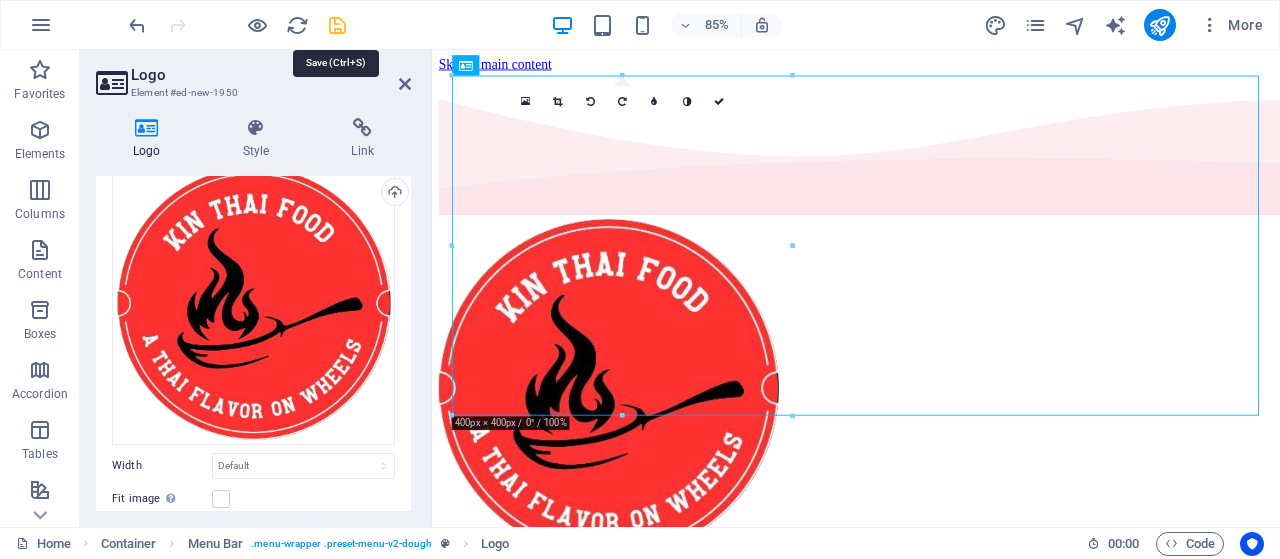 click at bounding box center [337, 25] 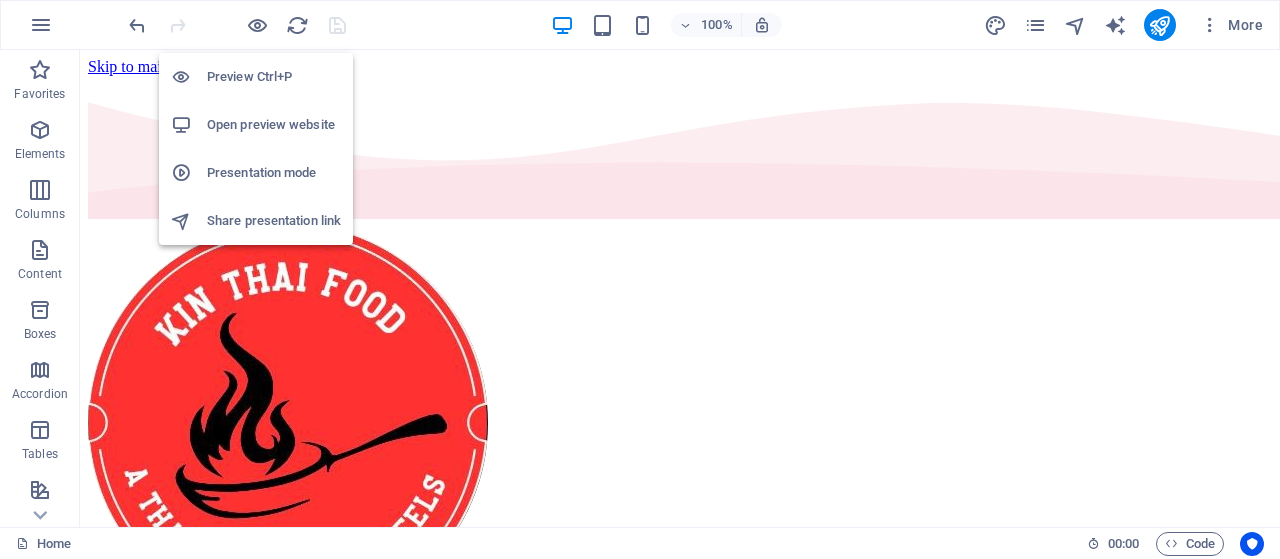 click on "Open preview website" at bounding box center (274, 125) 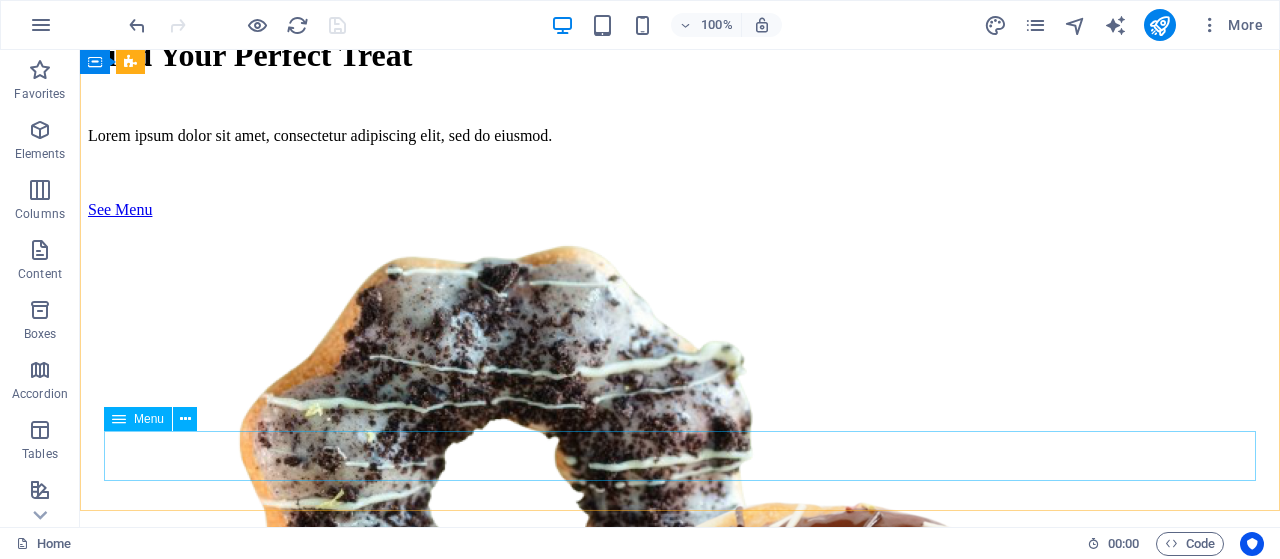 scroll, scrollTop: 893, scrollLeft: 0, axis: vertical 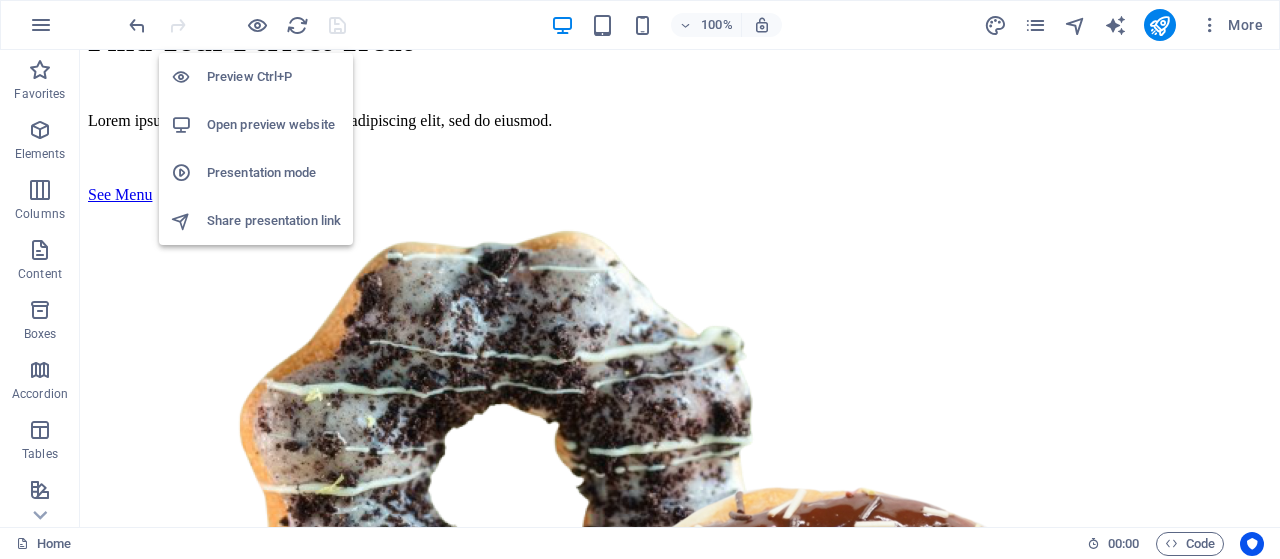 click on "Presentation mode" at bounding box center (274, 173) 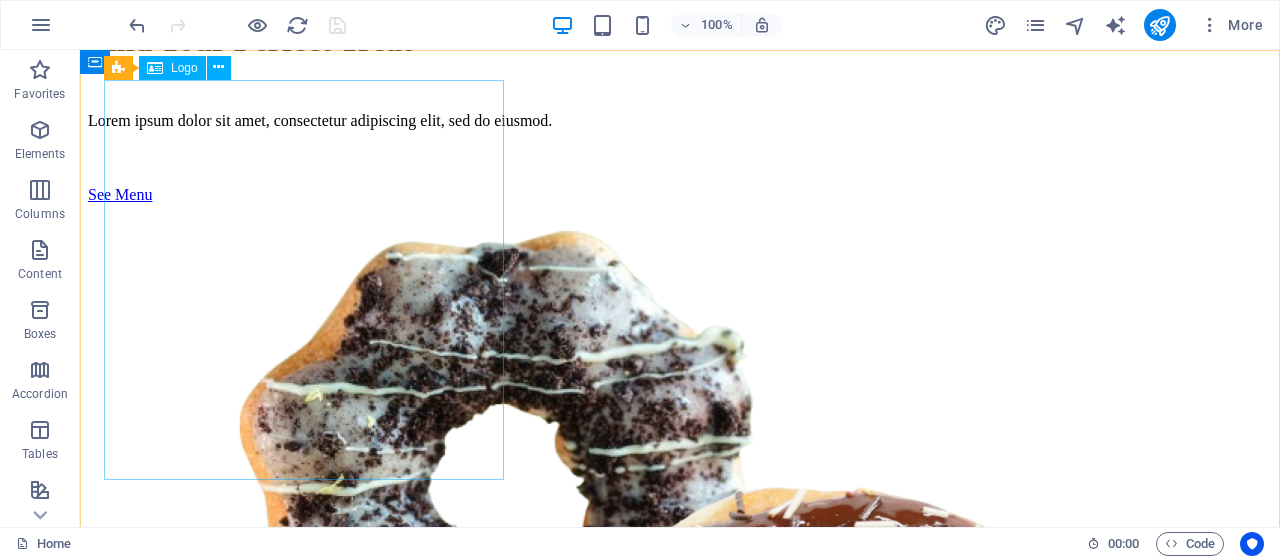click at bounding box center (680, -468) 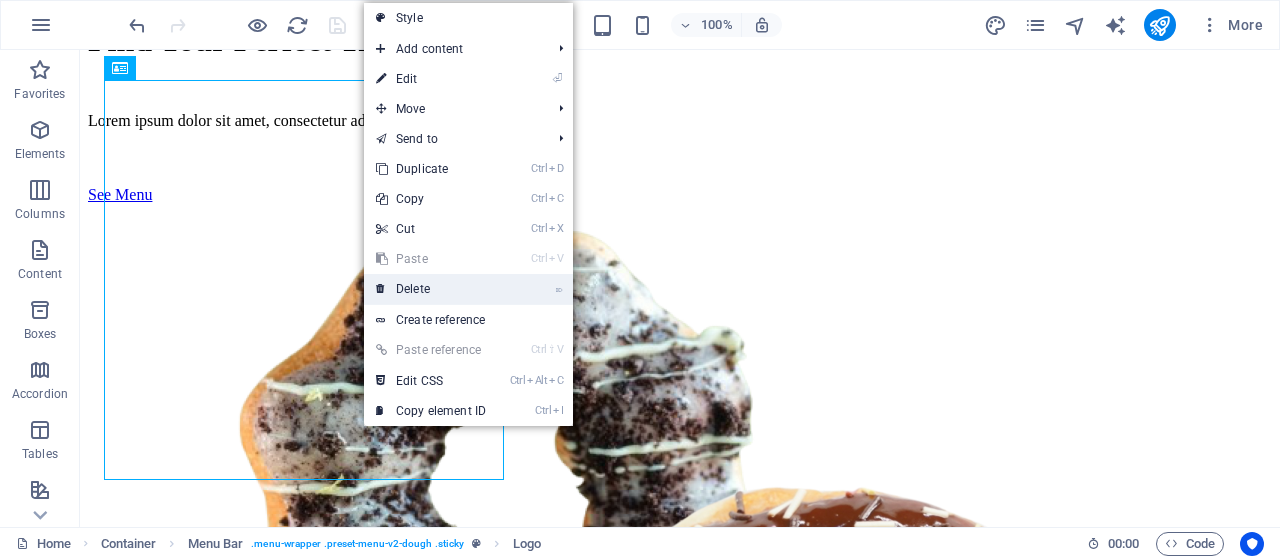 click on "⌦  Delete" at bounding box center [431, 289] 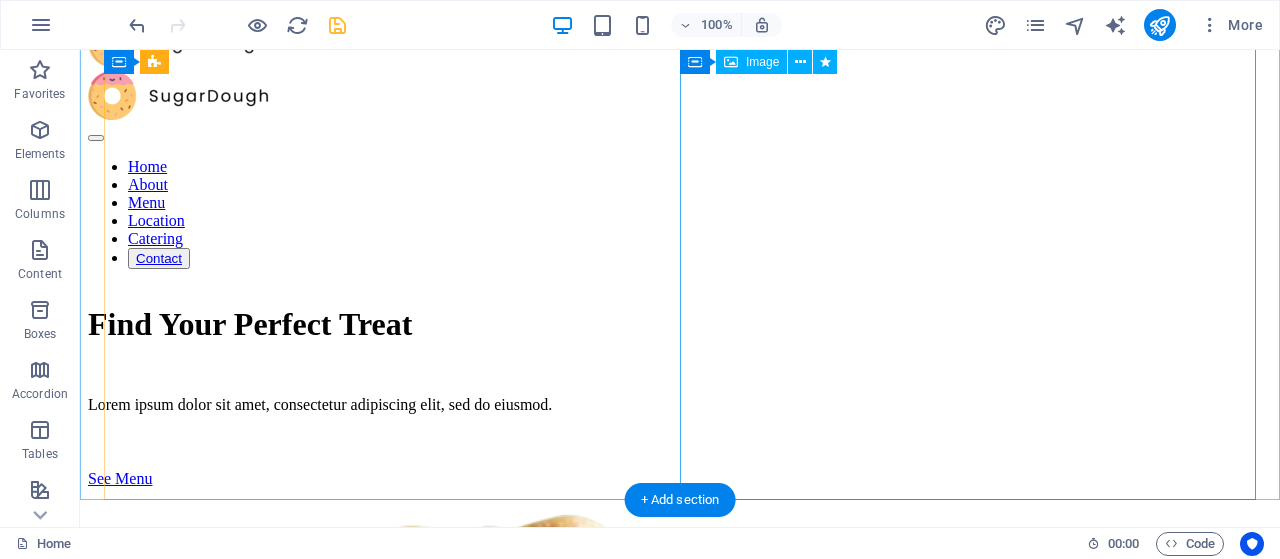 scroll, scrollTop: 204, scrollLeft: 0, axis: vertical 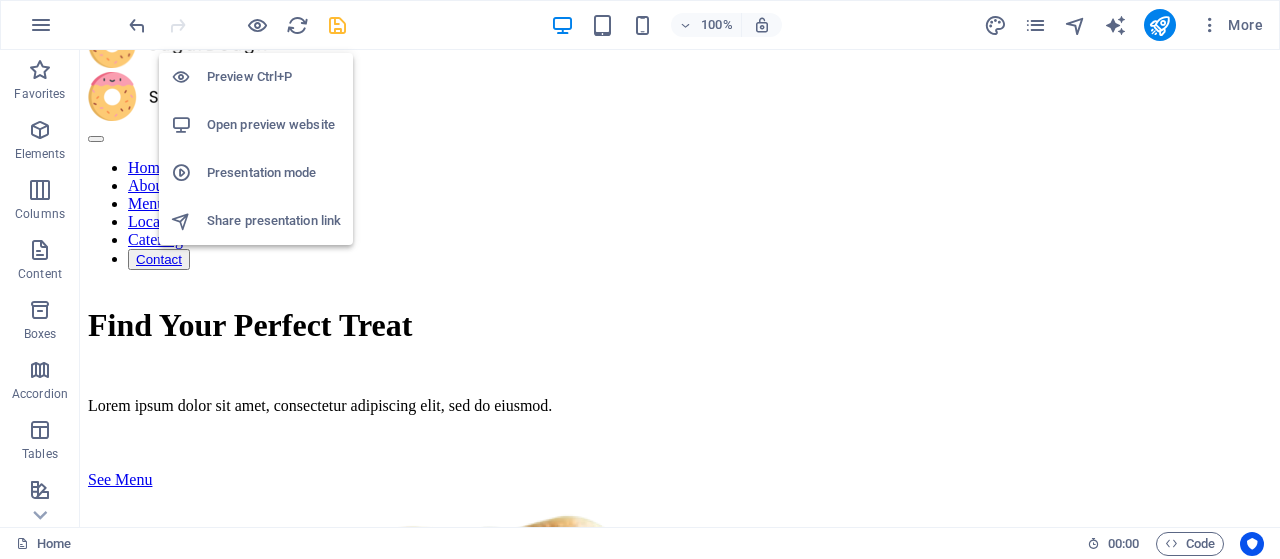 click on "Presentation mode" at bounding box center [274, 173] 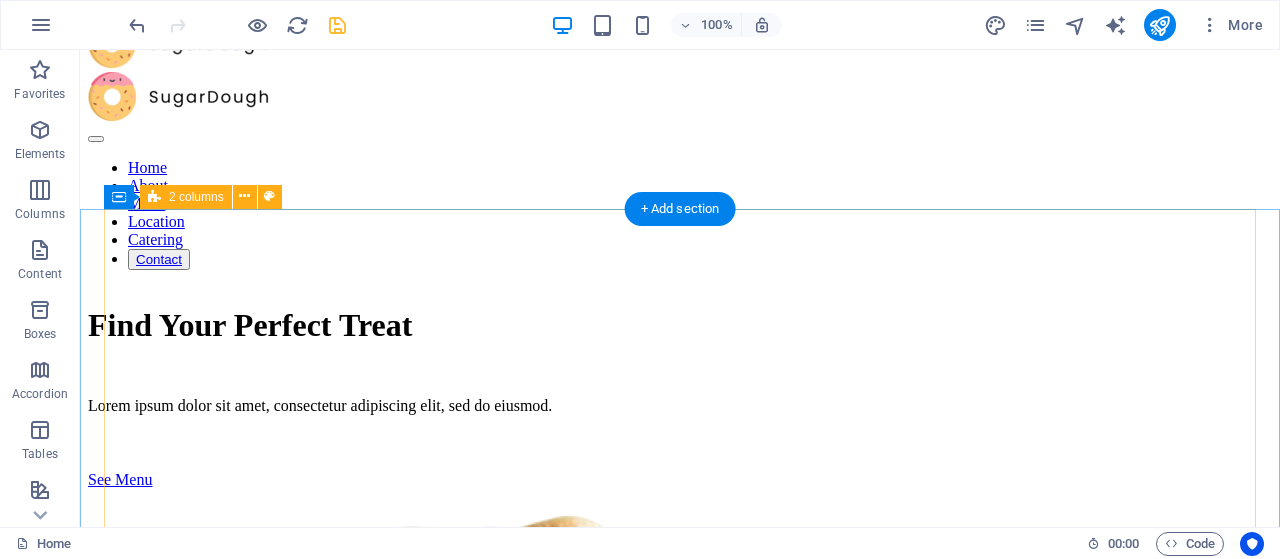scroll, scrollTop: 0, scrollLeft: 0, axis: both 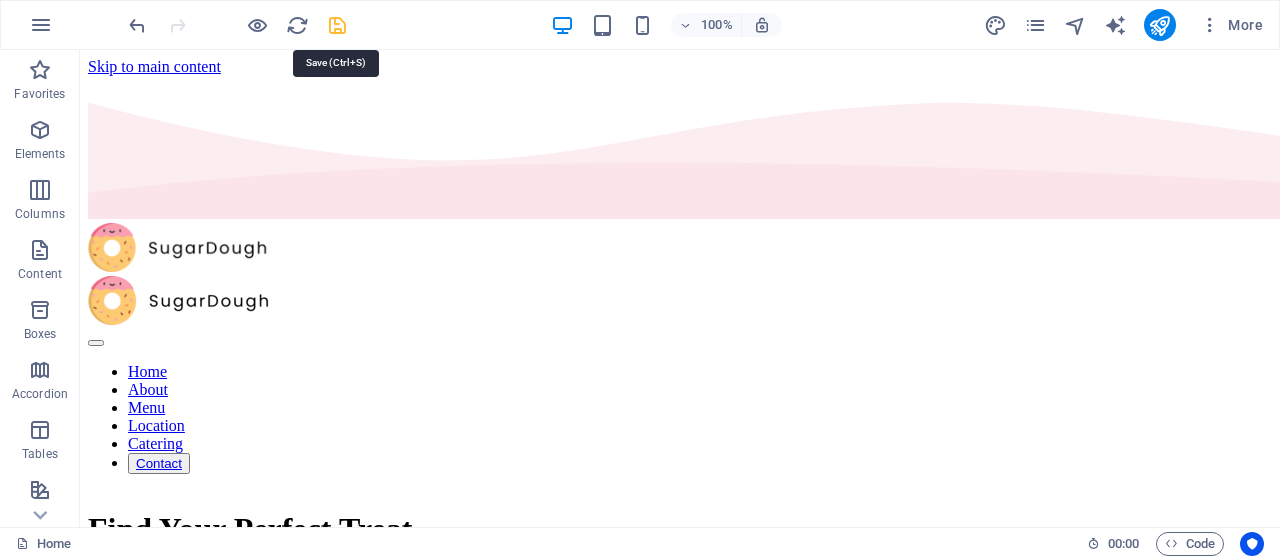 click at bounding box center (337, 25) 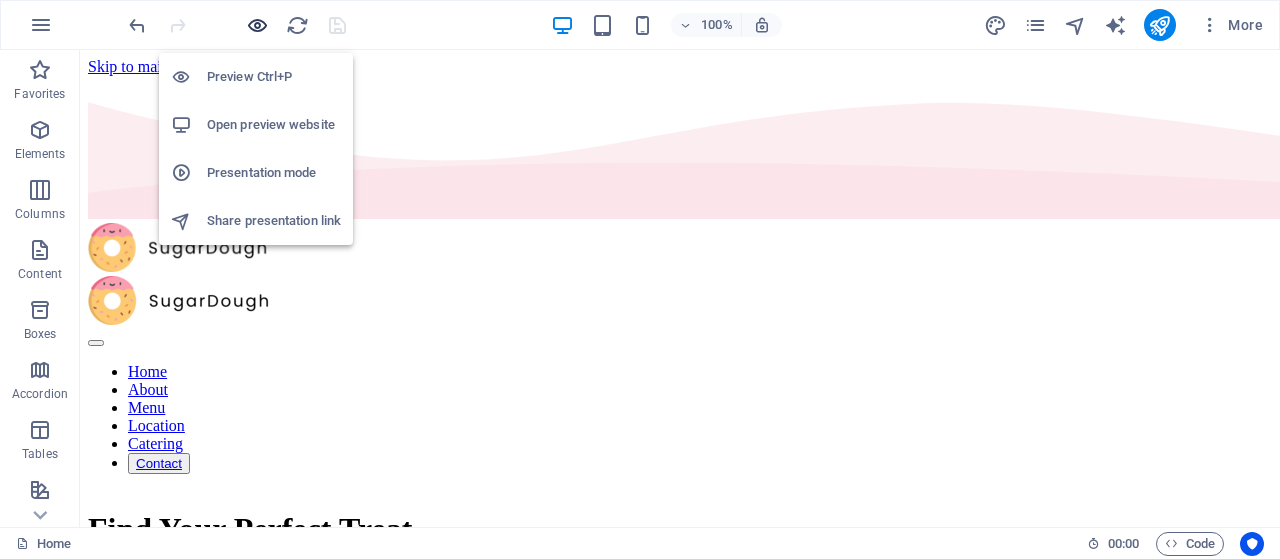 click at bounding box center [257, 25] 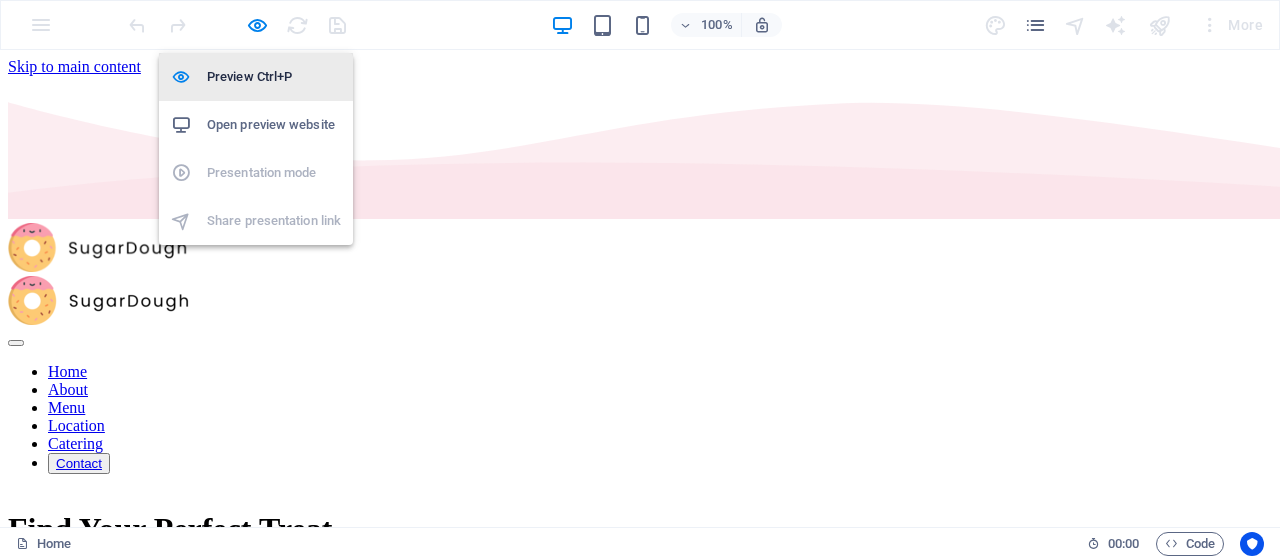 click on "Preview Ctrl+P" at bounding box center [274, 77] 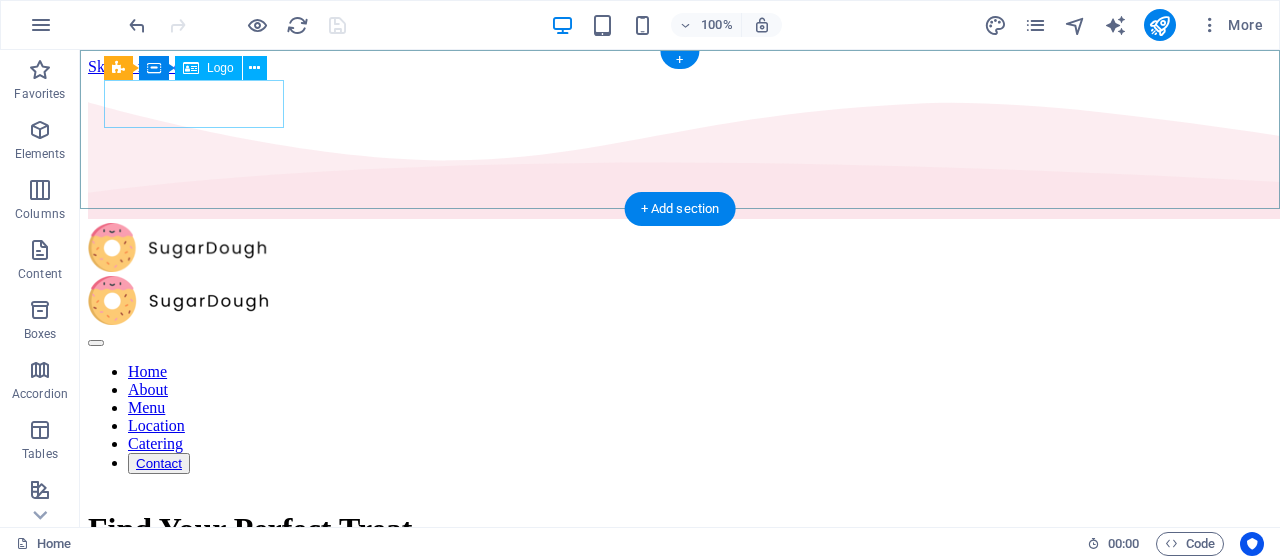 click at bounding box center (680, 249) 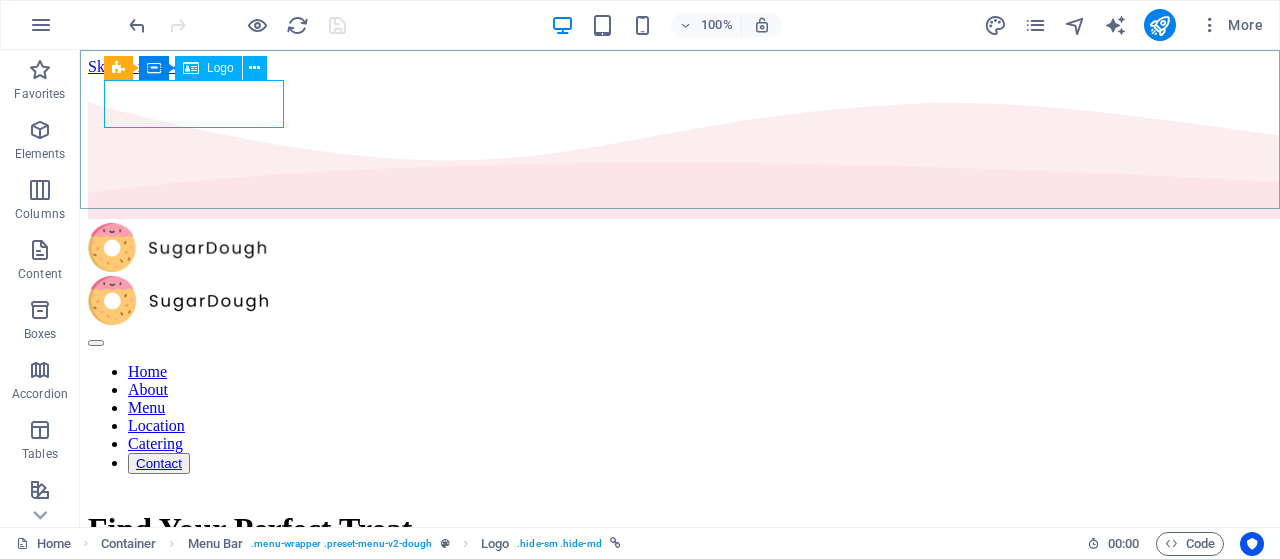 click on "Logo" at bounding box center (220, 68) 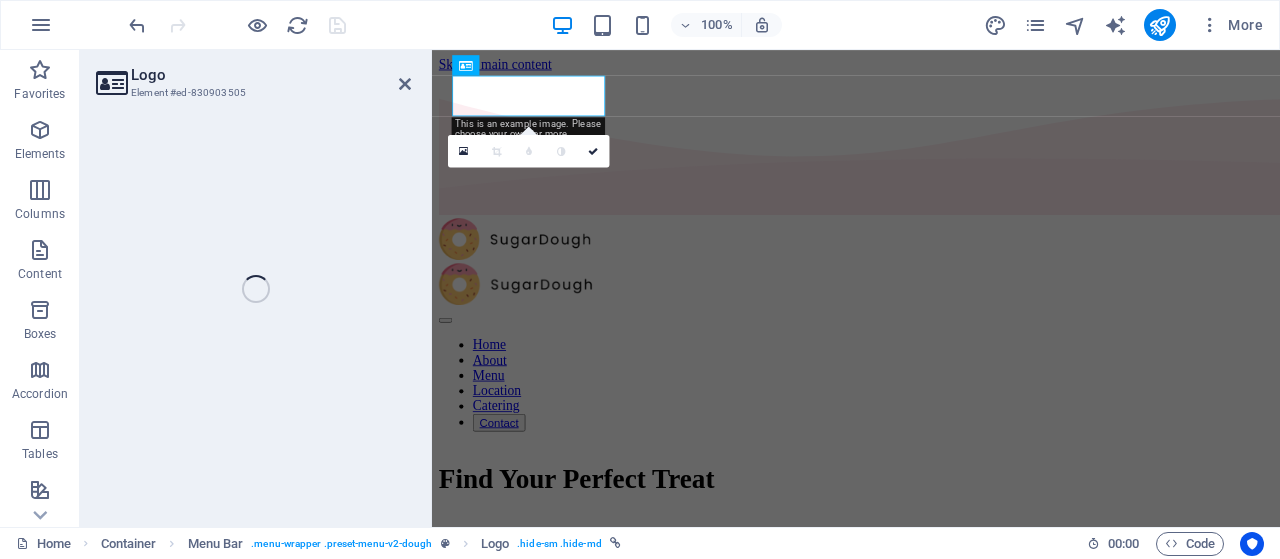 select on "px" 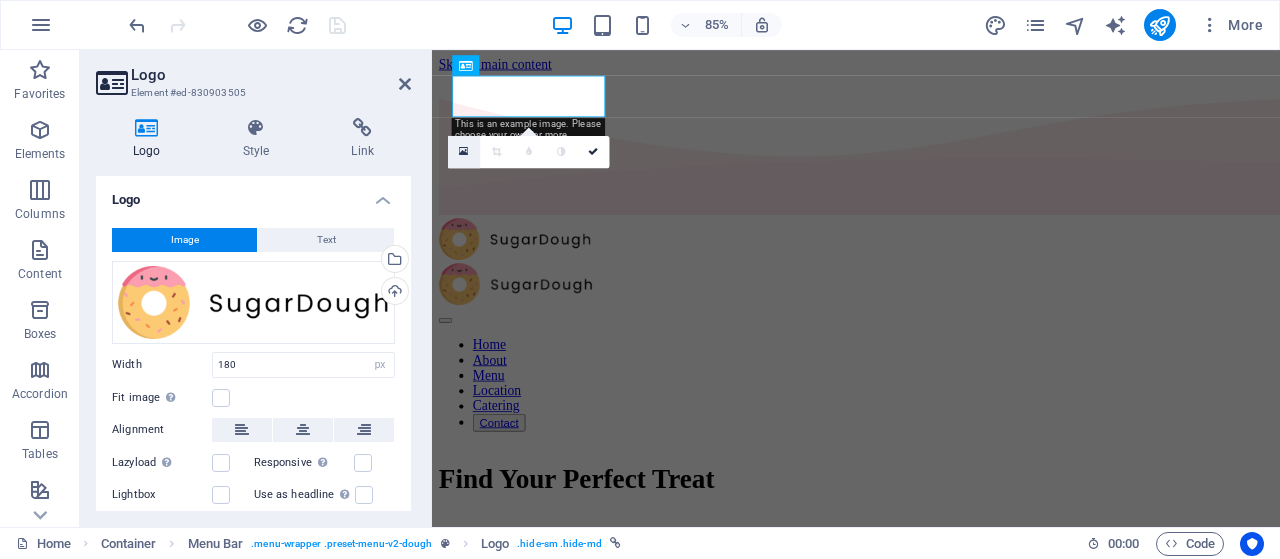 click at bounding box center [464, 152] 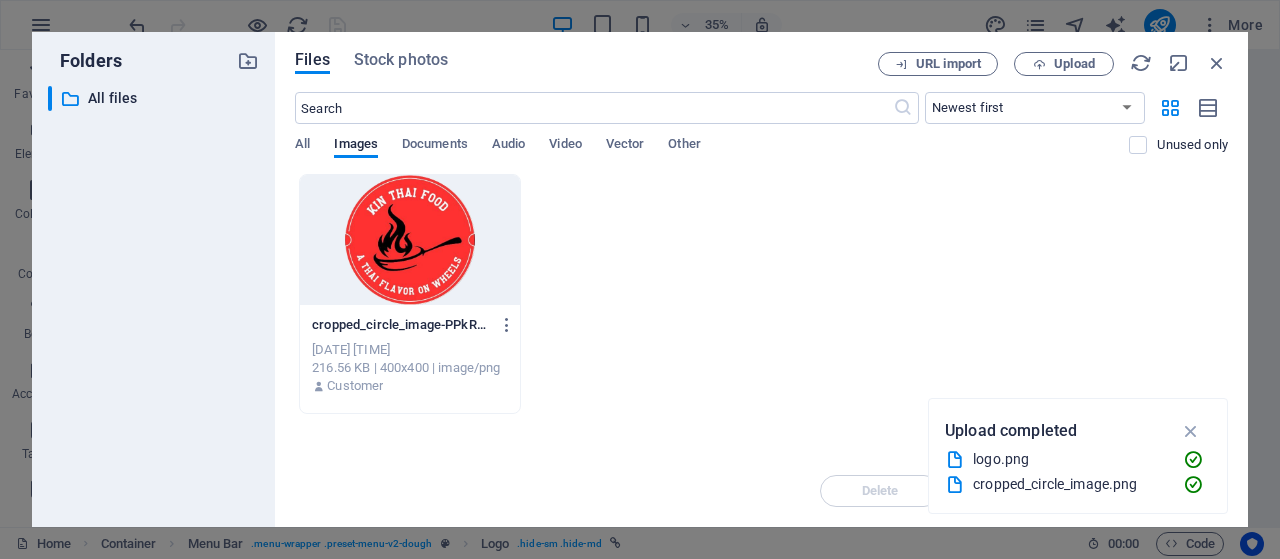 click at bounding box center (410, 240) 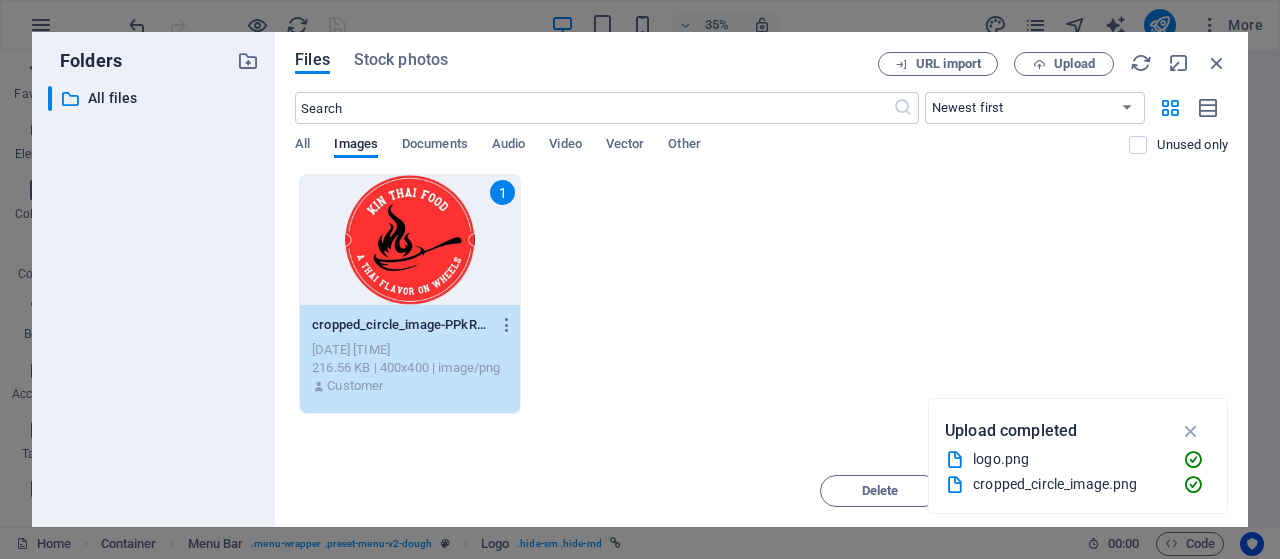 click on "1" at bounding box center (410, 240) 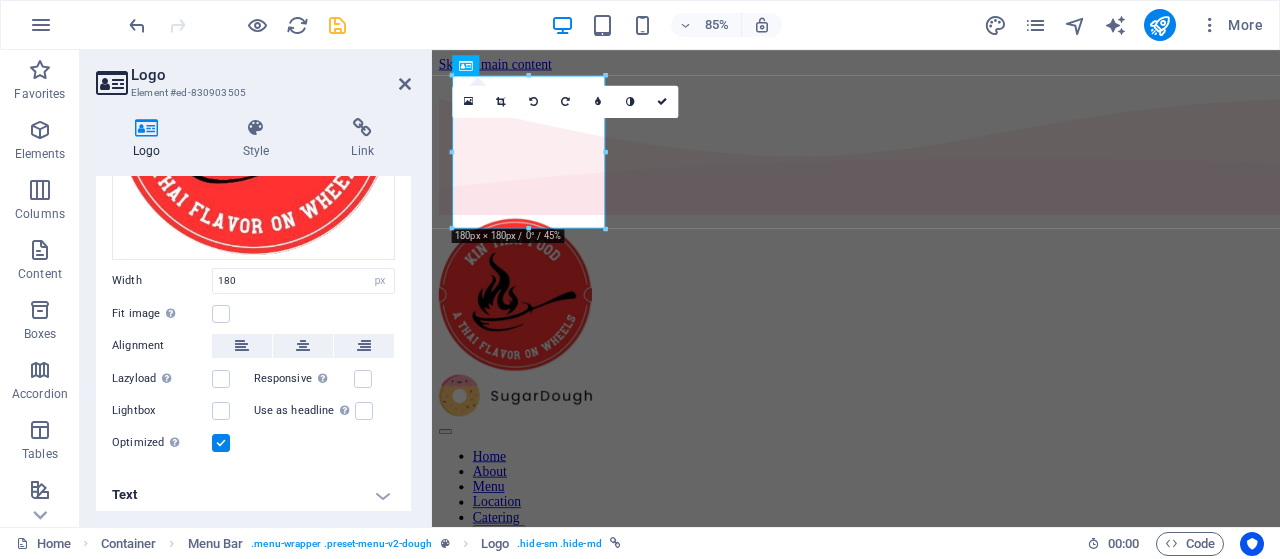 scroll, scrollTop: 290, scrollLeft: 0, axis: vertical 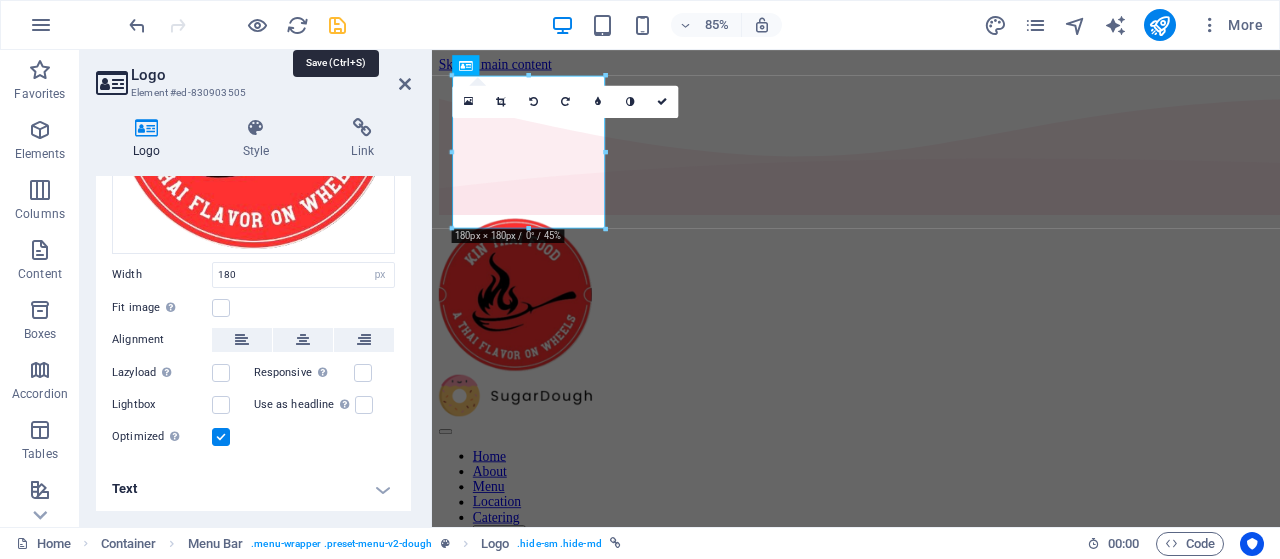 click at bounding box center (337, 25) 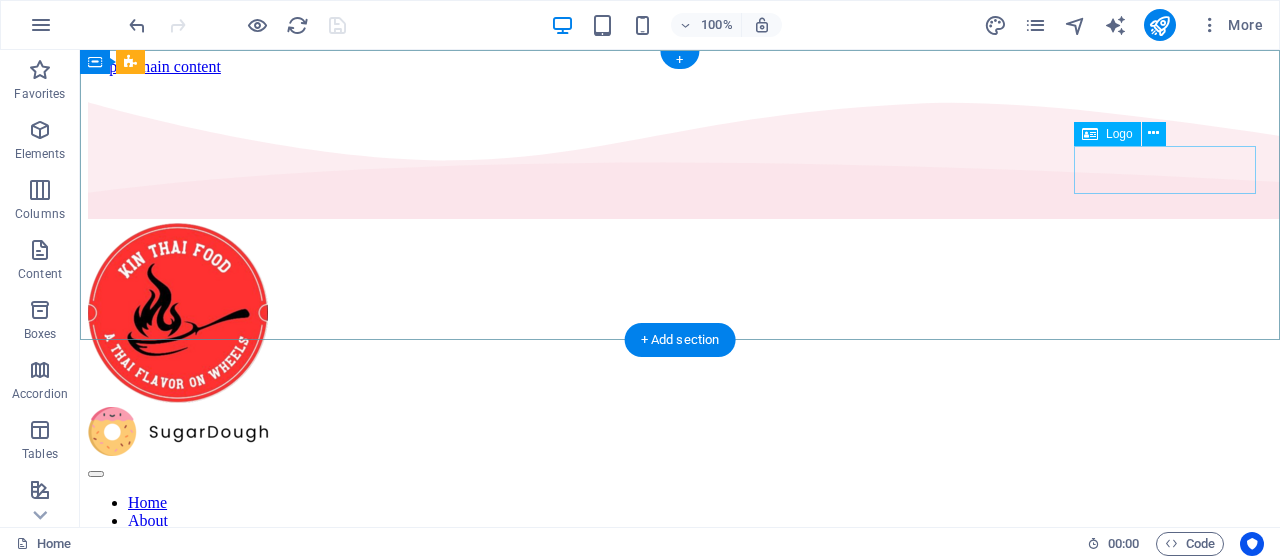 click at bounding box center [680, 433] 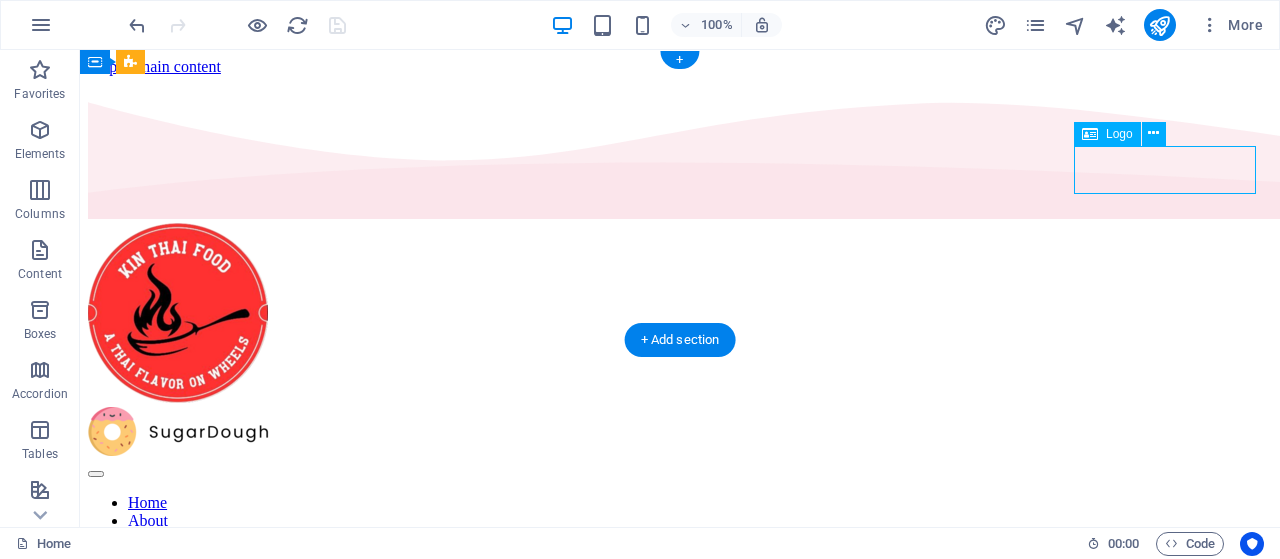 click at bounding box center (680, 433) 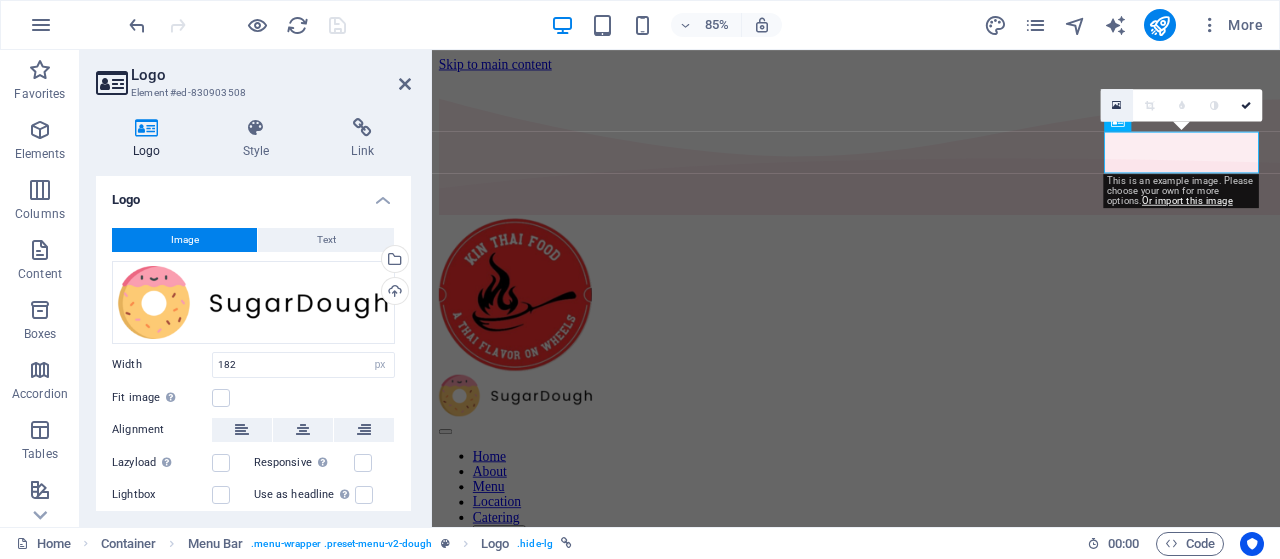 click at bounding box center [1117, 105] 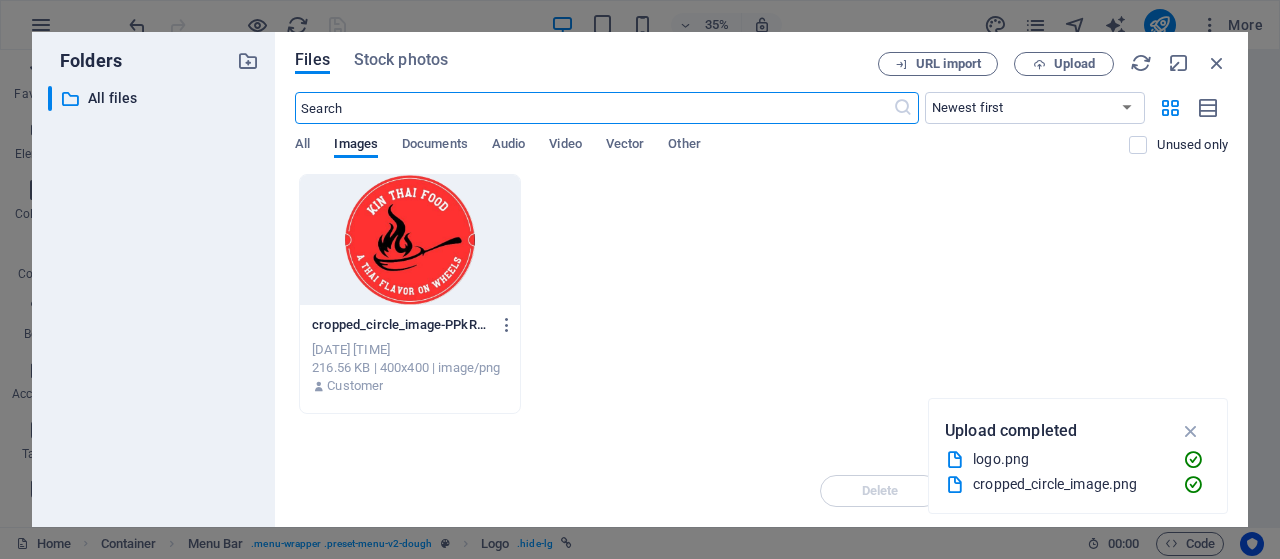 click at bounding box center (410, 240) 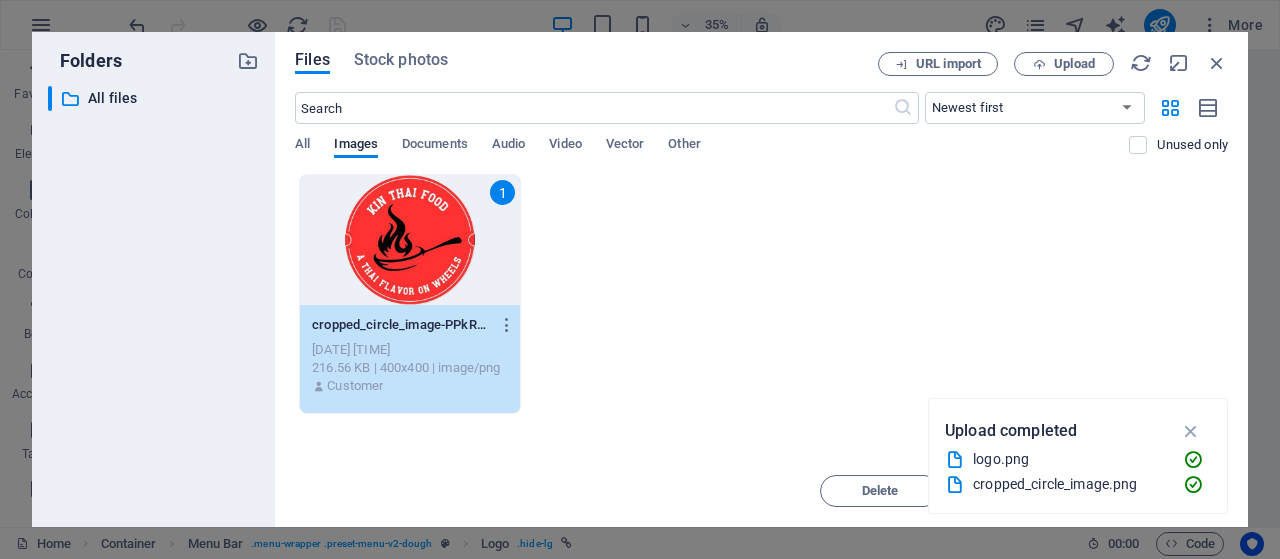 click on "1" at bounding box center [410, 240] 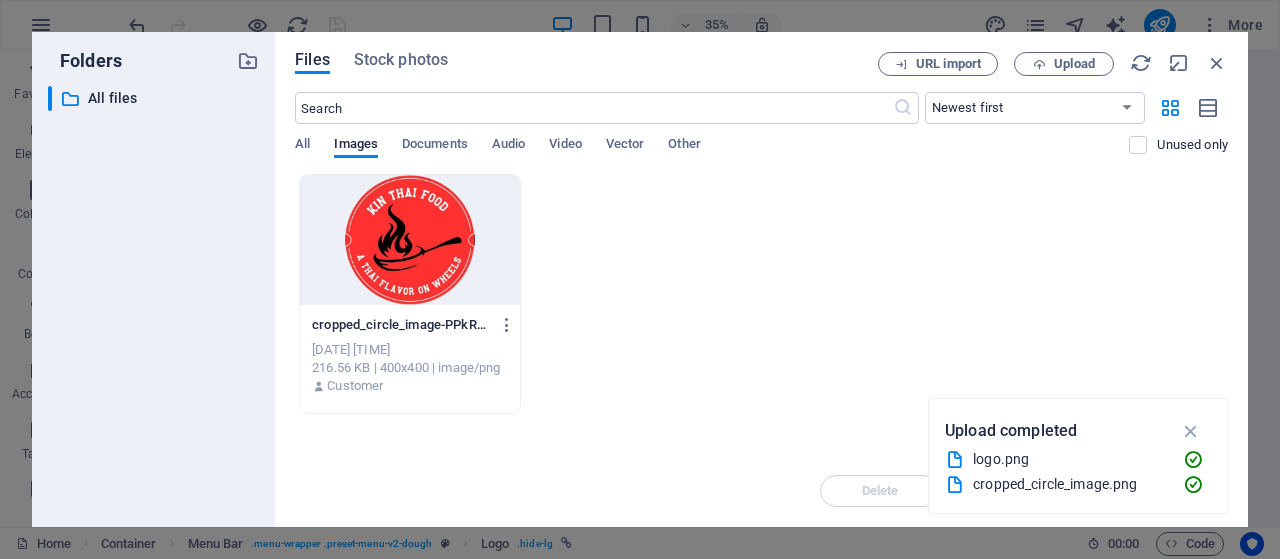 click at bounding box center (410, 240) 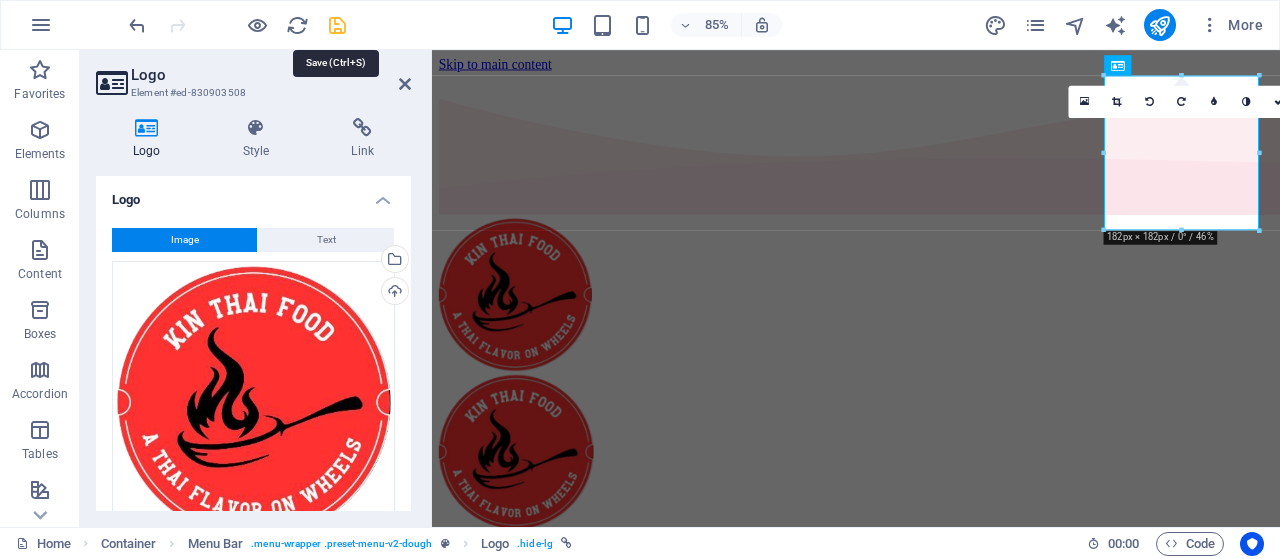 click at bounding box center [337, 25] 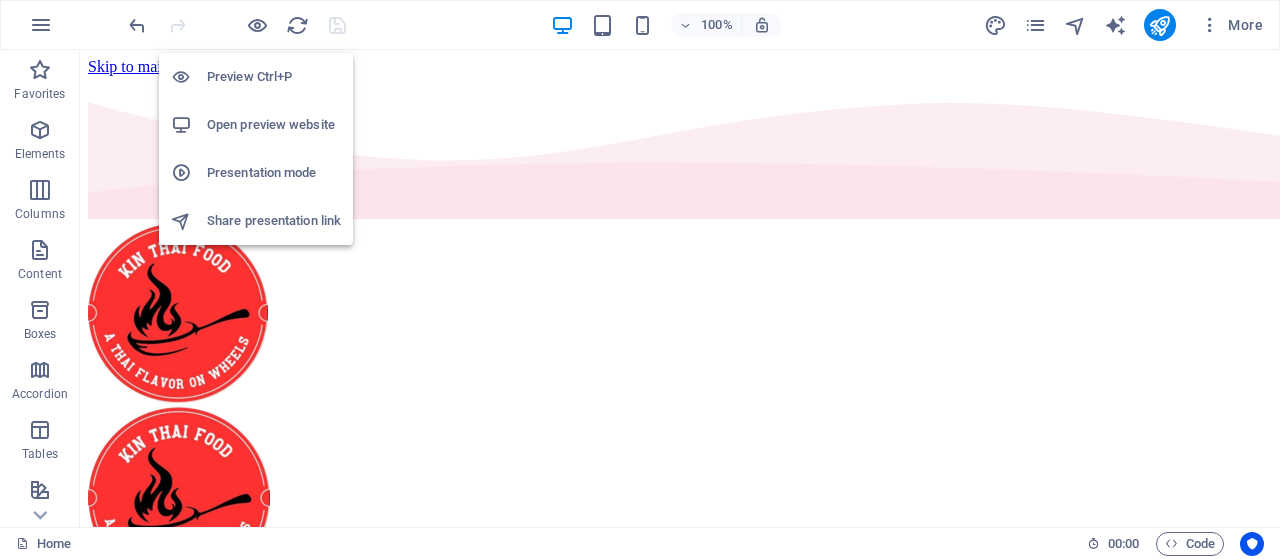 click on "Open preview website" at bounding box center [274, 125] 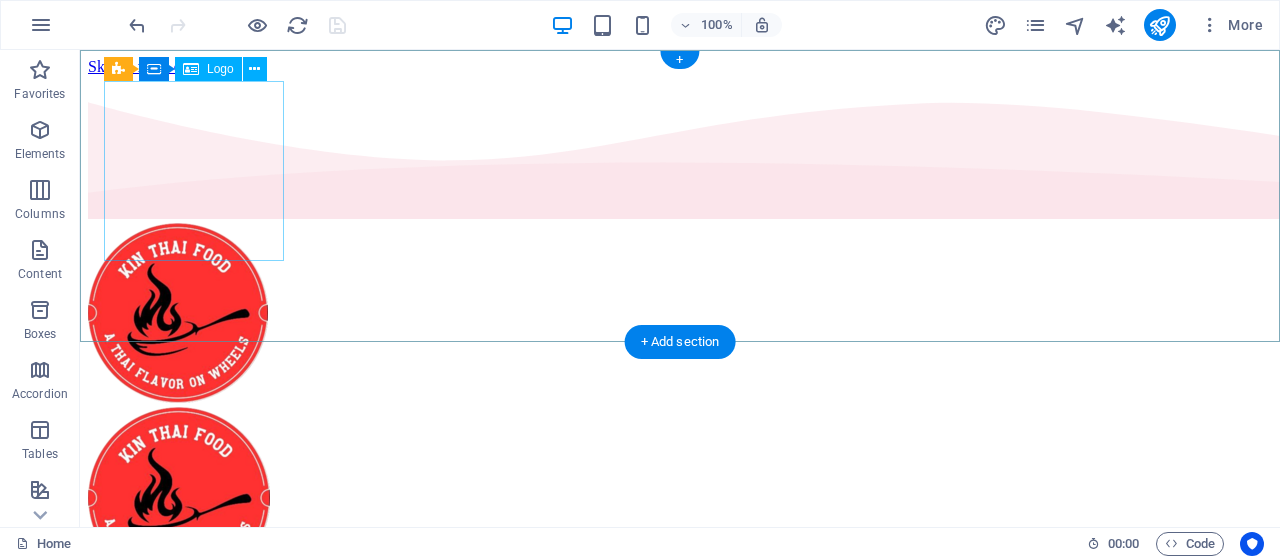 click at bounding box center [680, 315] 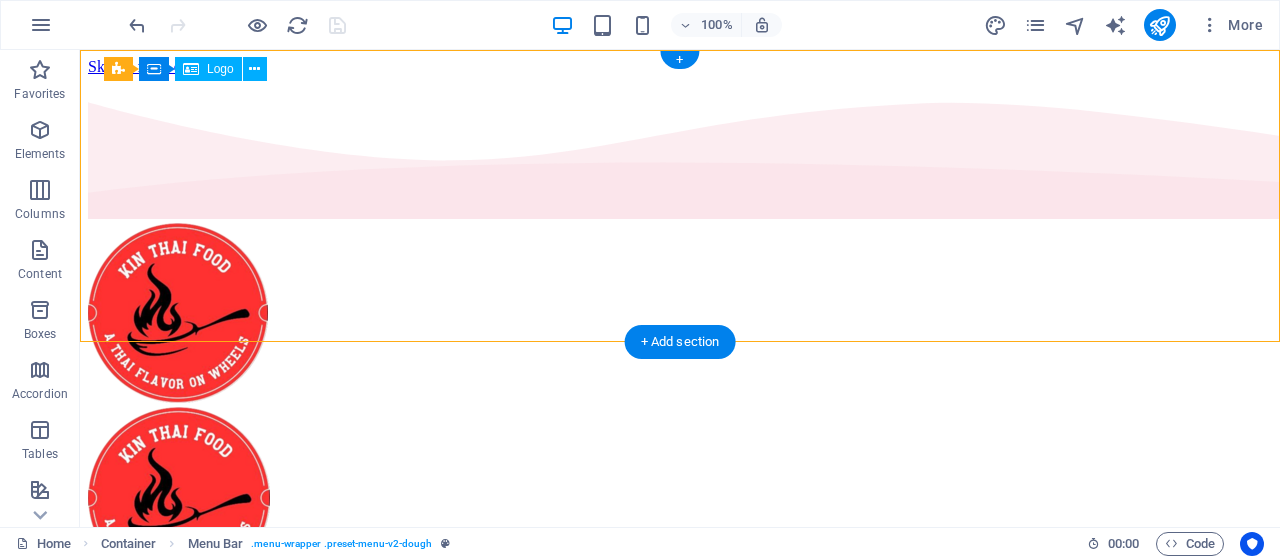 drag, startPoint x: 283, startPoint y: 261, endPoint x: 271, endPoint y: 214, distance: 48.507732 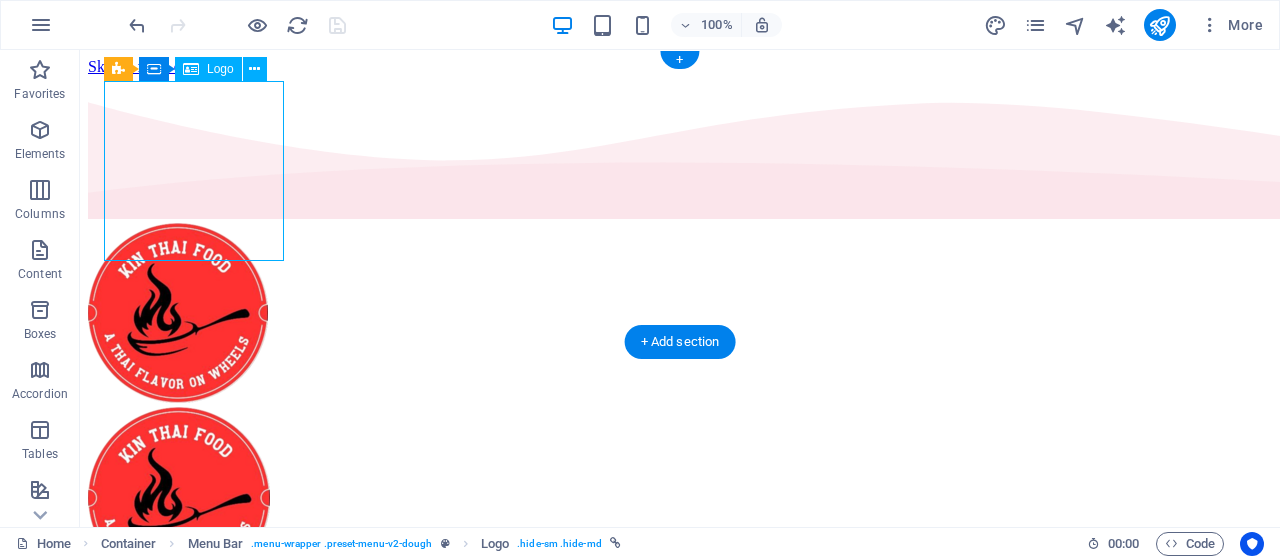 drag, startPoint x: 225, startPoint y: 194, endPoint x: 275, endPoint y: 183, distance: 51.1957 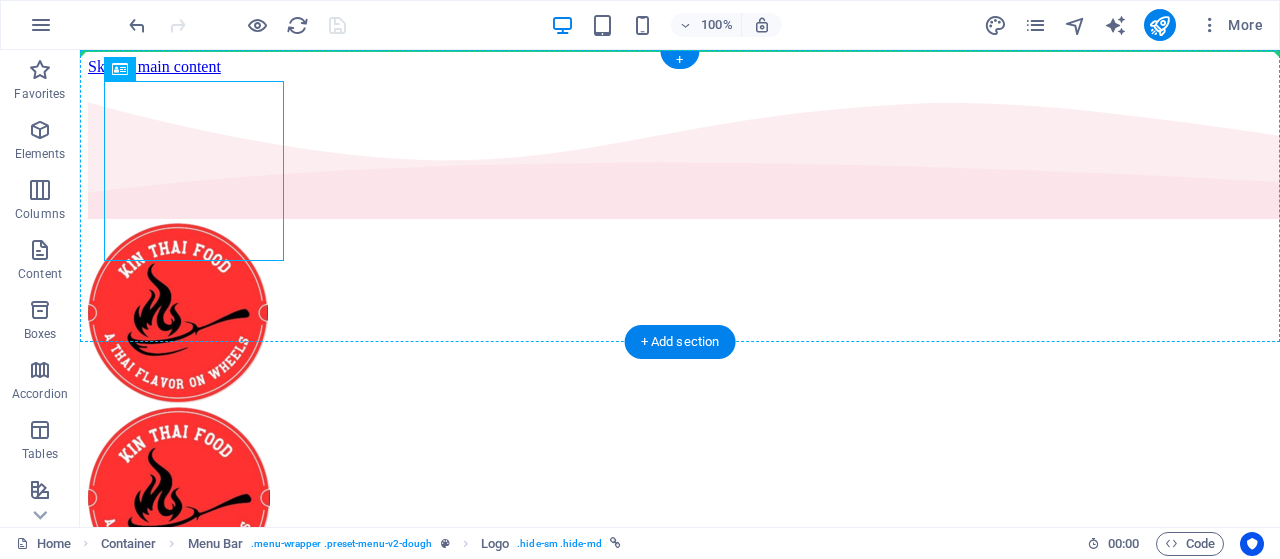 drag, startPoint x: 264, startPoint y: 177, endPoint x: 259, endPoint y: 158, distance: 19.646883 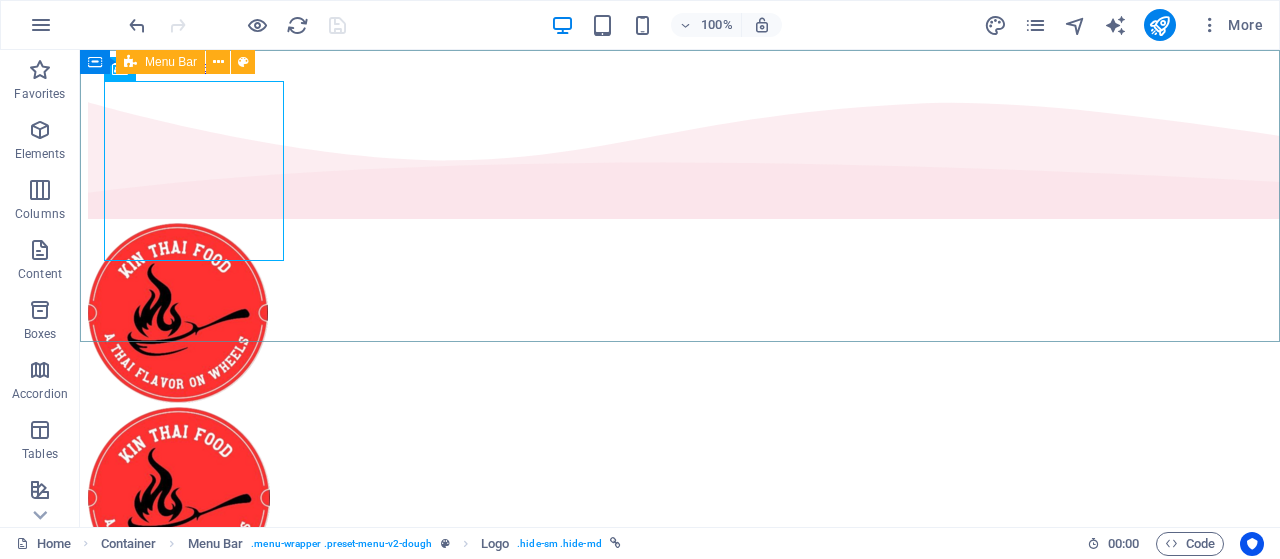 click on "Menu Bar" at bounding box center [171, 62] 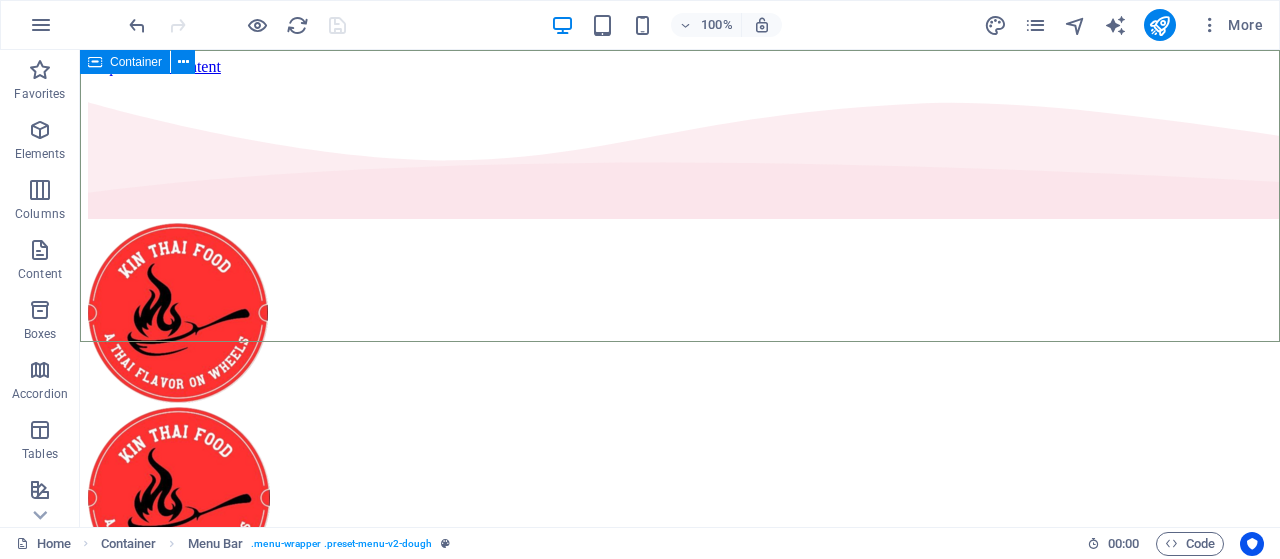 click on "Container" at bounding box center [136, 62] 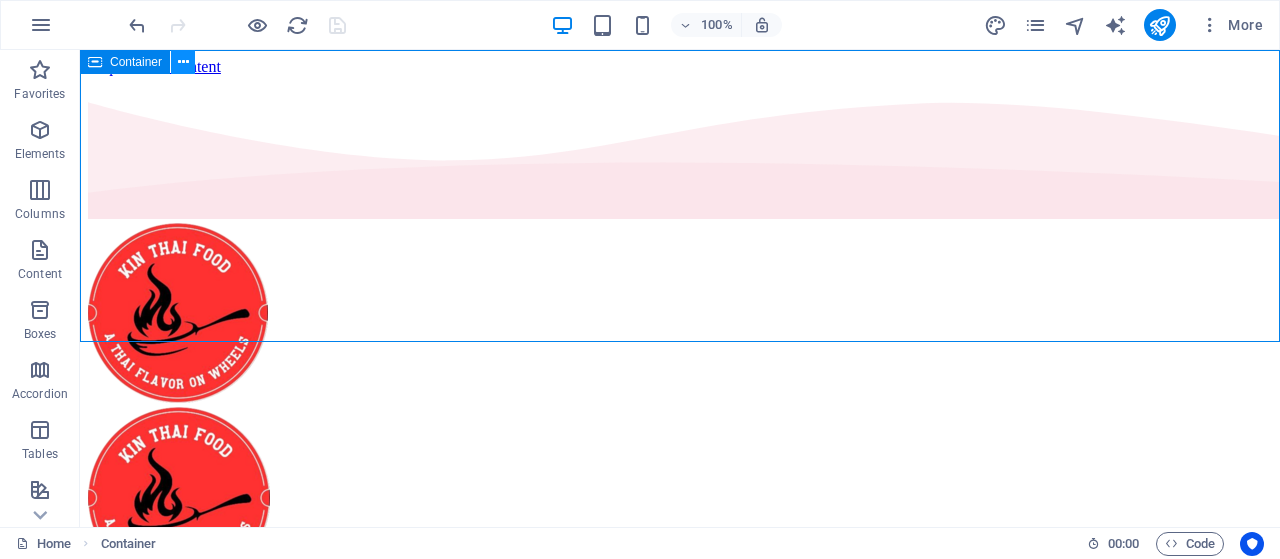 click at bounding box center [183, 62] 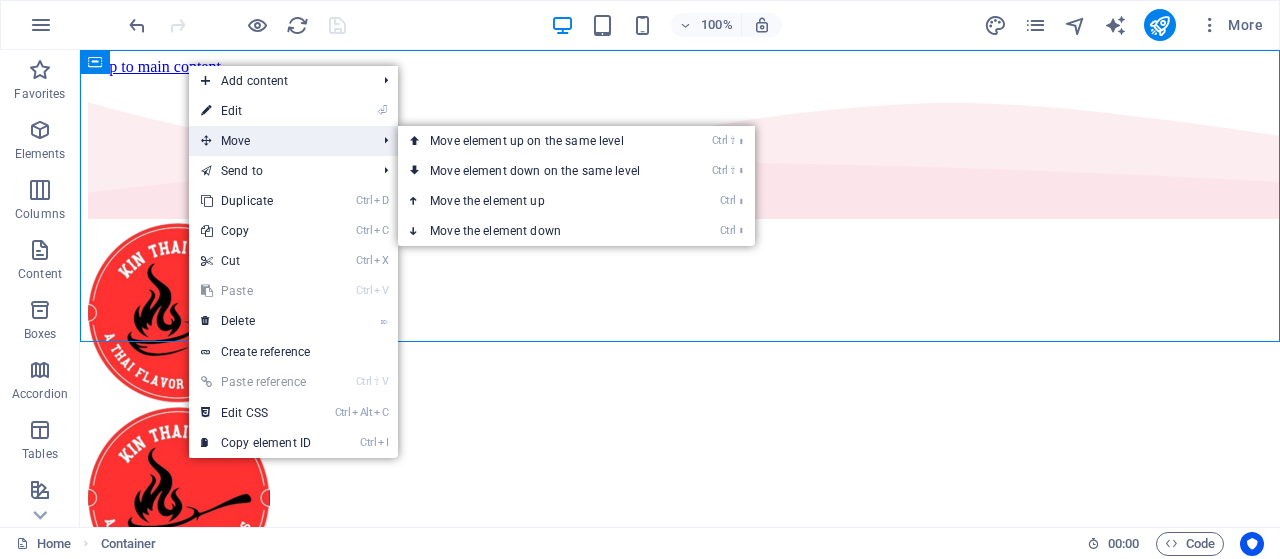 click on "Move" at bounding box center (278, 141) 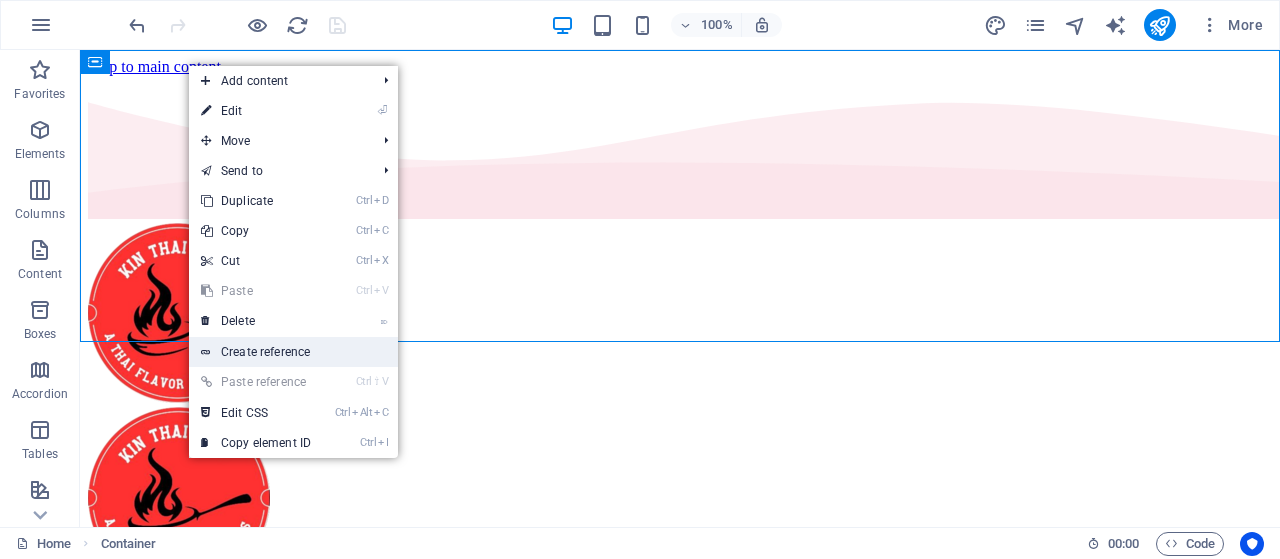 click on "Create reference" at bounding box center (293, 352) 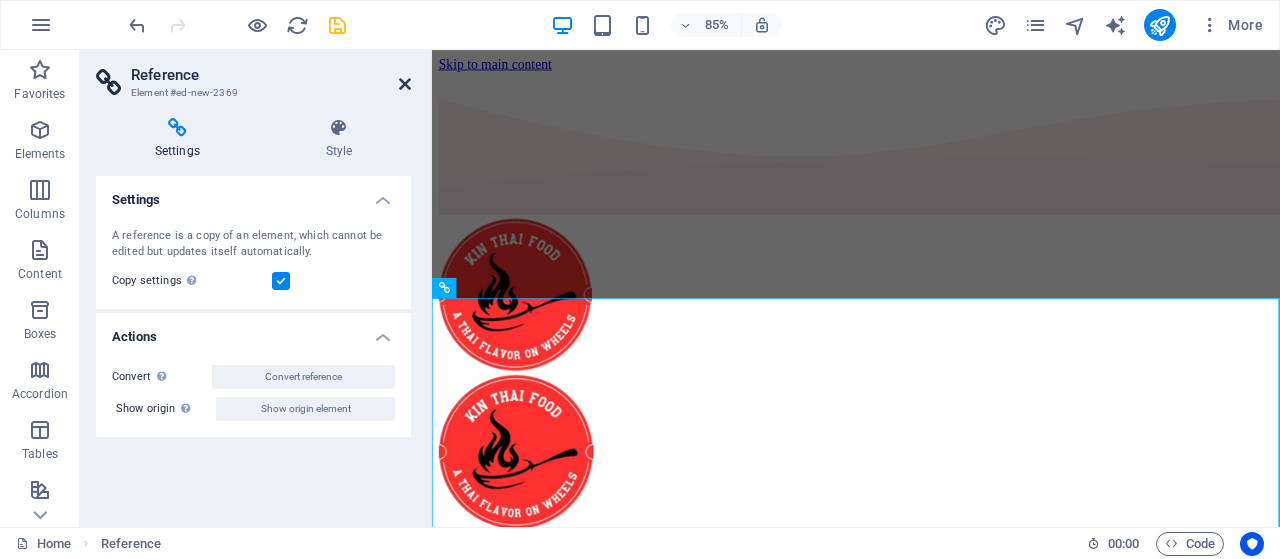 click at bounding box center [405, 84] 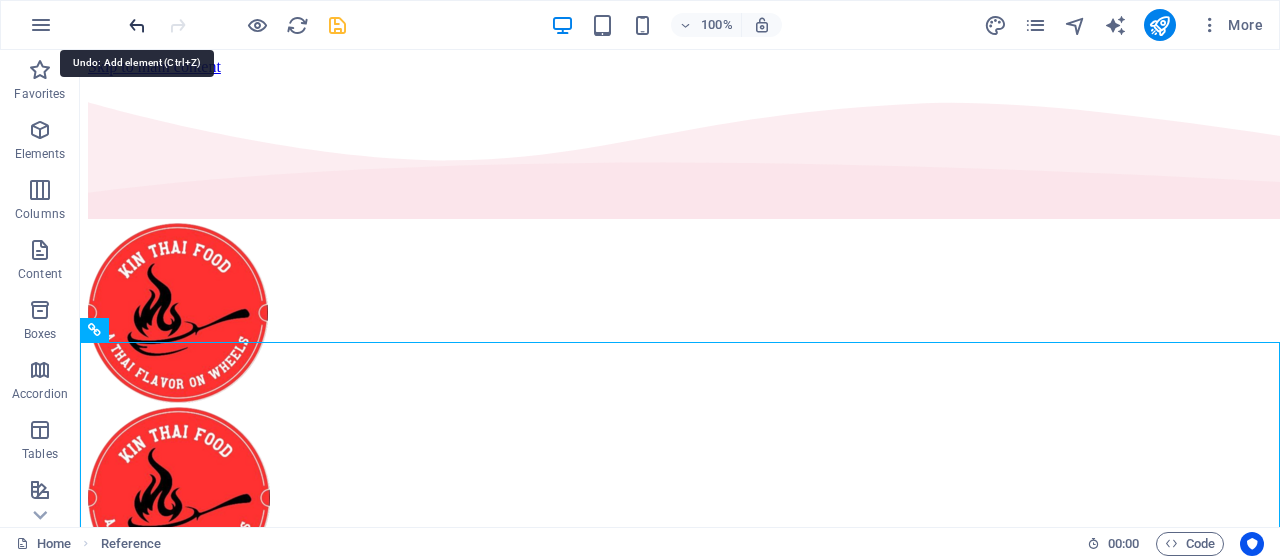 click at bounding box center (137, 25) 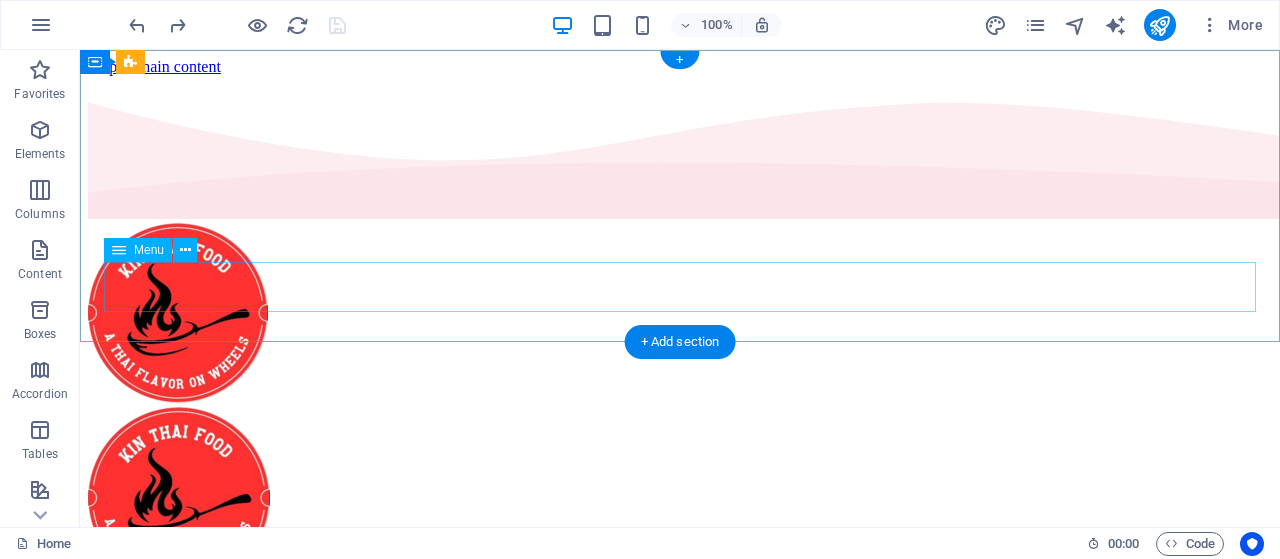 drag, startPoint x: 725, startPoint y: 391, endPoint x: 644, endPoint y: 263, distance: 151.47607 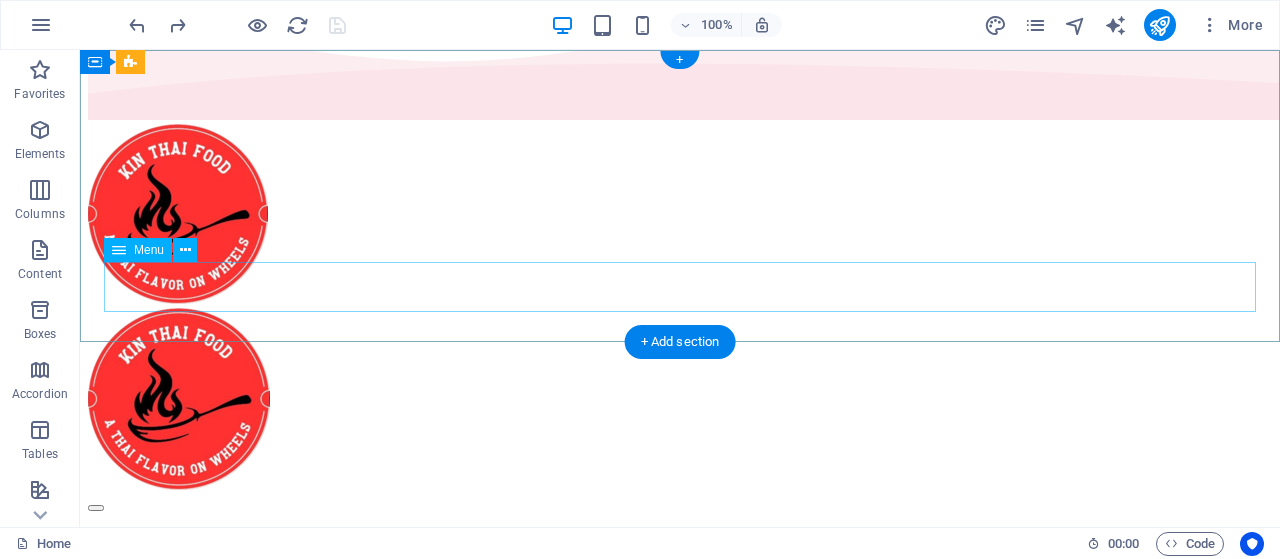 scroll, scrollTop: 0, scrollLeft: 0, axis: both 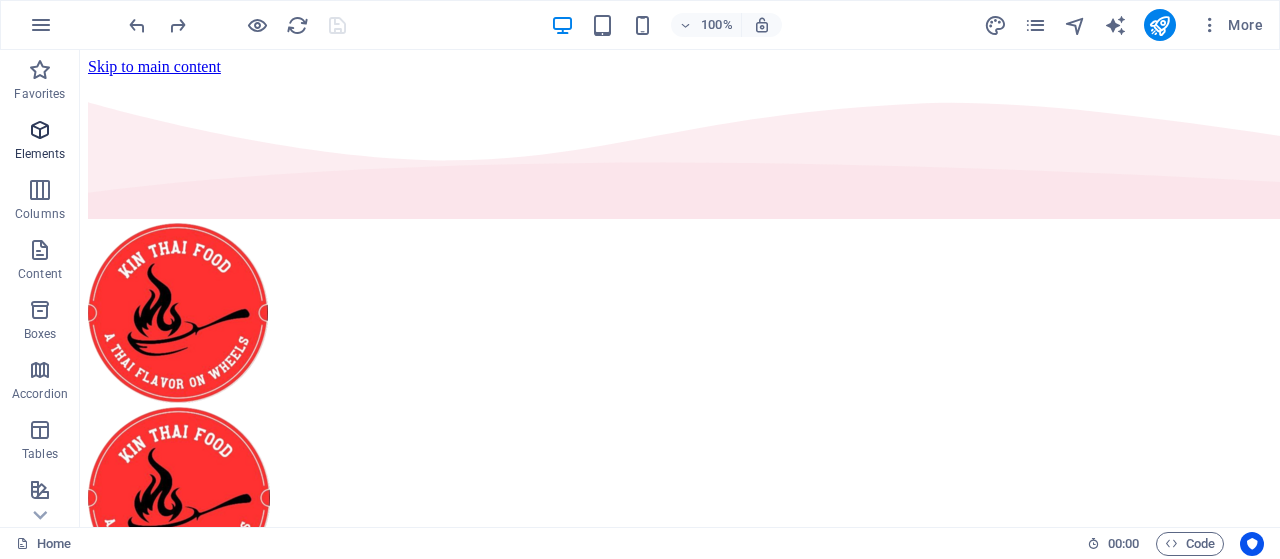 click on "Elements" at bounding box center (40, 154) 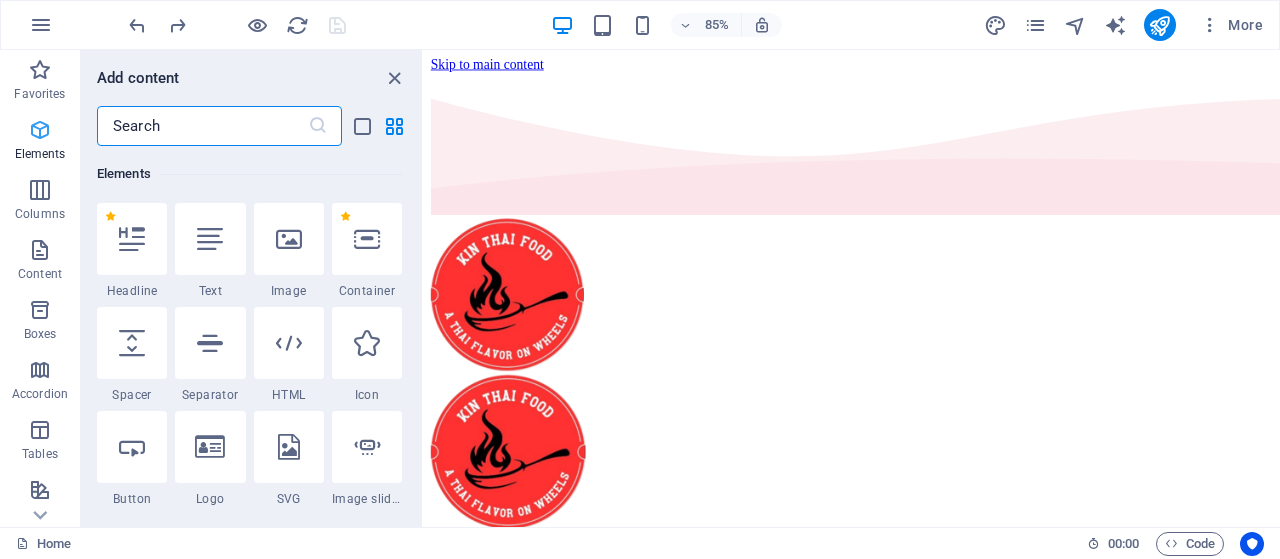 scroll, scrollTop: 213, scrollLeft: 0, axis: vertical 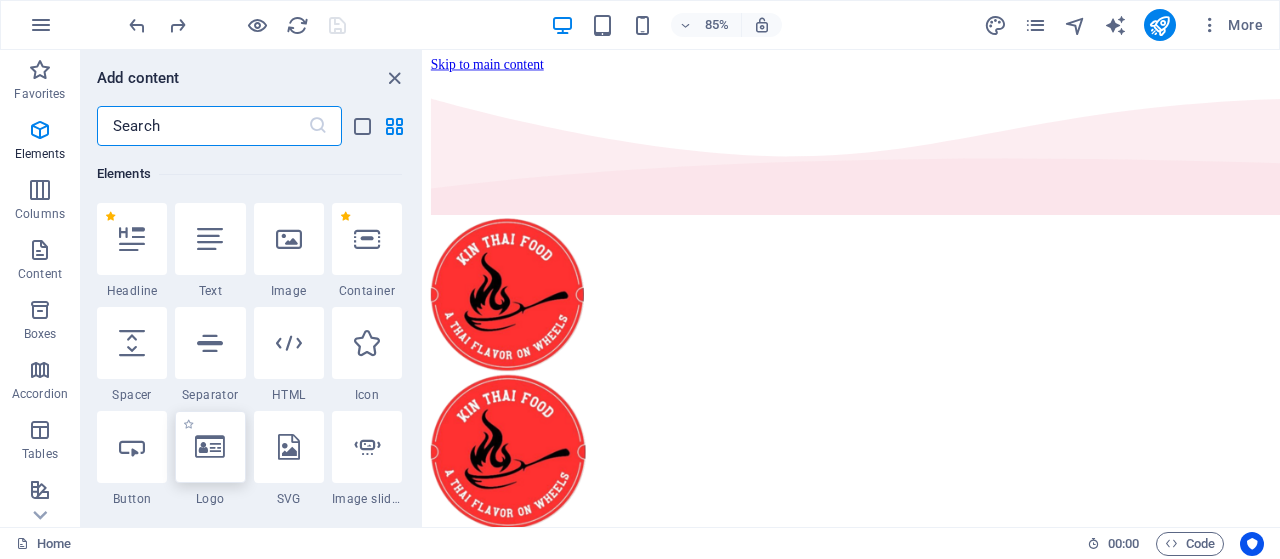click at bounding box center (210, 447) 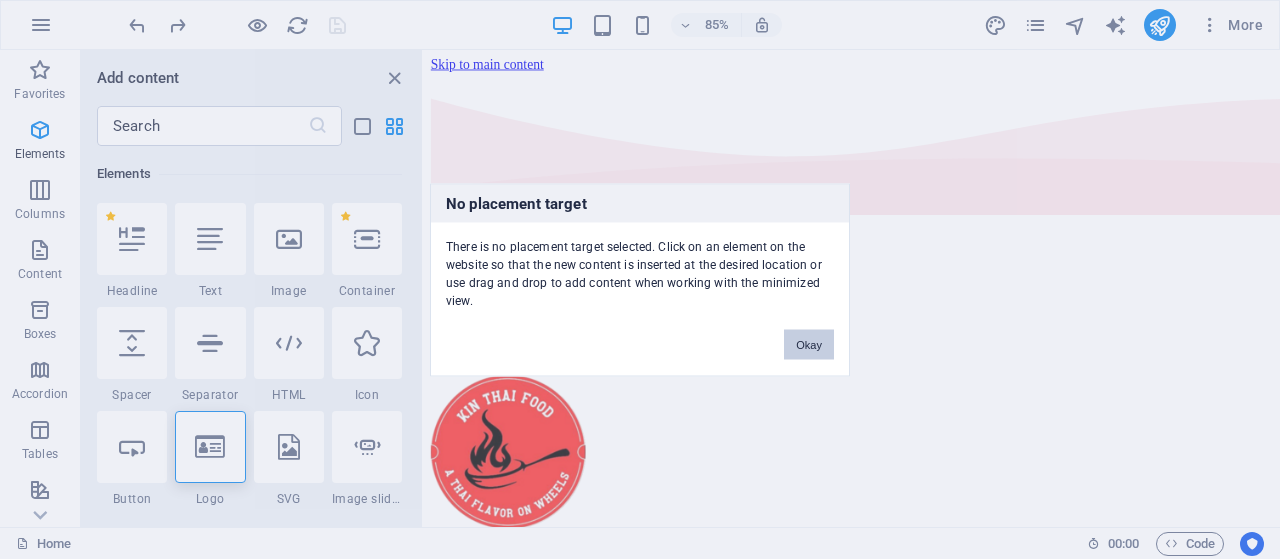 click on "Okay" at bounding box center (809, 344) 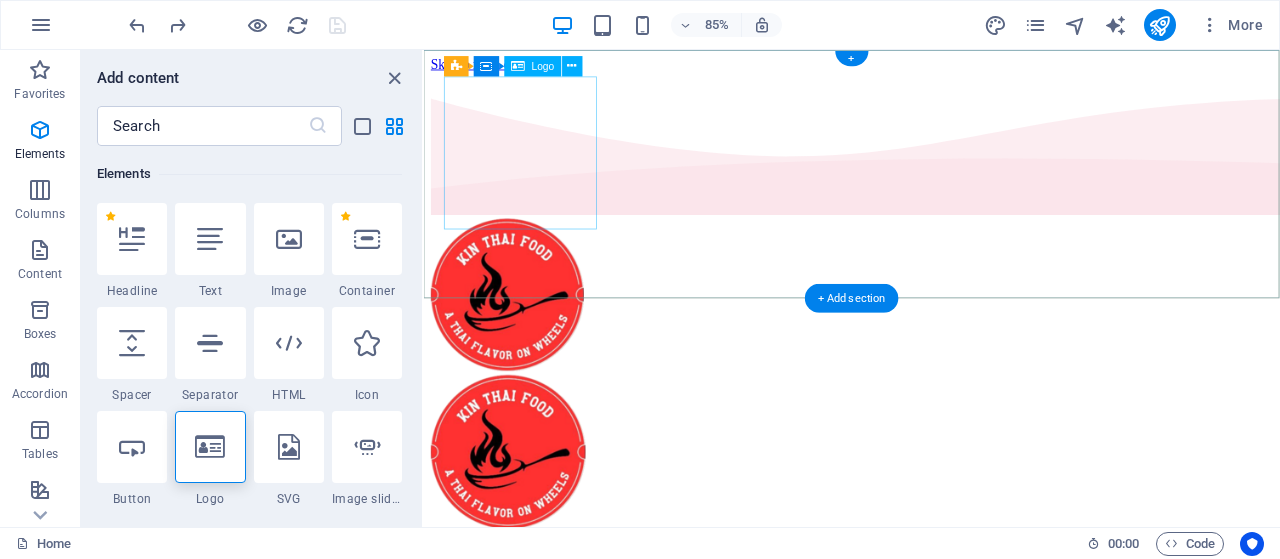 click at bounding box center [927, 340] 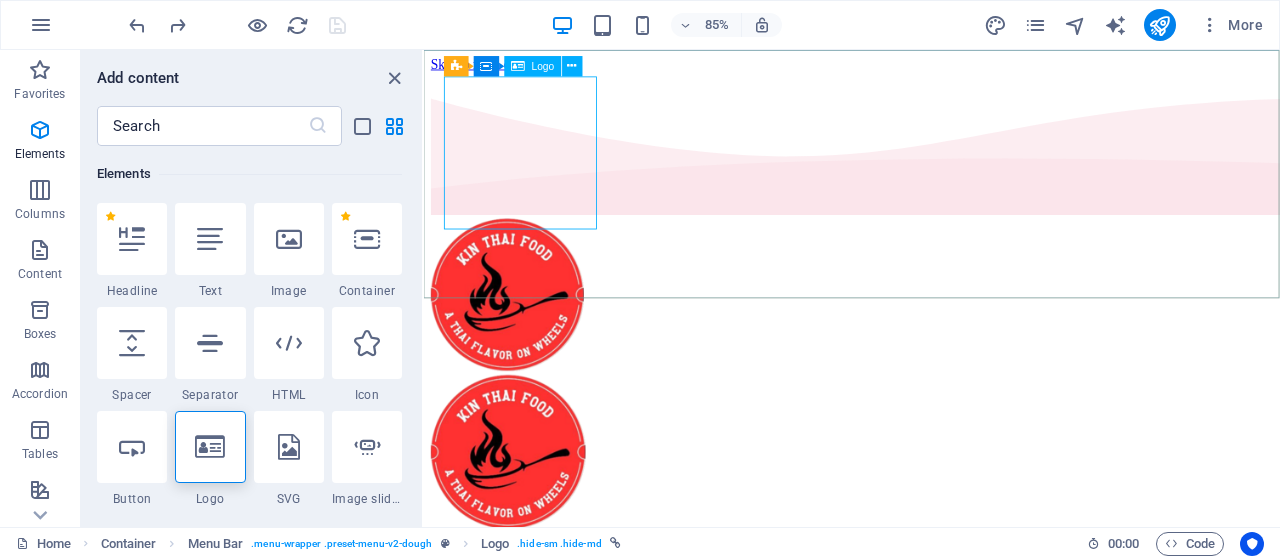 click on "Logo" at bounding box center (543, 66) 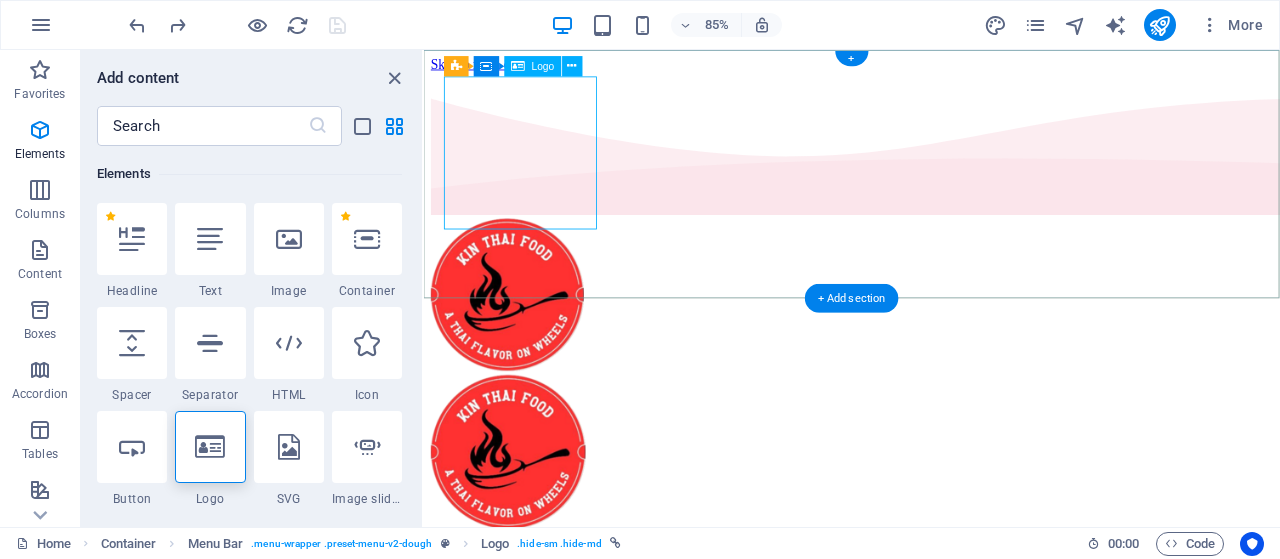 click at bounding box center (927, 340) 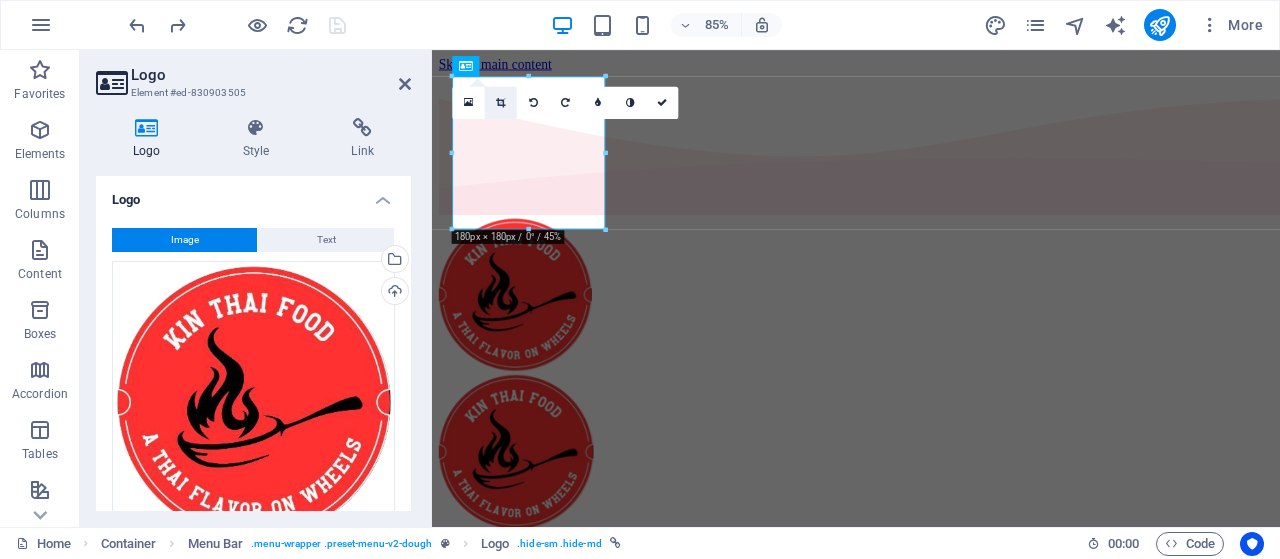 click at bounding box center (500, 103) 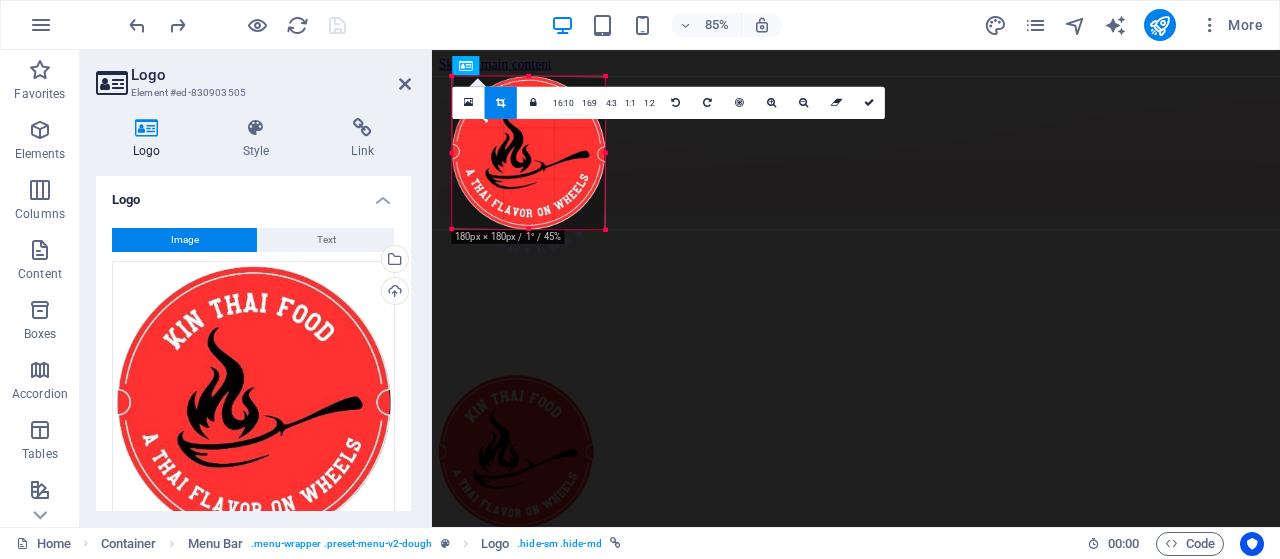 drag, startPoint x: 607, startPoint y: 235, endPoint x: 591, endPoint y: 220, distance: 21.931713 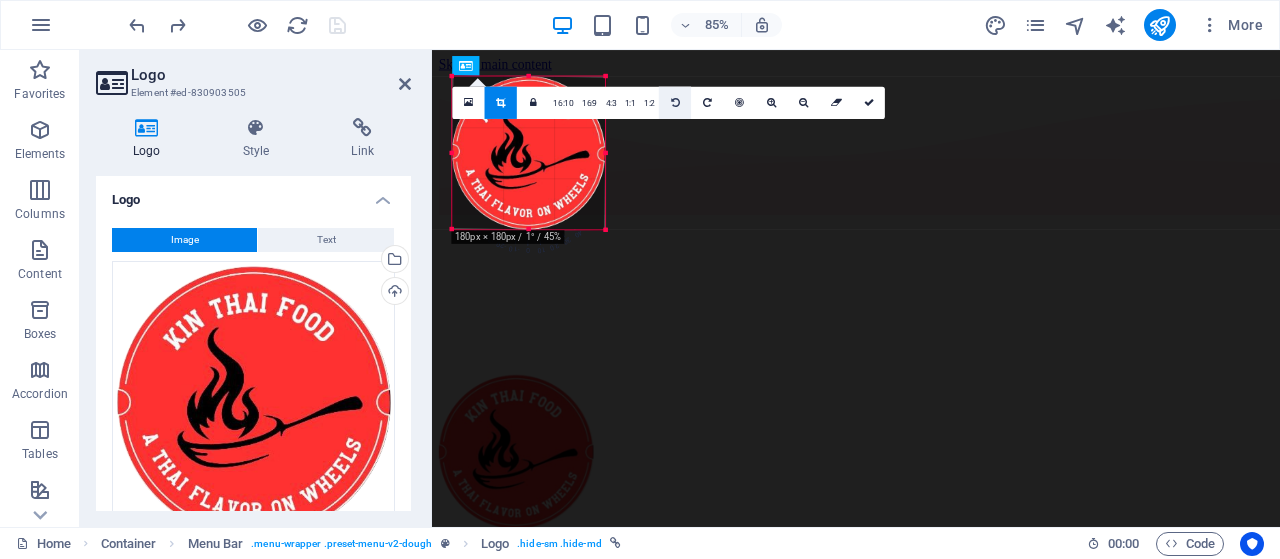 click at bounding box center (675, 103) 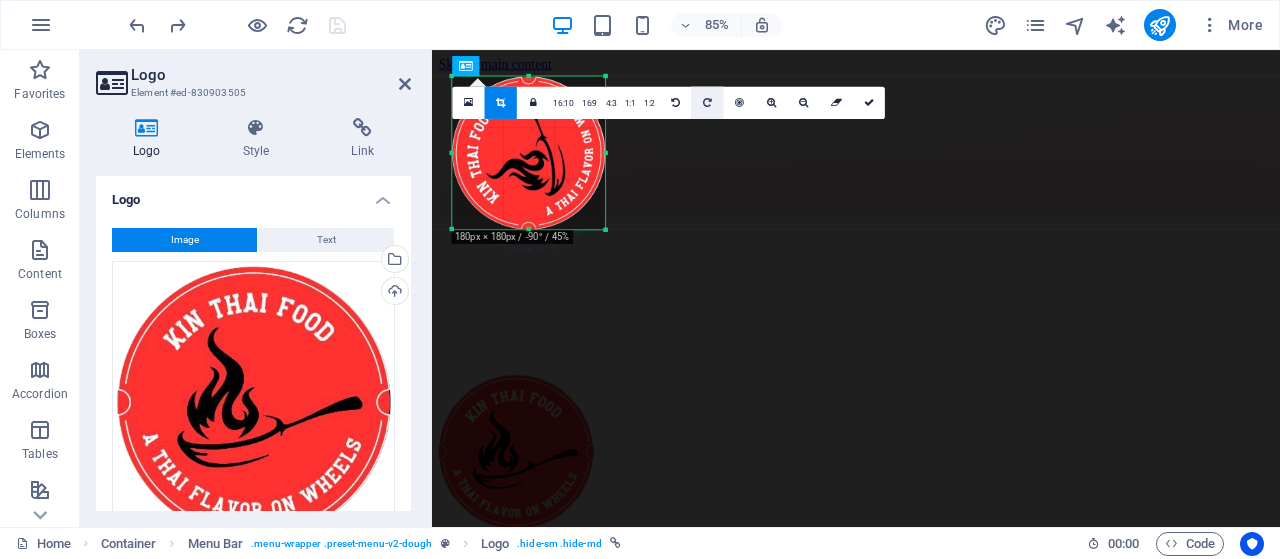 click at bounding box center (707, 103) 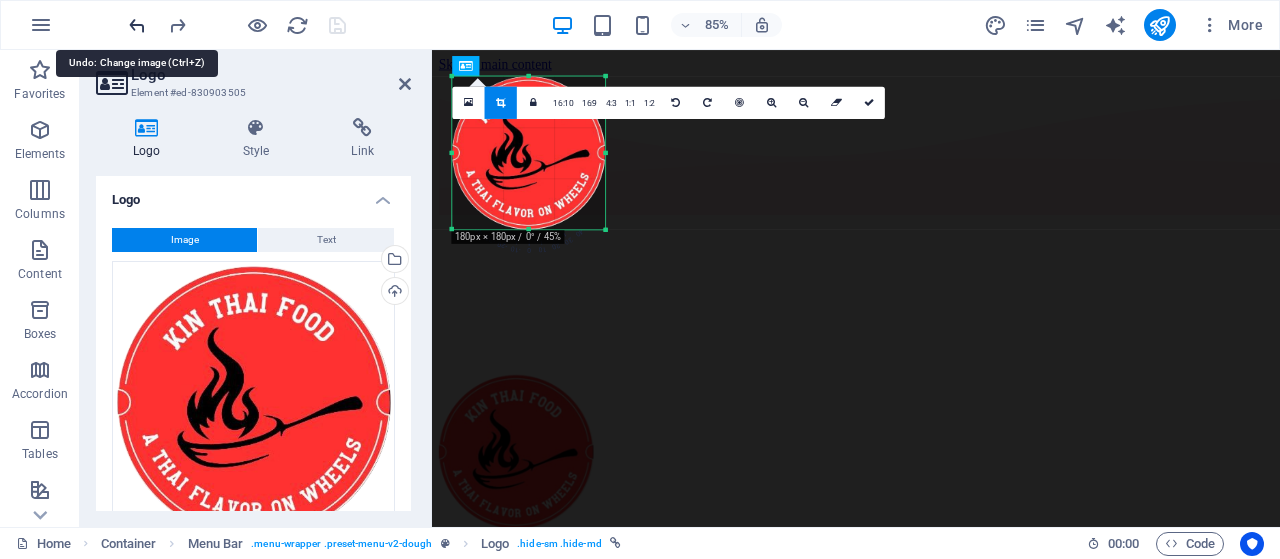 click at bounding box center [137, 25] 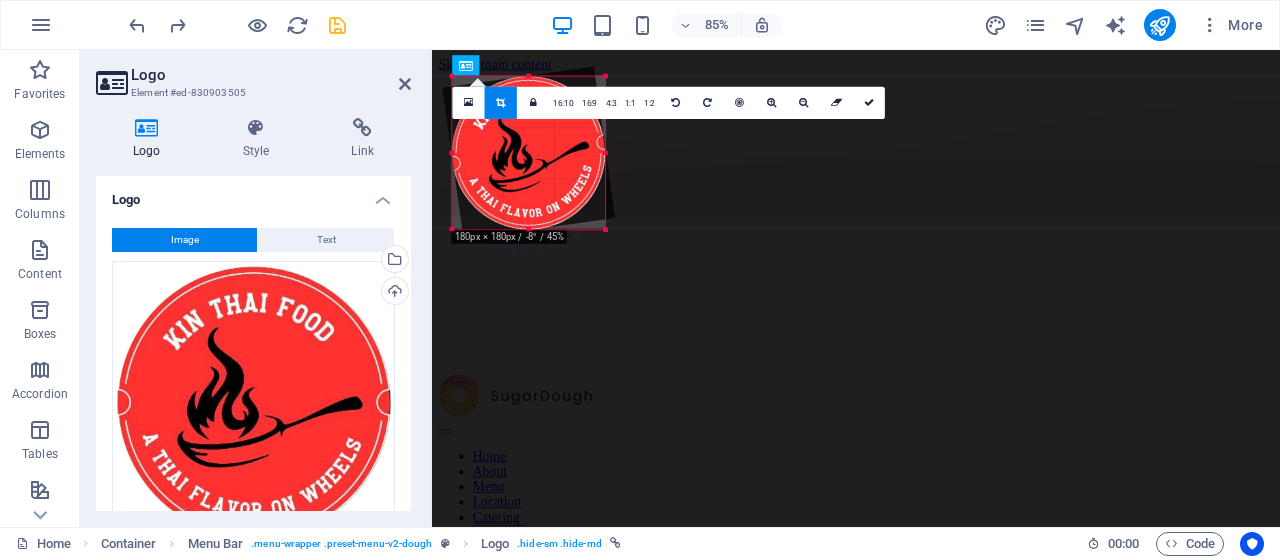 drag, startPoint x: 611, startPoint y: 237, endPoint x: 613, endPoint y: 221, distance: 16.124516 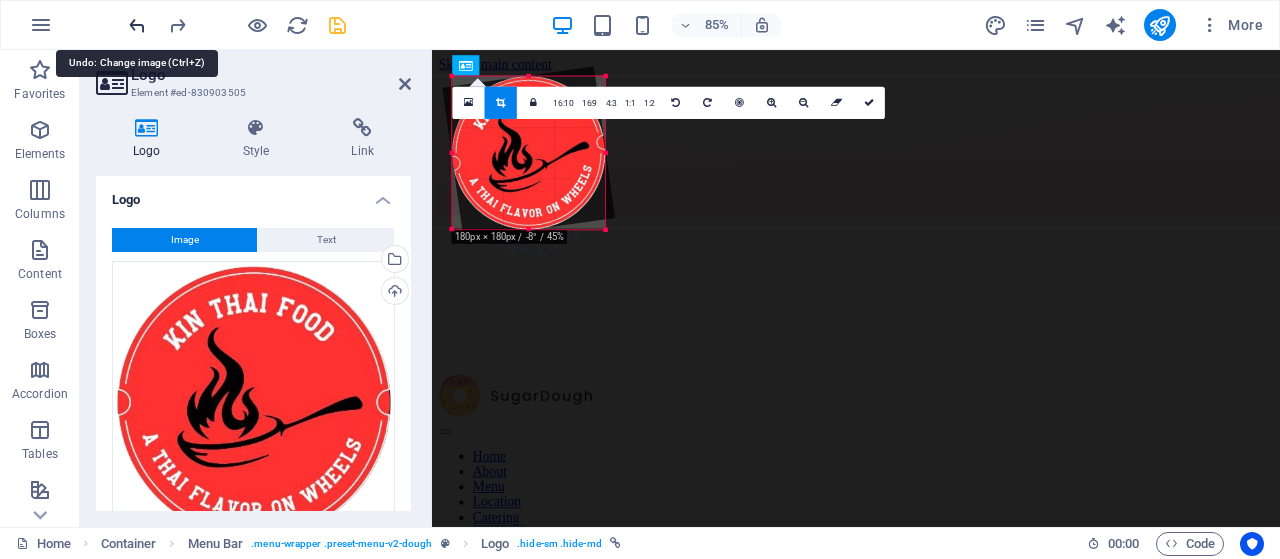 click at bounding box center [137, 25] 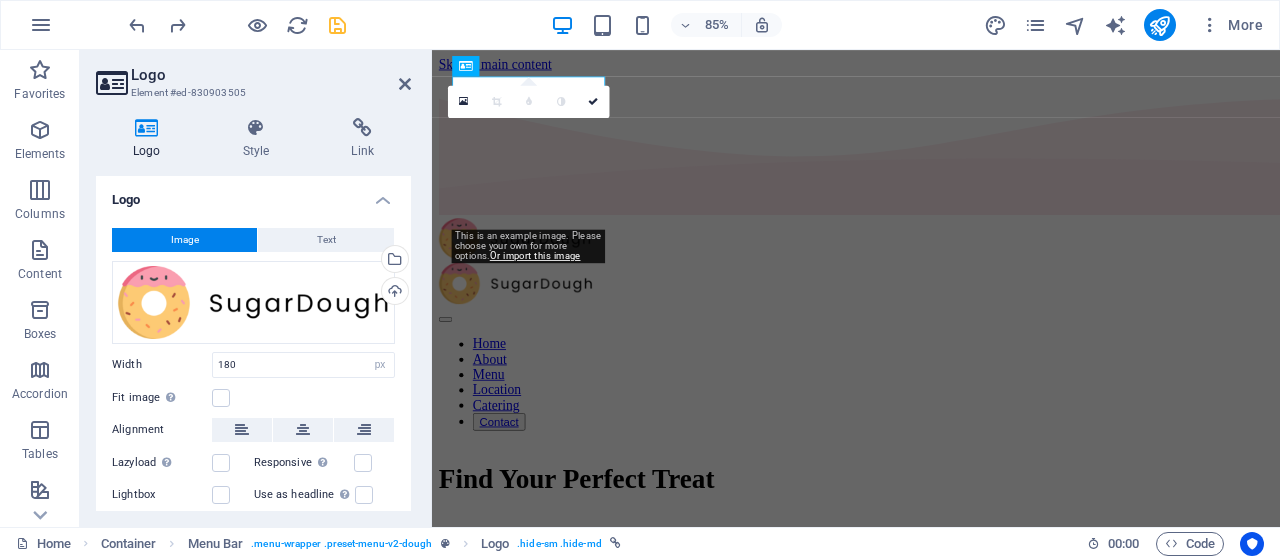 click at bounding box center (237, 25) 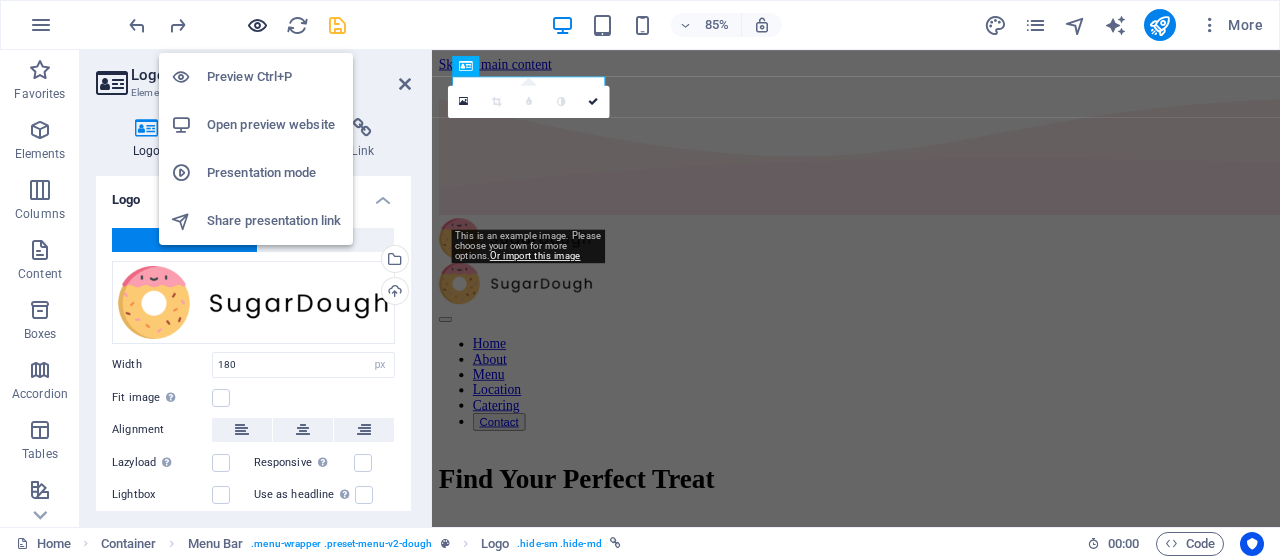 click at bounding box center (257, 25) 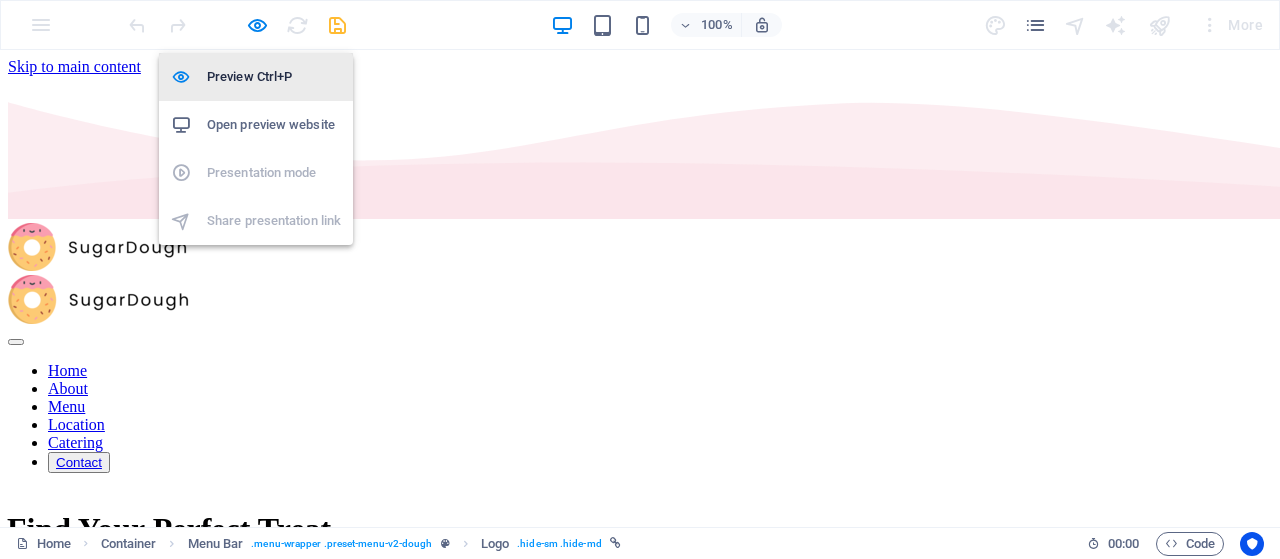 click on "Preview Ctrl+P" at bounding box center (274, 77) 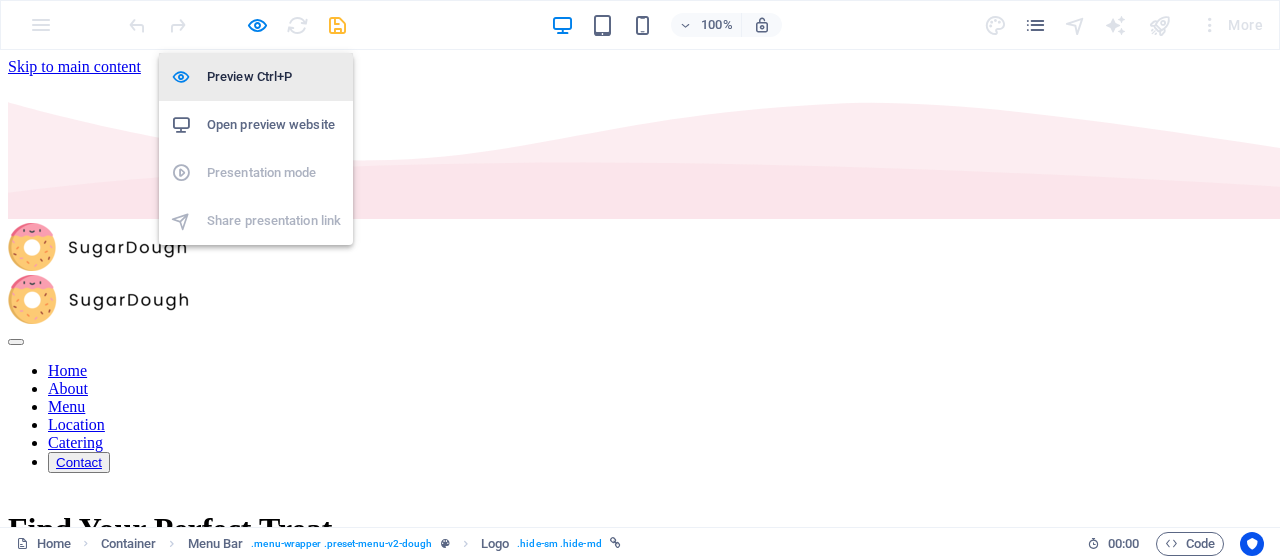 select on "px" 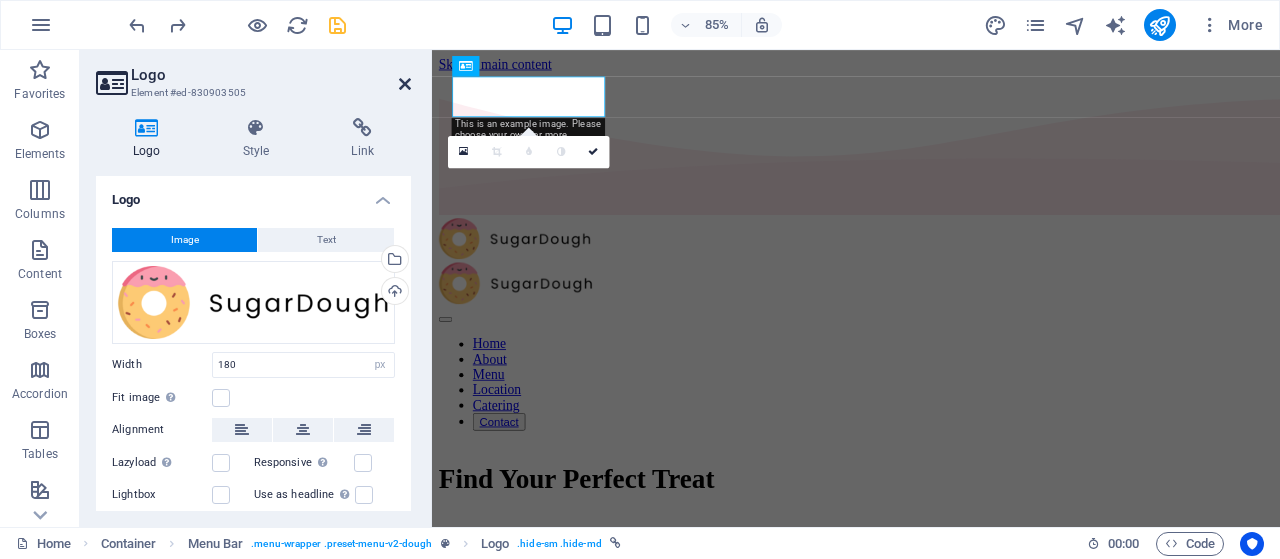 click at bounding box center [405, 84] 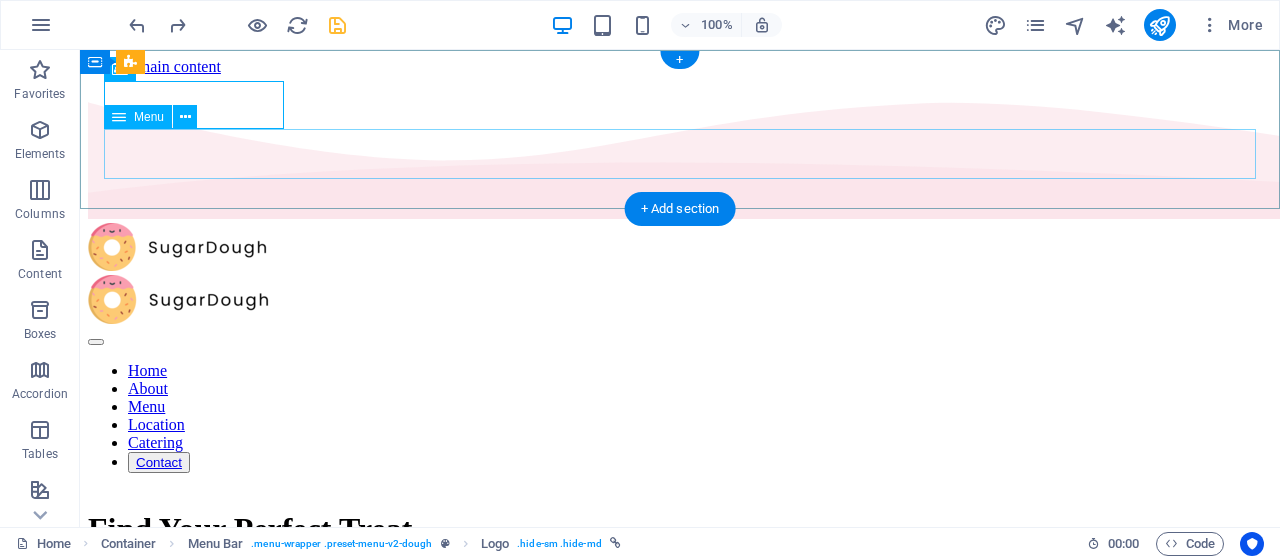 click on "Home About Menu Location Catering Contact" at bounding box center [680, 417] 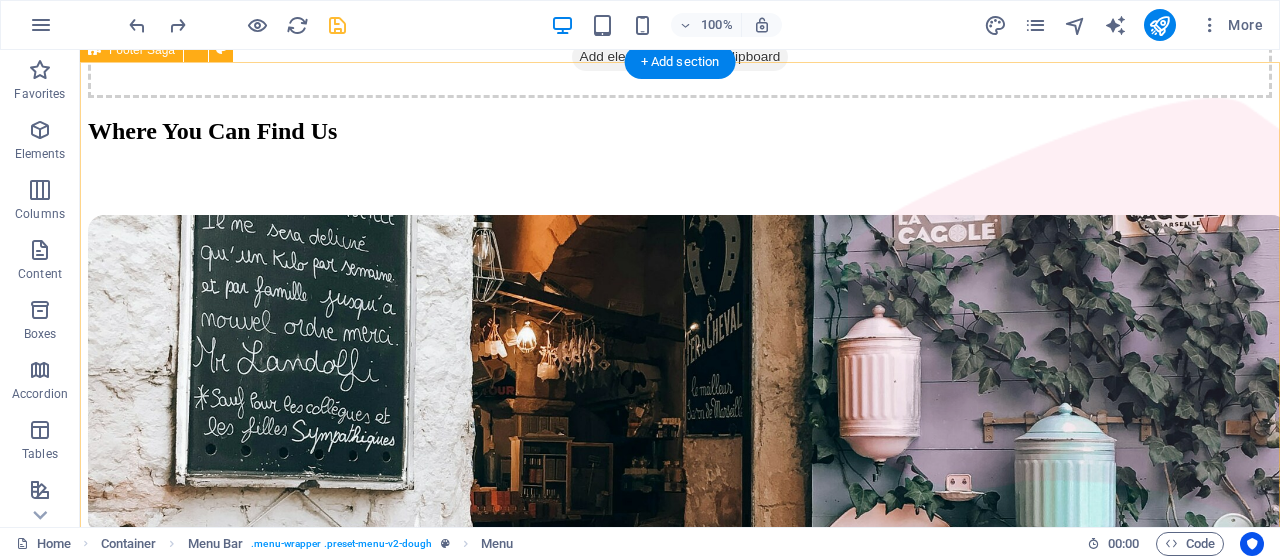 scroll, scrollTop: 5132, scrollLeft: 0, axis: vertical 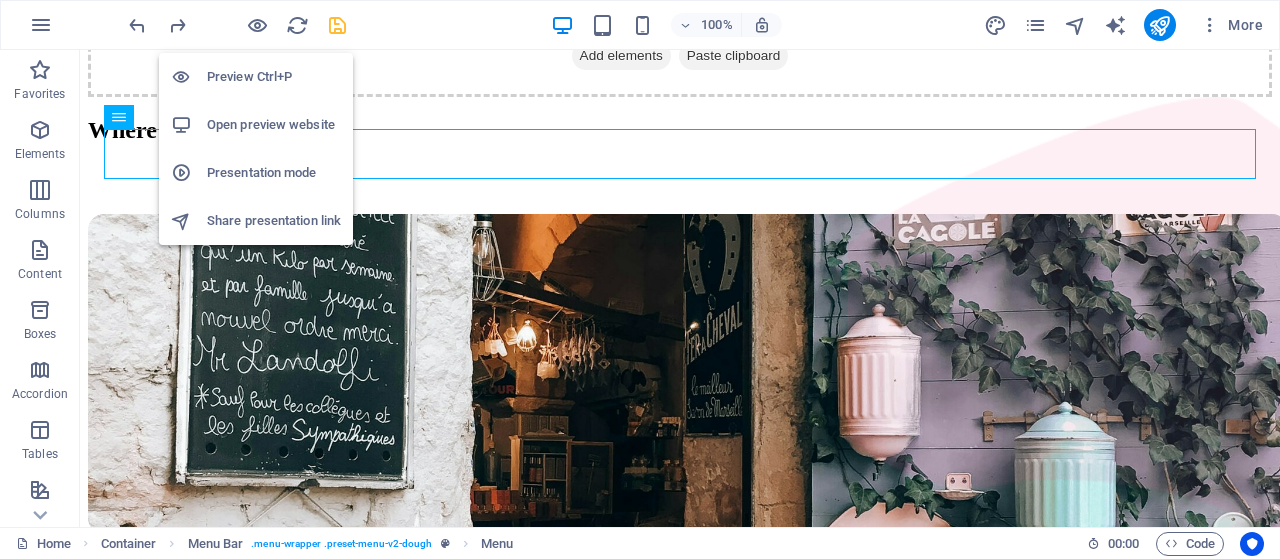 click on "Open preview website" at bounding box center [274, 125] 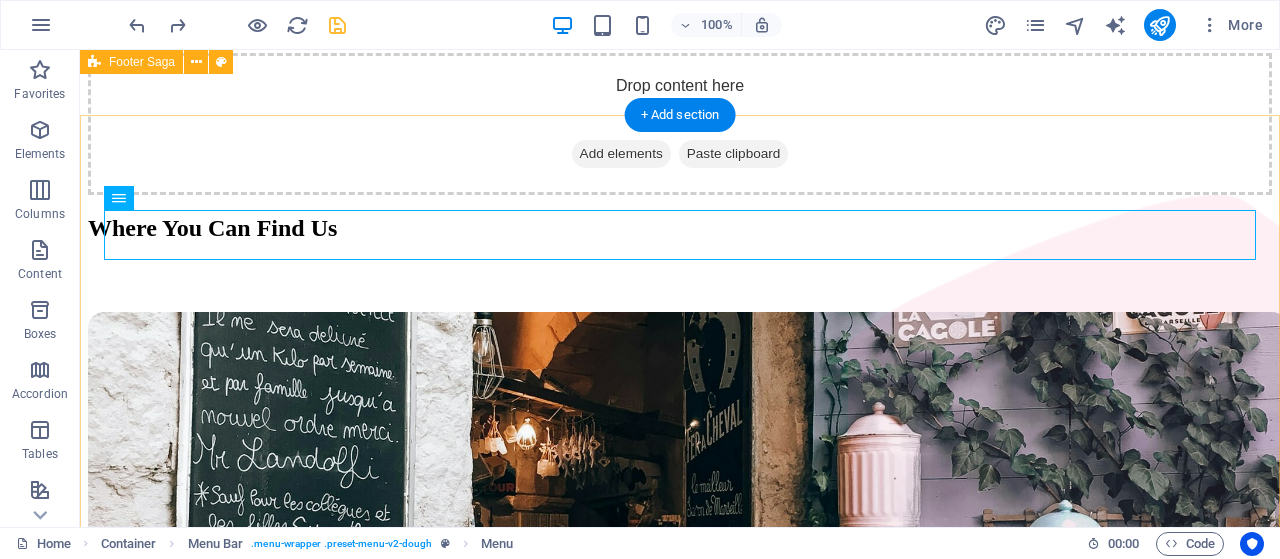 scroll, scrollTop: 5028, scrollLeft: 0, axis: vertical 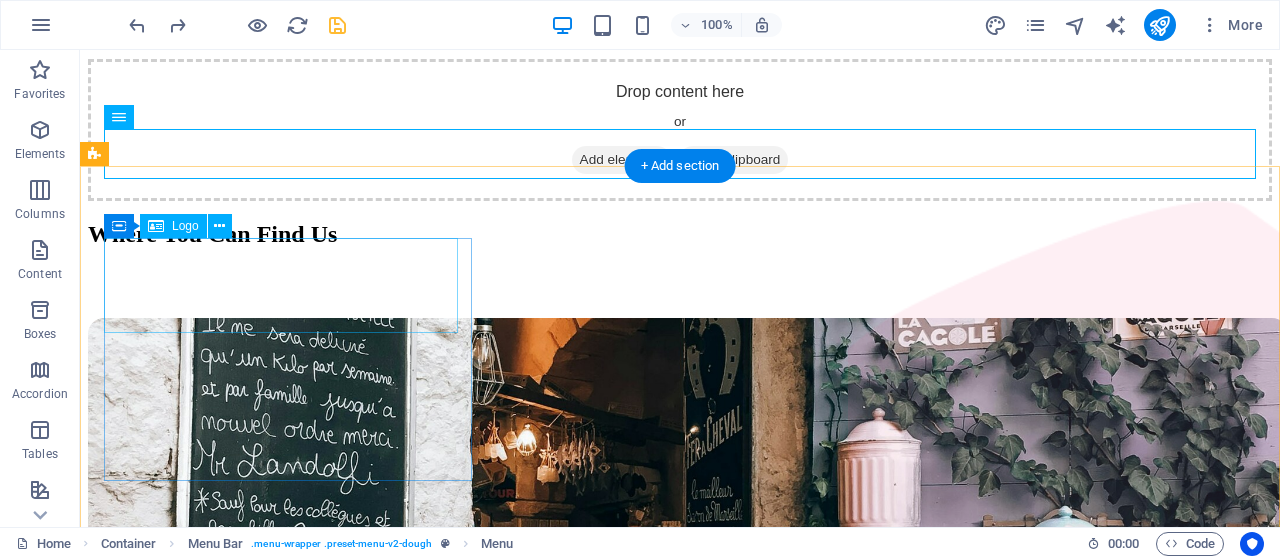 click at bounding box center [680, 3498] 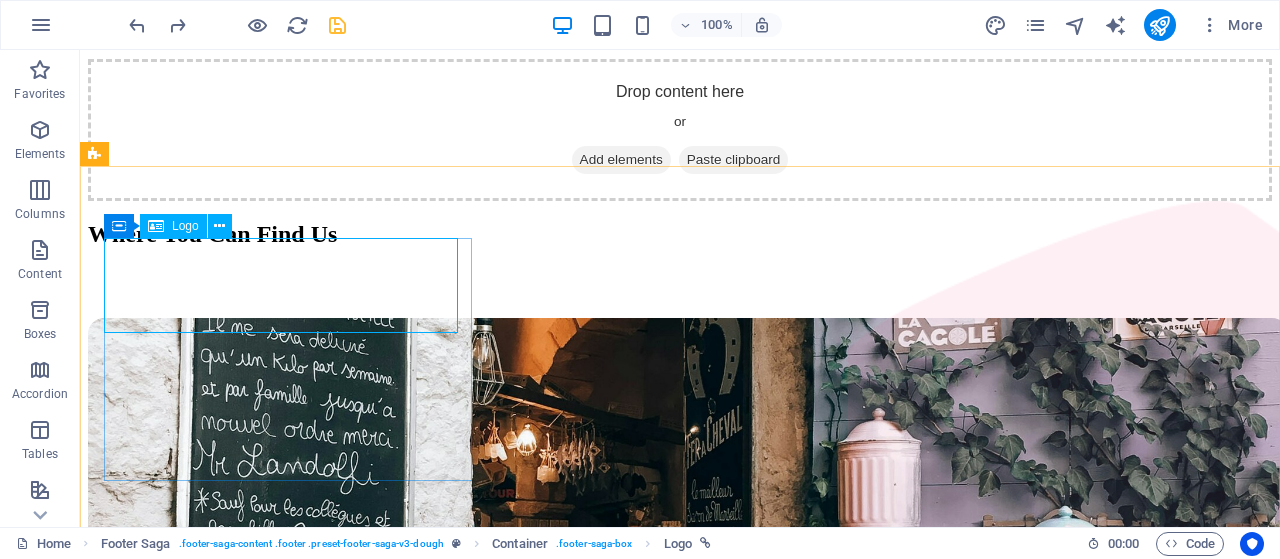 click on "Logo" at bounding box center [185, 226] 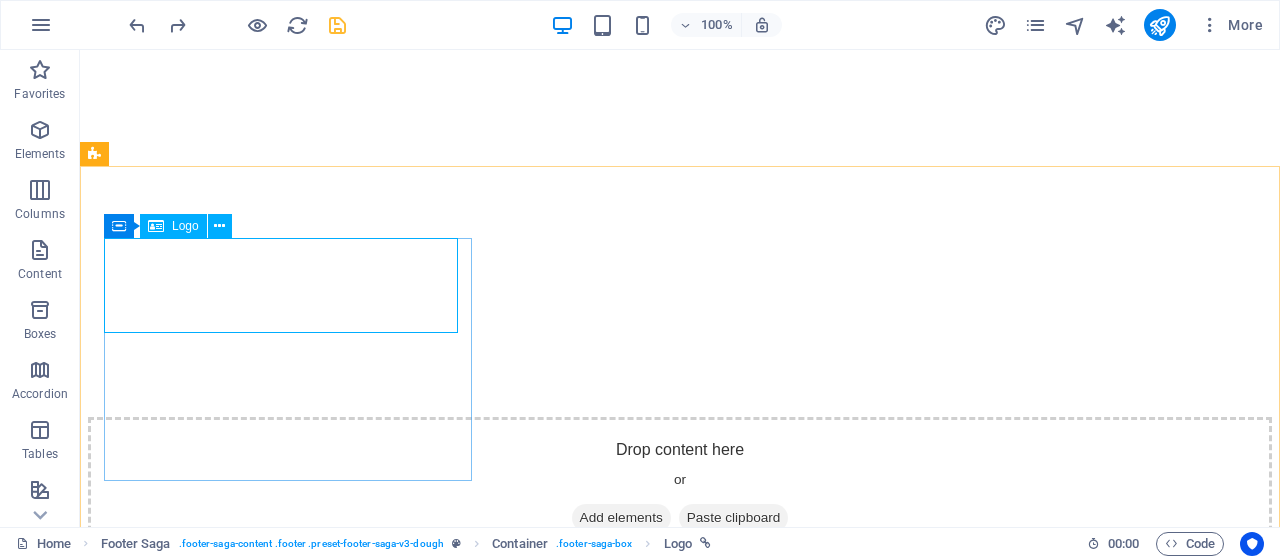 select on "px" 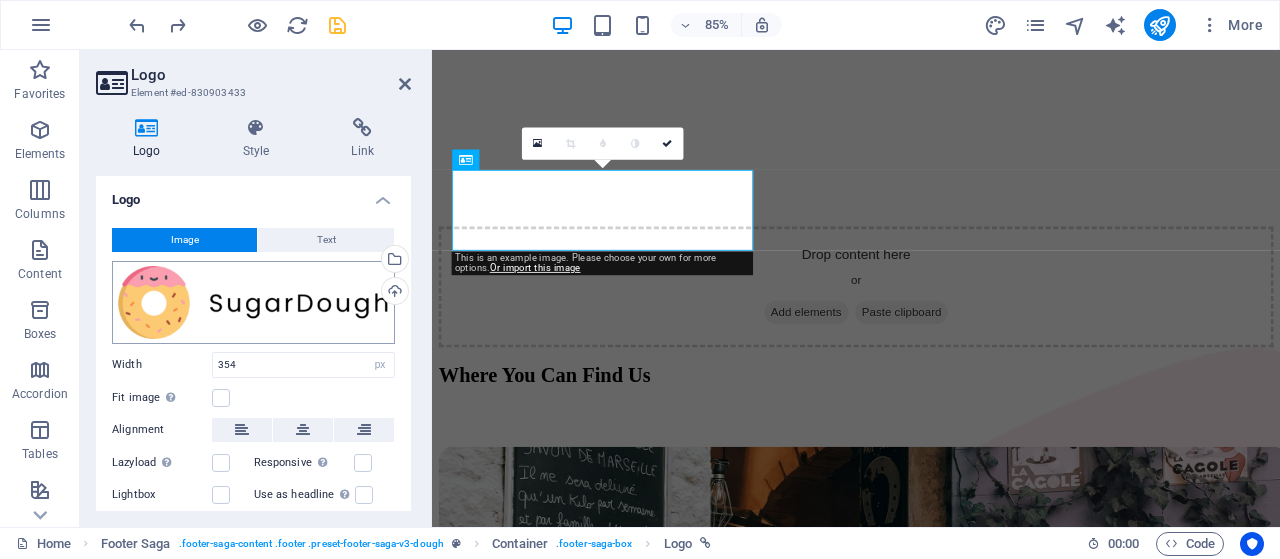 scroll, scrollTop: 5068, scrollLeft: 0, axis: vertical 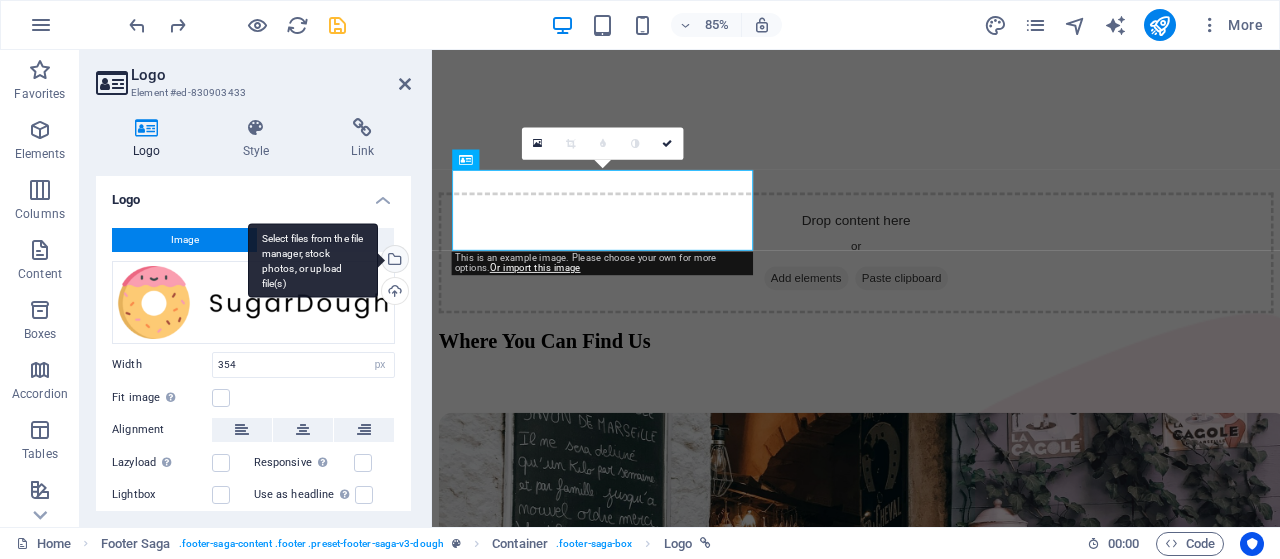 click on "Select files from the file manager, stock photos, or upload file(s)" at bounding box center (393, 261) 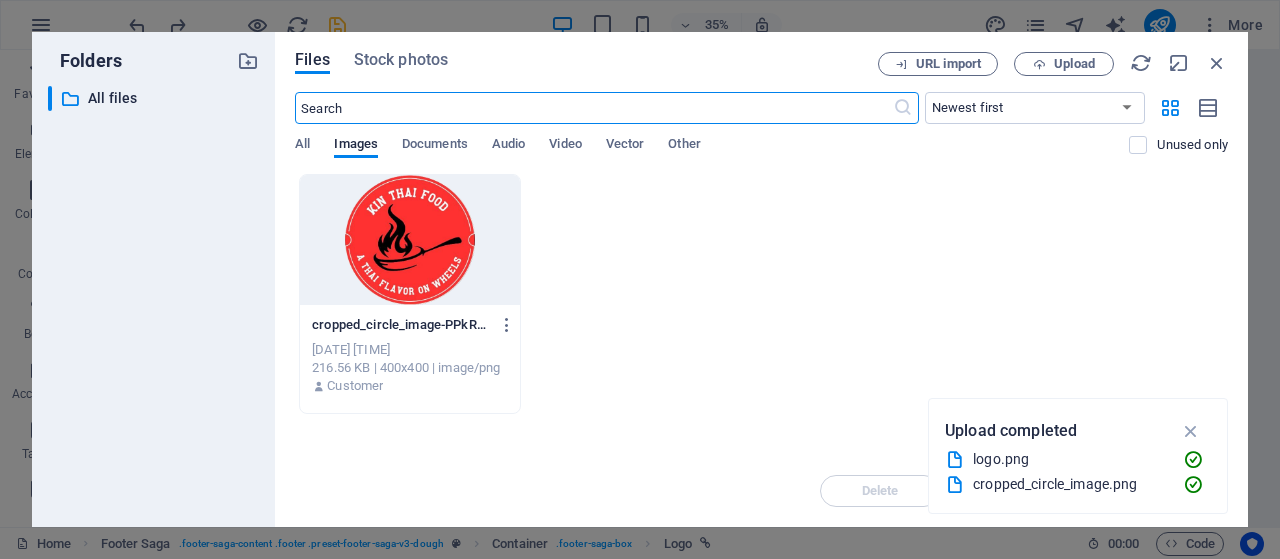 scroll, scrollTop: 4830, scrollLeft: 0, axis: vertical 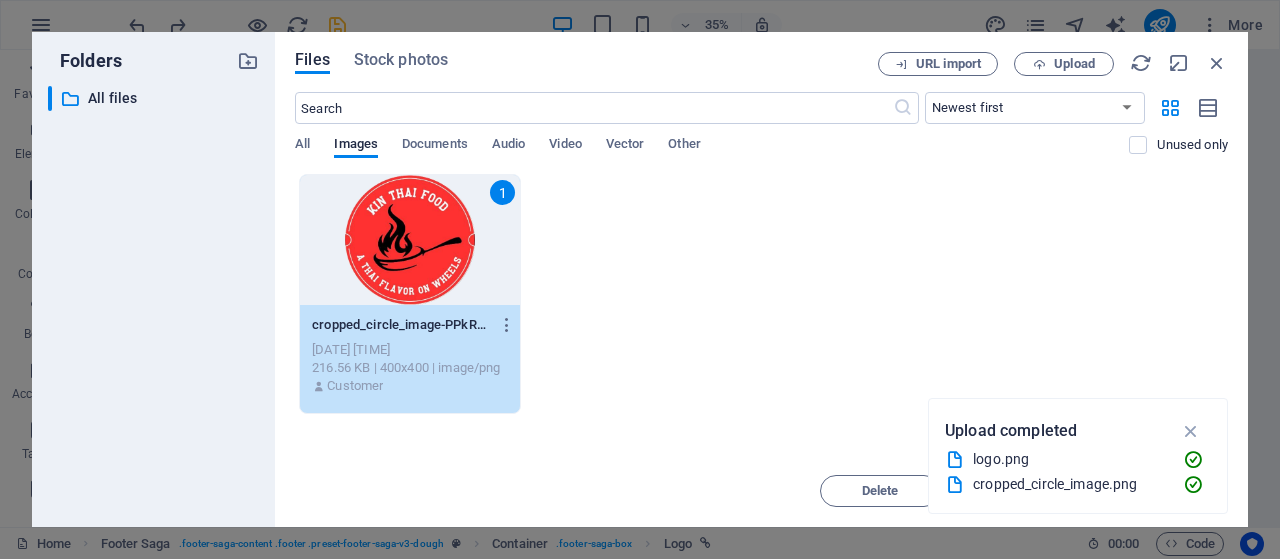 click on "1" at bounding box center (410, 240) 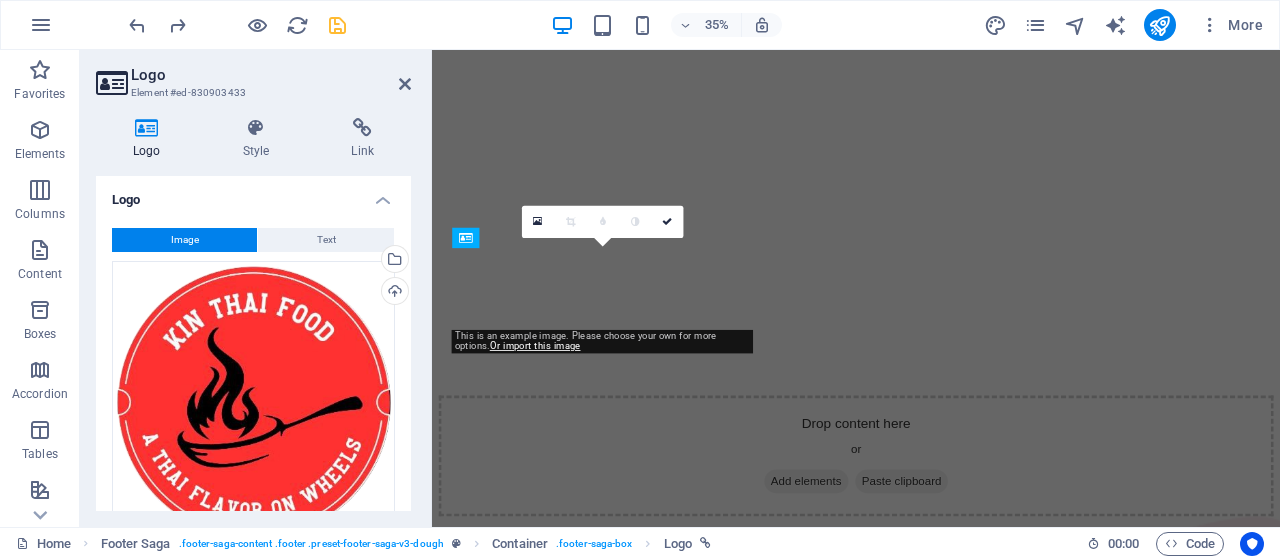 scroll, scrollTop: 4976, scrollLeft: 0, axis: vertical 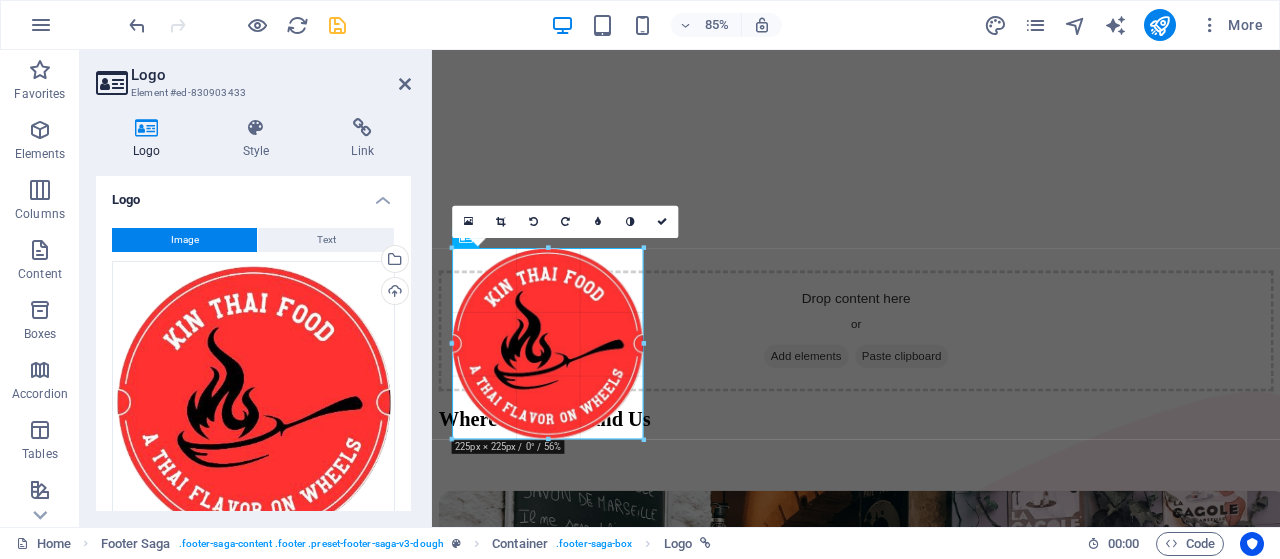 drag, startPoint x: 753, startPoint y: 245, endPoint x: 551, endPoint y: 374, distance: 239.67686 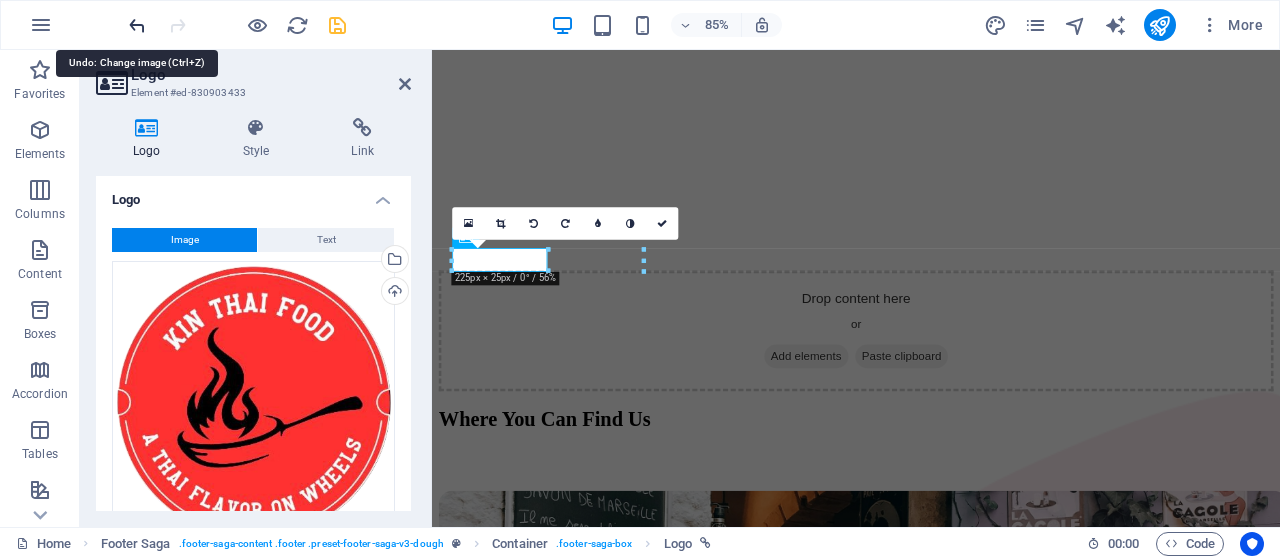 click at bounding box center (137, 25) 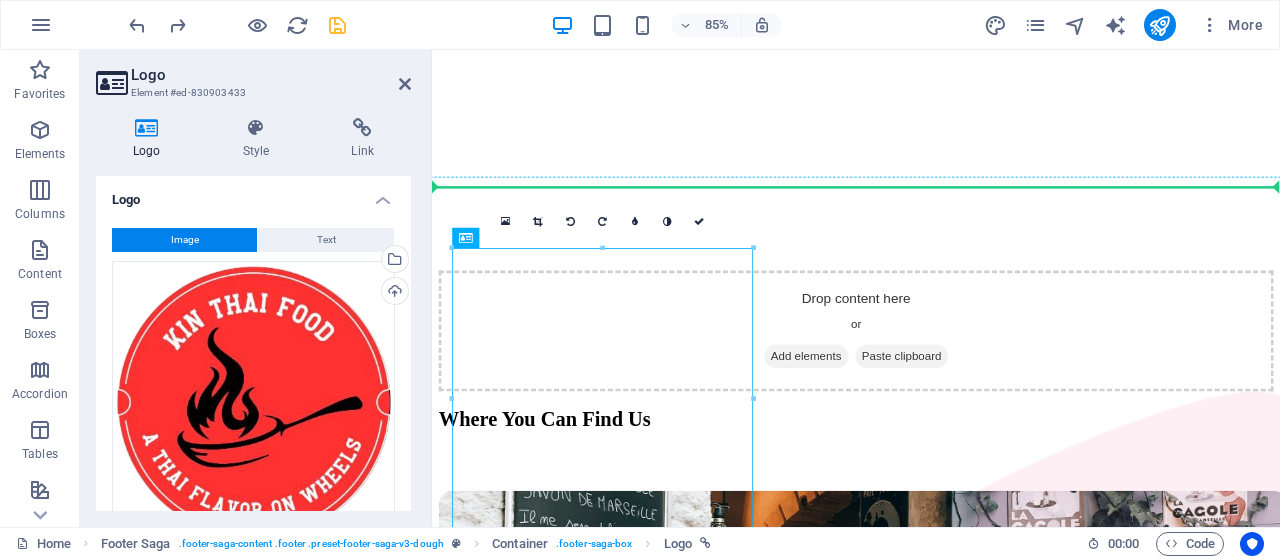 drag, startPoint x: 676, startPoint y: 436, endPoint x: 970, endPoint y: 380, distance: 299.28583 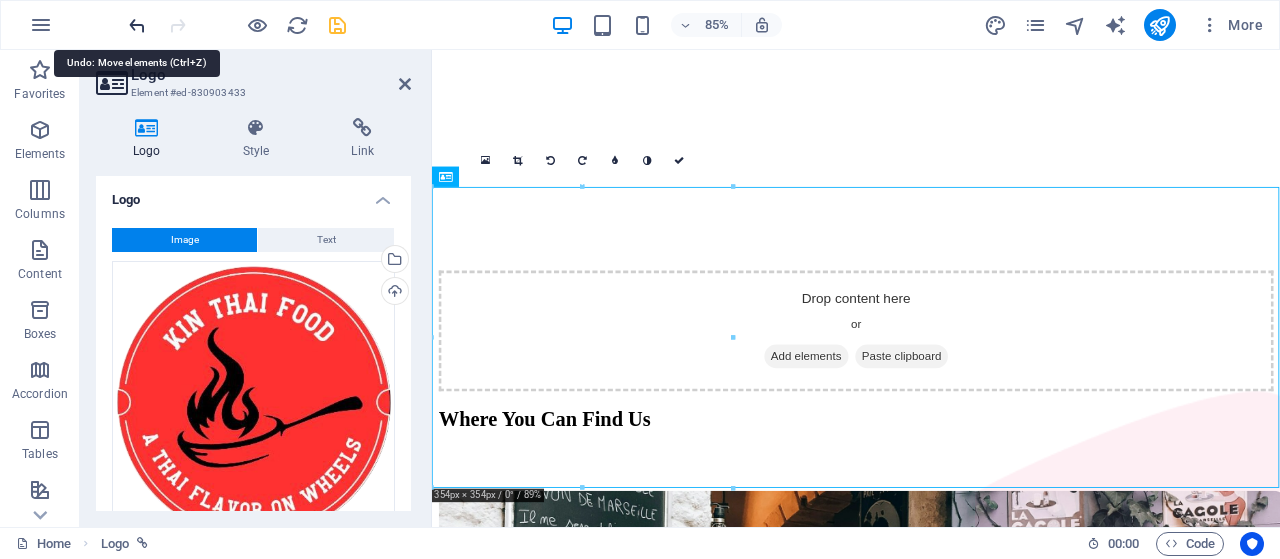 click at bounding box center (137, 25) 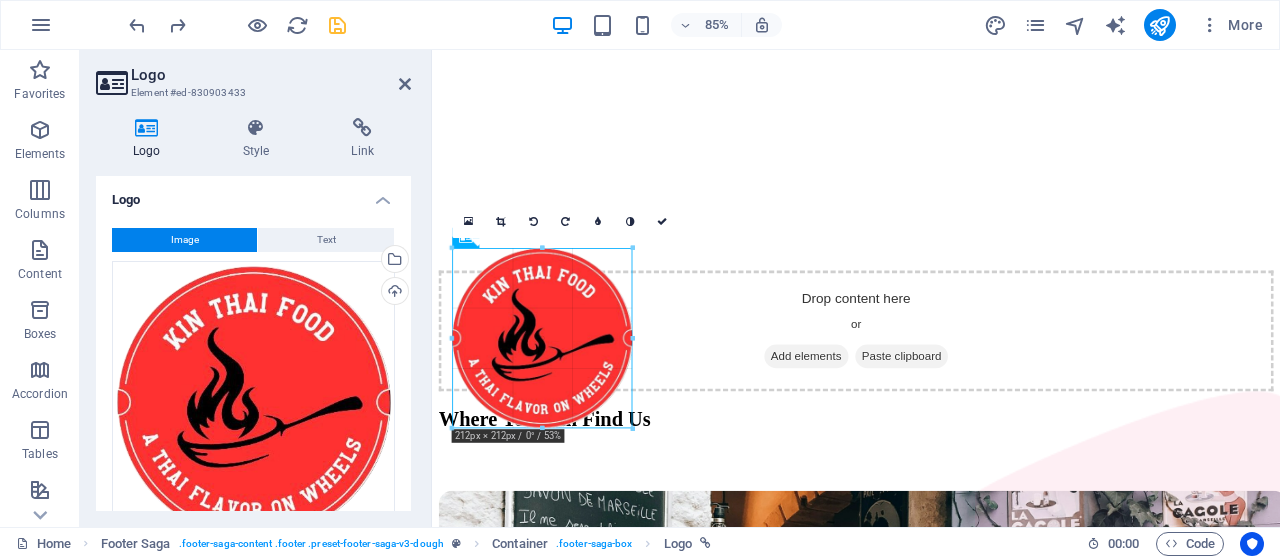 drag, startPoint x: 753, startPoint y: 245, endPoint x: 495, endPoint y: 393, distance: 297.4357 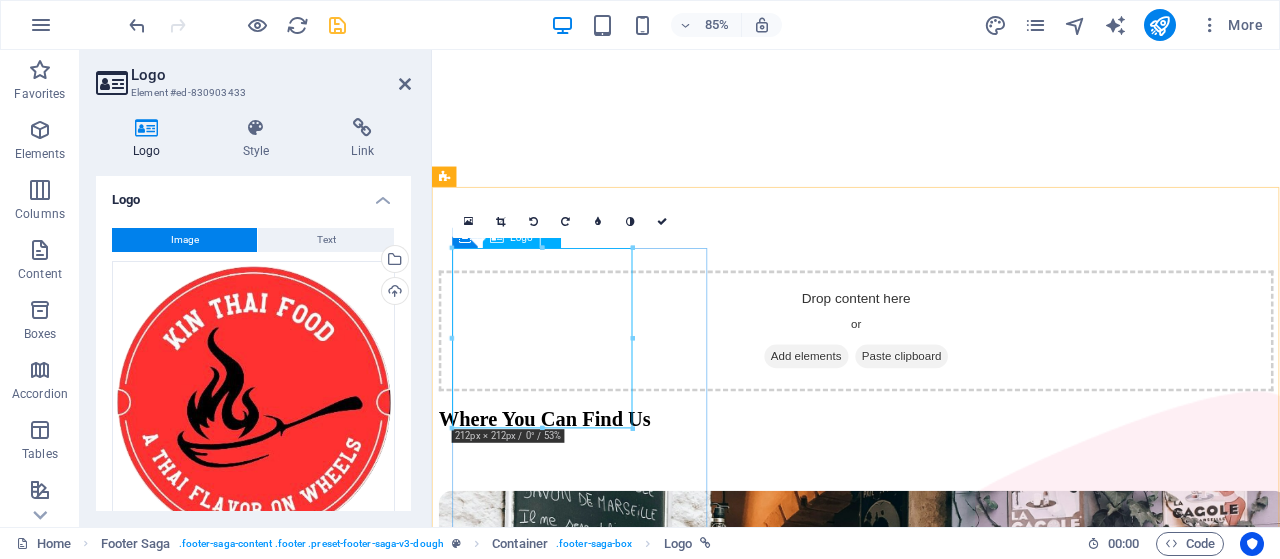 type on "212" 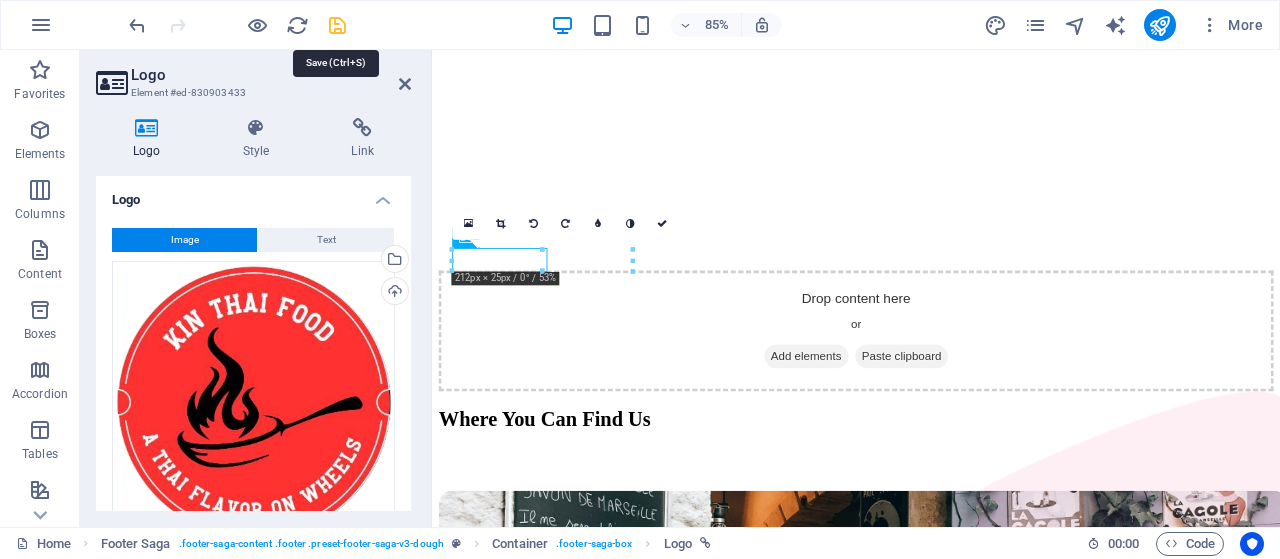click at bounding box center (337, 25) 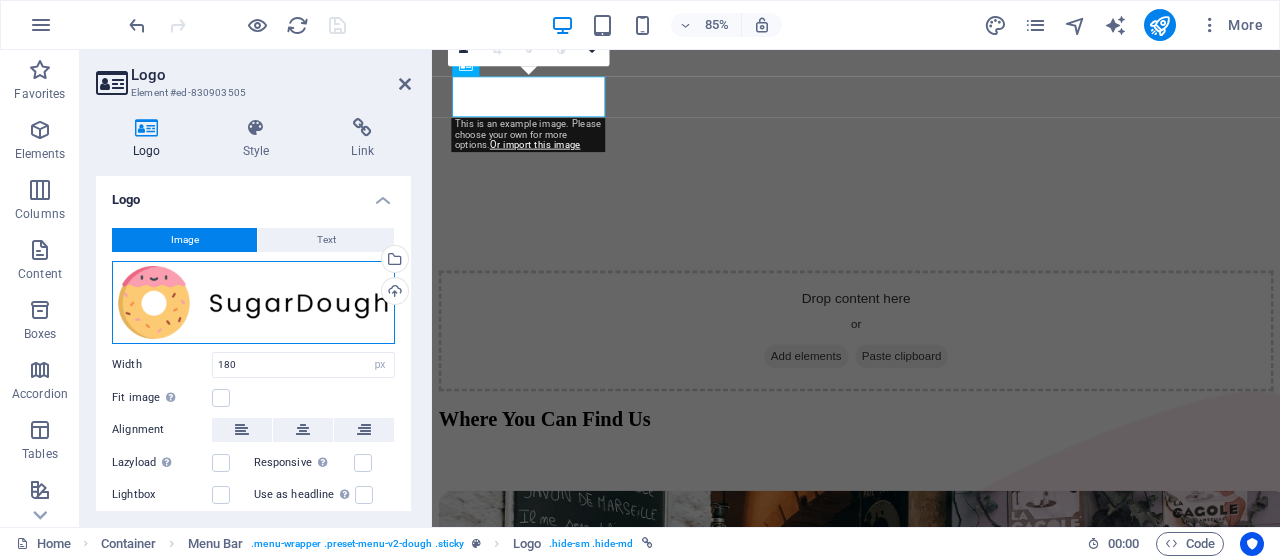 click on "Drag files here, click to choose files or select files from Files or our free stock photos & videos" at bounding box center [253, 302] 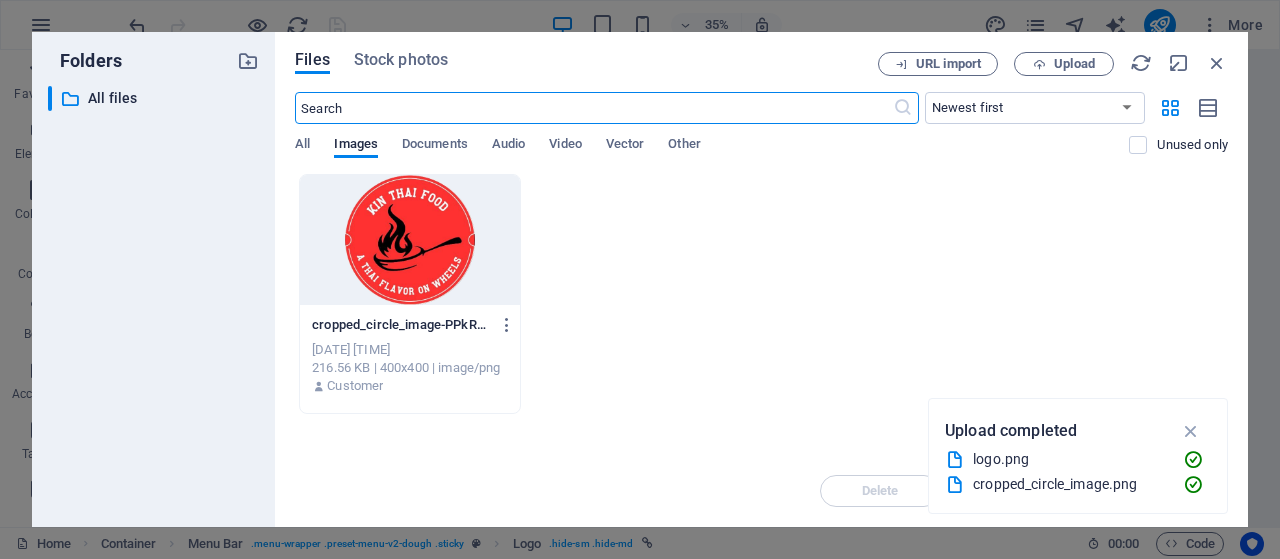 scroll, scrollTop: 4764, scrollLeft: 0, axis: vertical 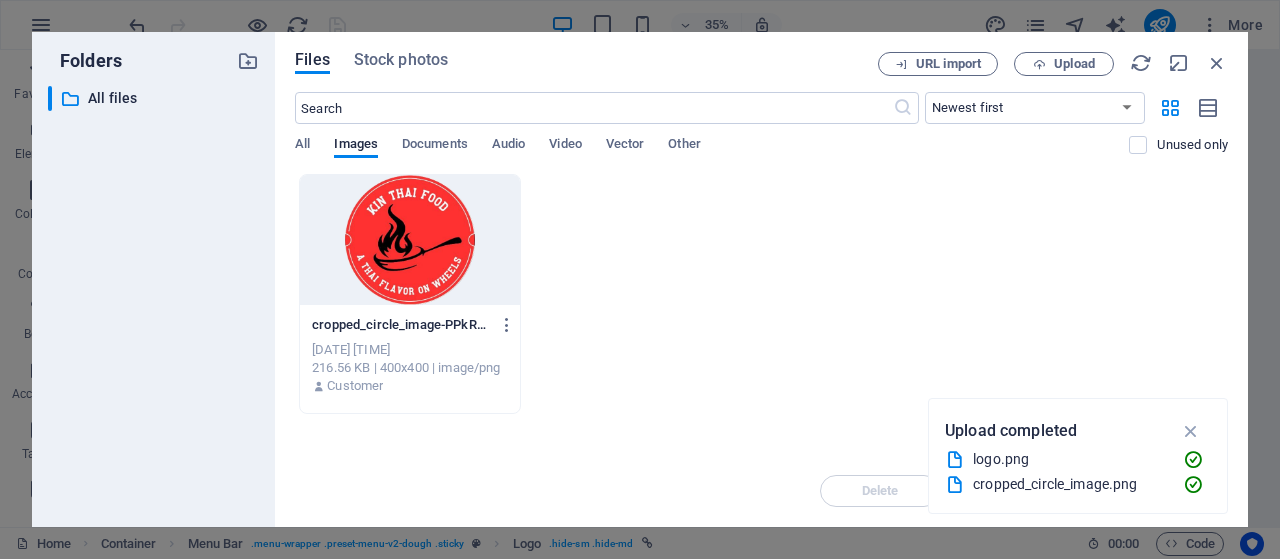 click at bounding box center (410, 240) 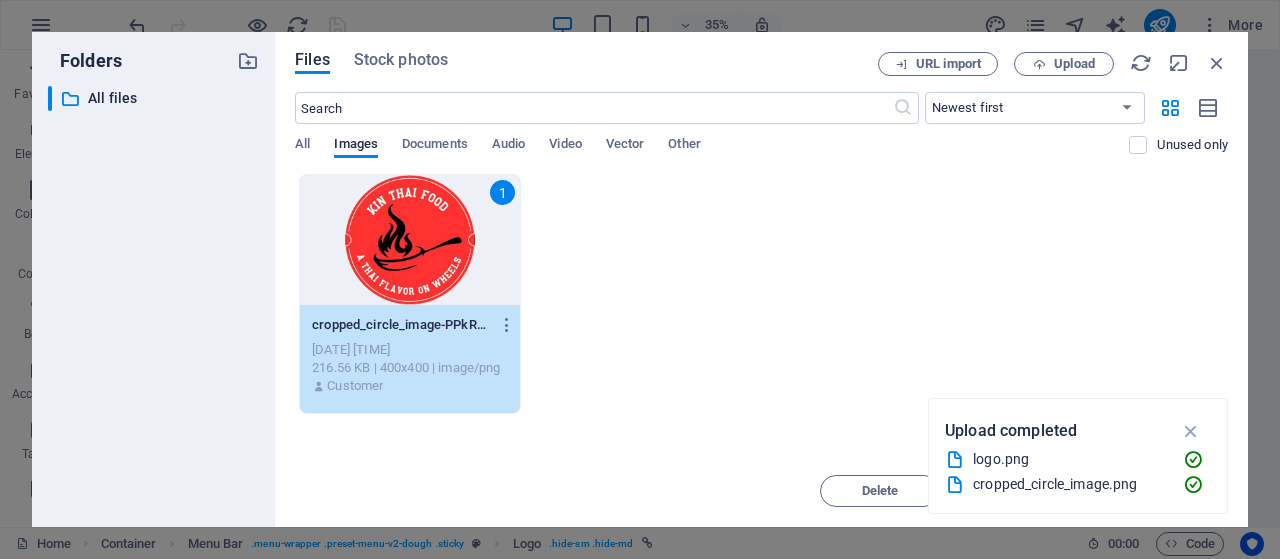 click on "1" at bounding box center [410, 240] 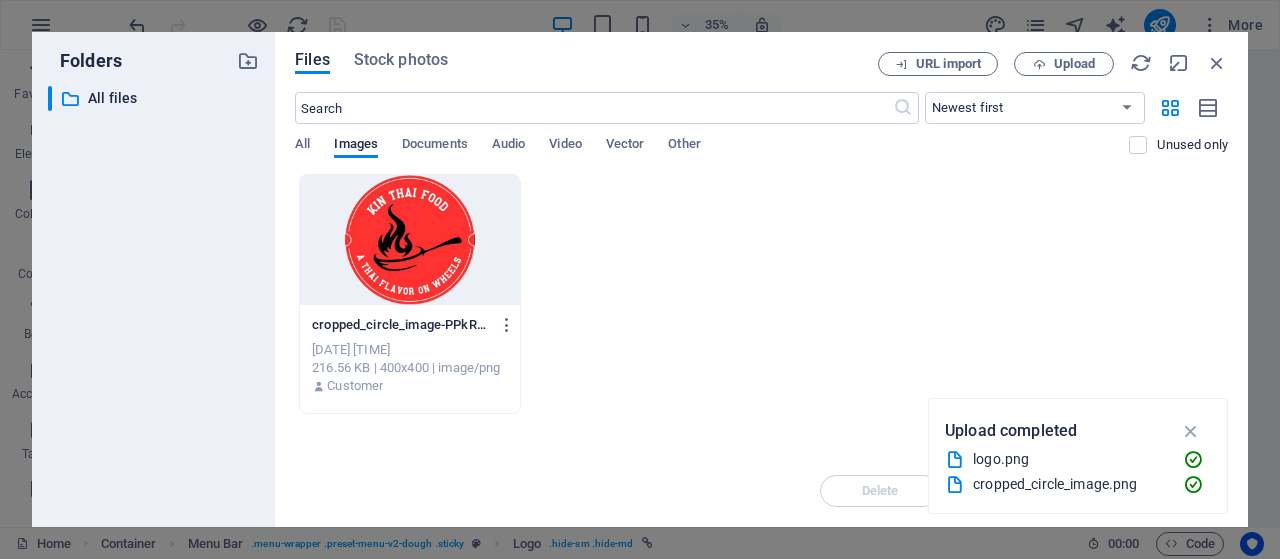 click at bounding box center [410, 240] 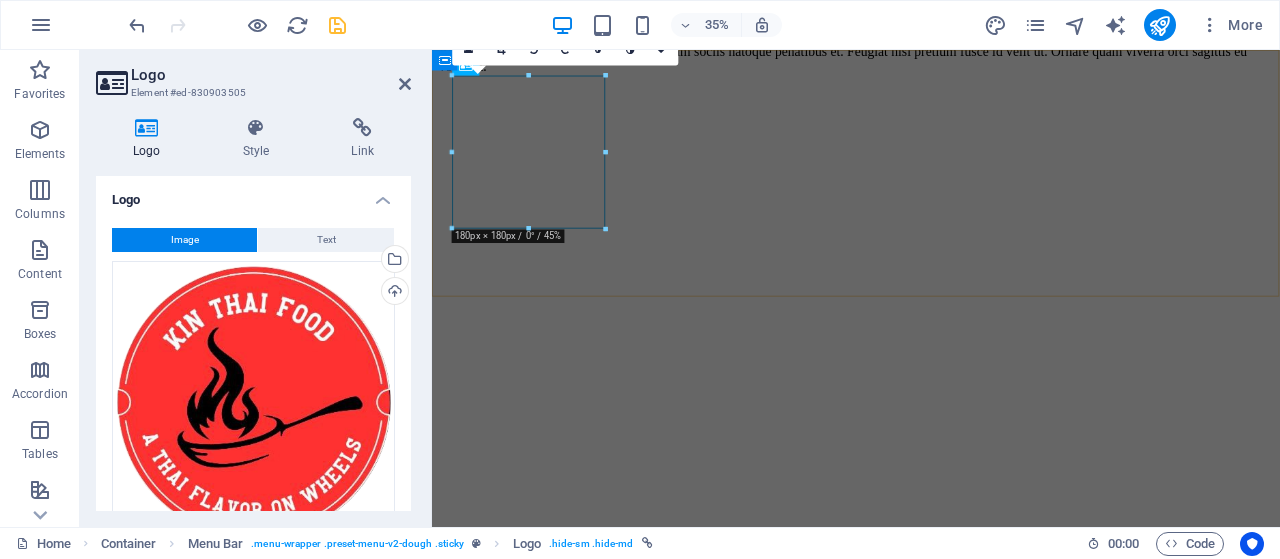 scroll, scrollTop: 4213, scrollLeft: 0, axis: vertical 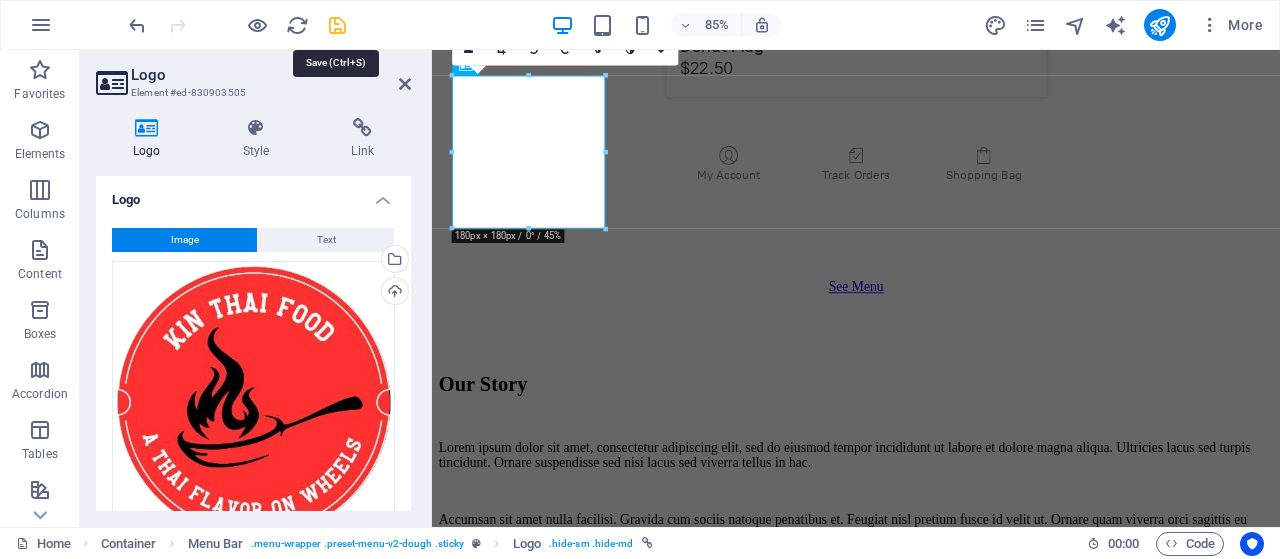 click at bounding box center (337, 25) 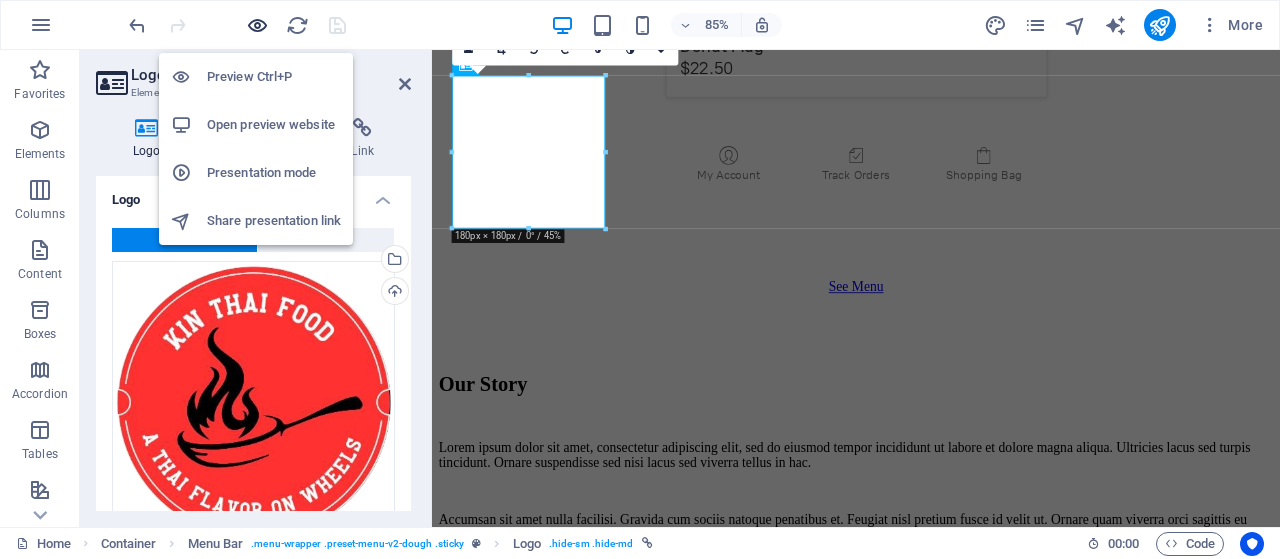 click at bounding box center [257, 25] 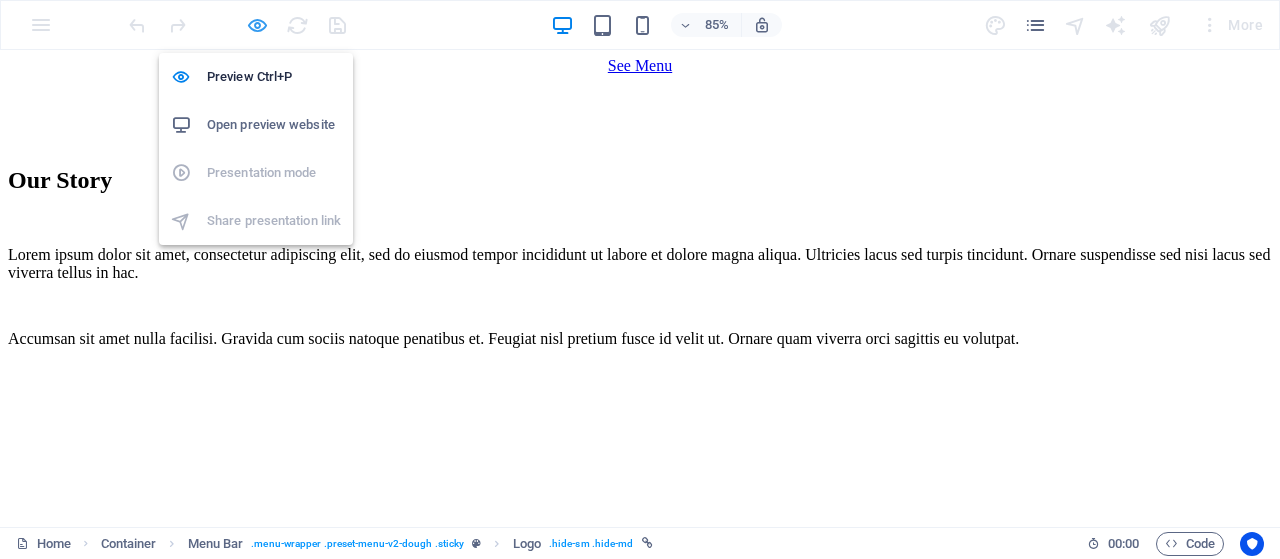 scroll, scrollTop: 4034, scrollLeft: 0, axis: vertical 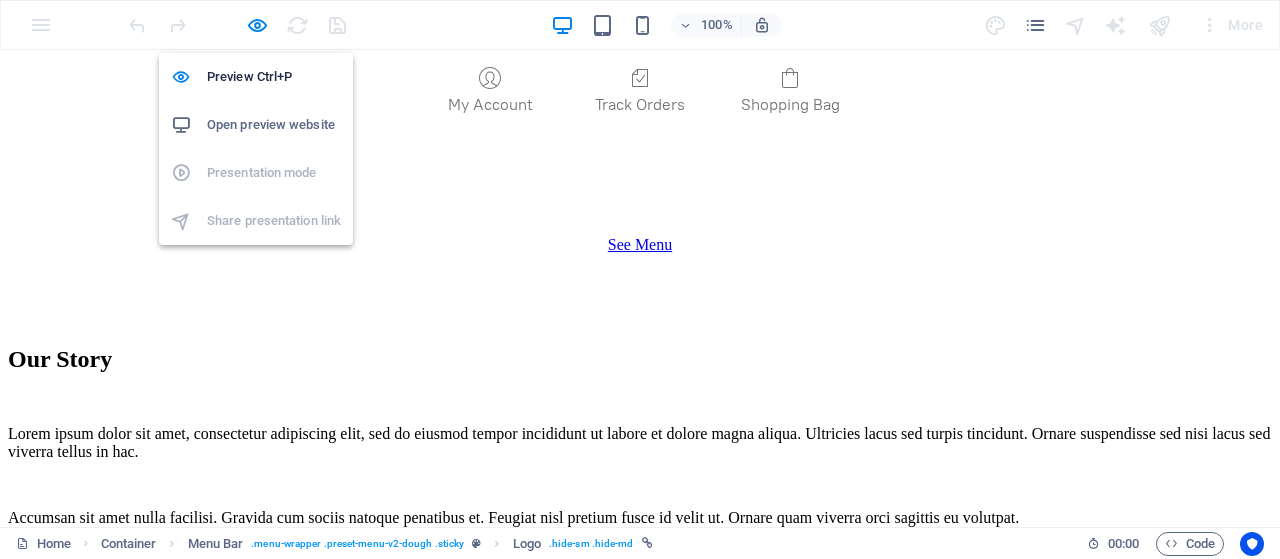 click on "Open preview website" at bounding box center (274, 125) 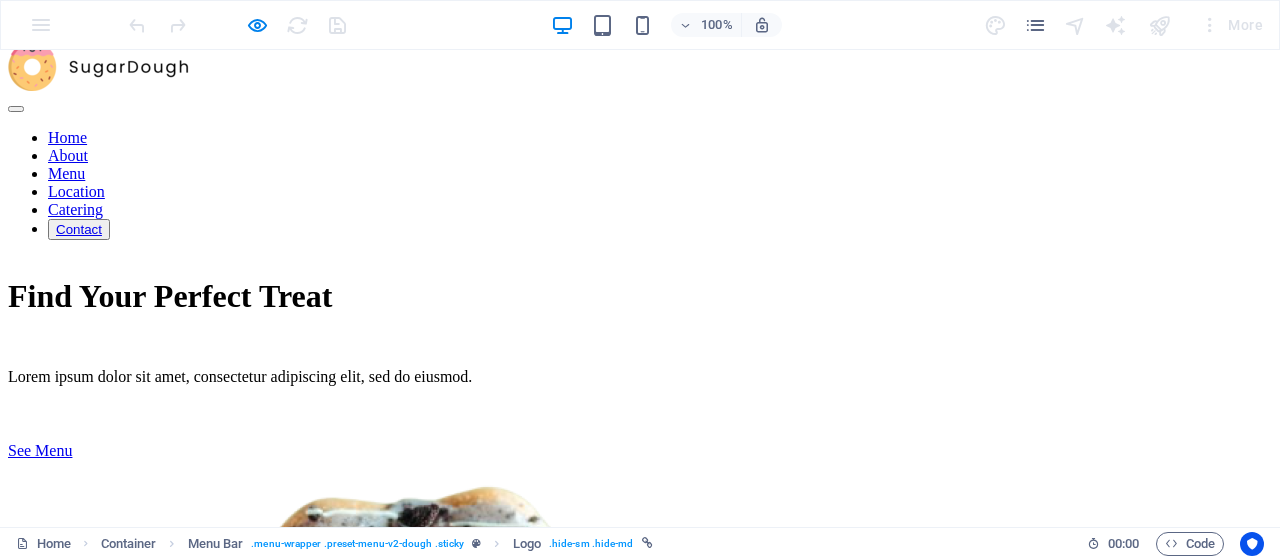 scroll, scrollTop: 362, scrollLeft: 0, axis: vertical 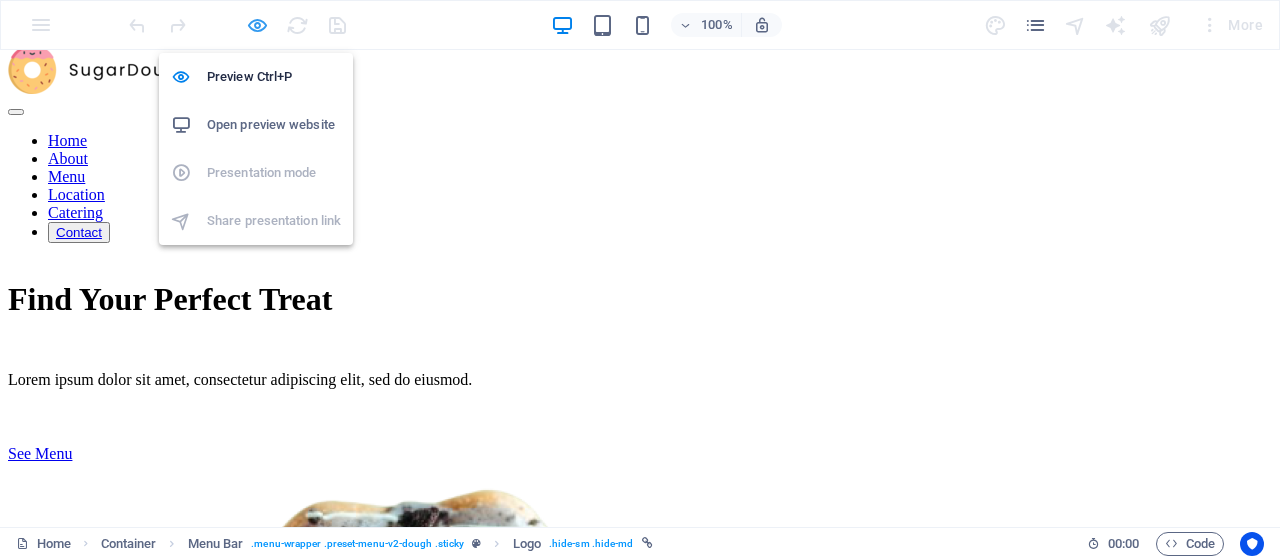 click at bounding box center [257, 25] 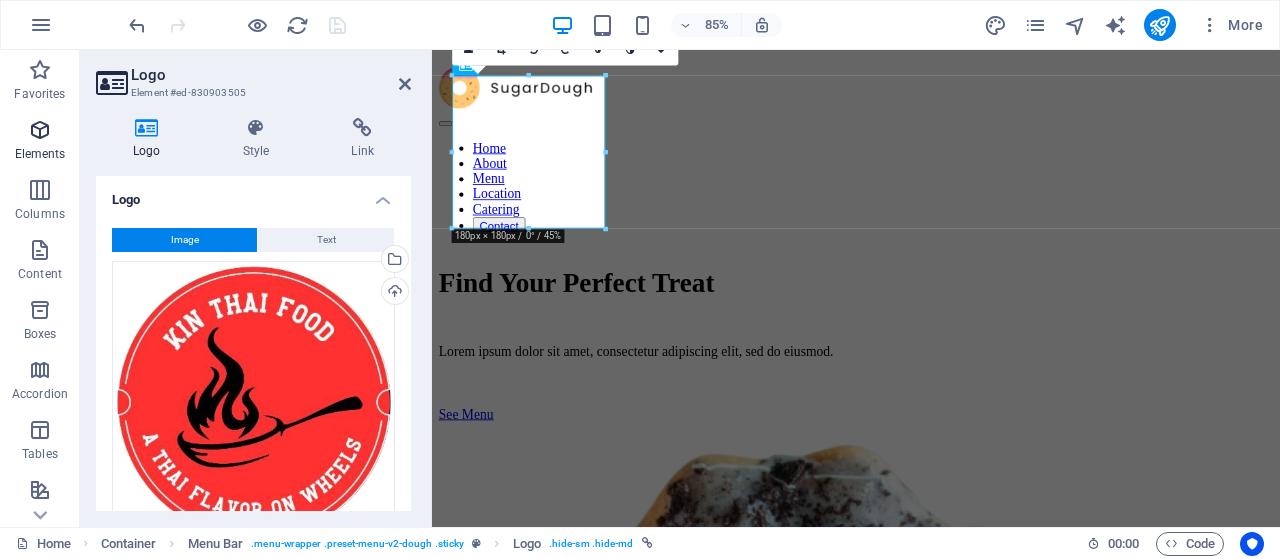 click at bounding box center (40, 130) 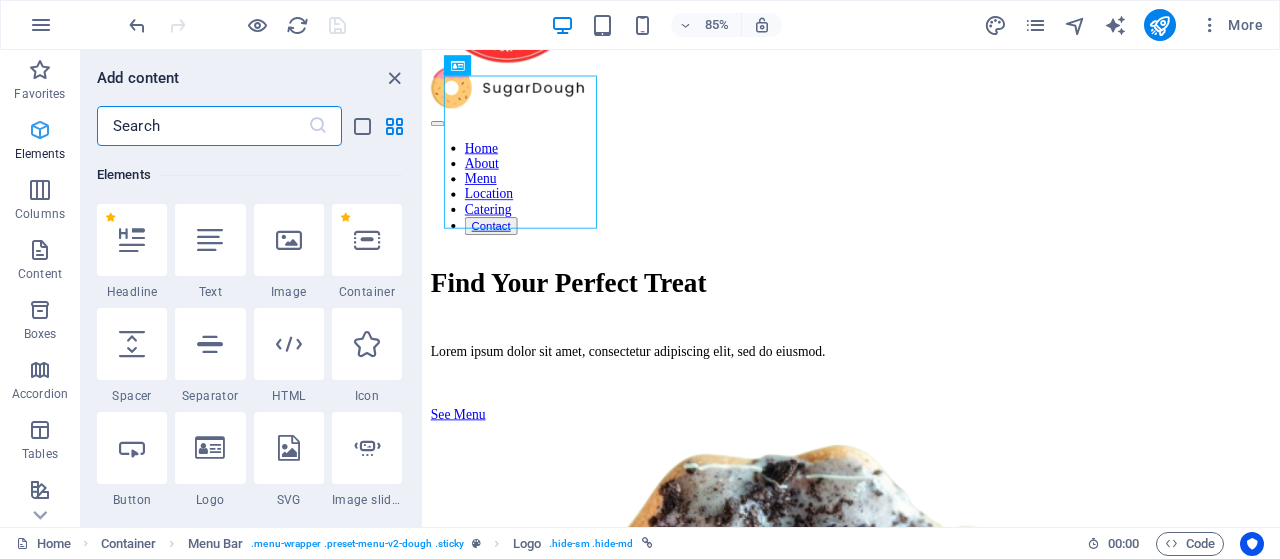 scroll, scrollTop: 213, scrollLeft: 0, axis: vertical 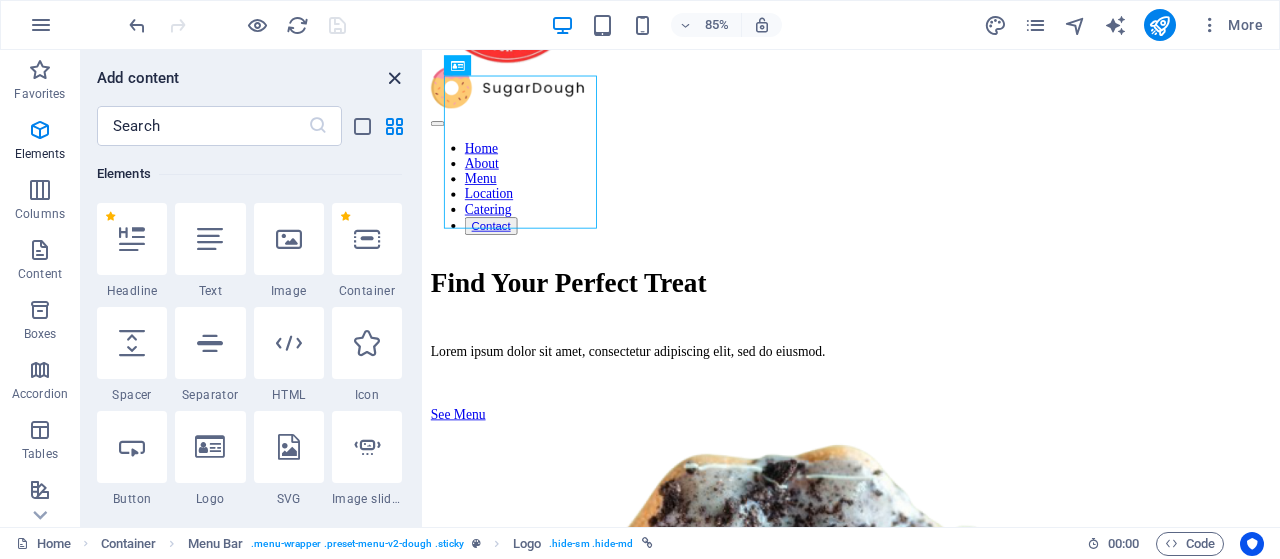 click at bounding box center [394, 78] 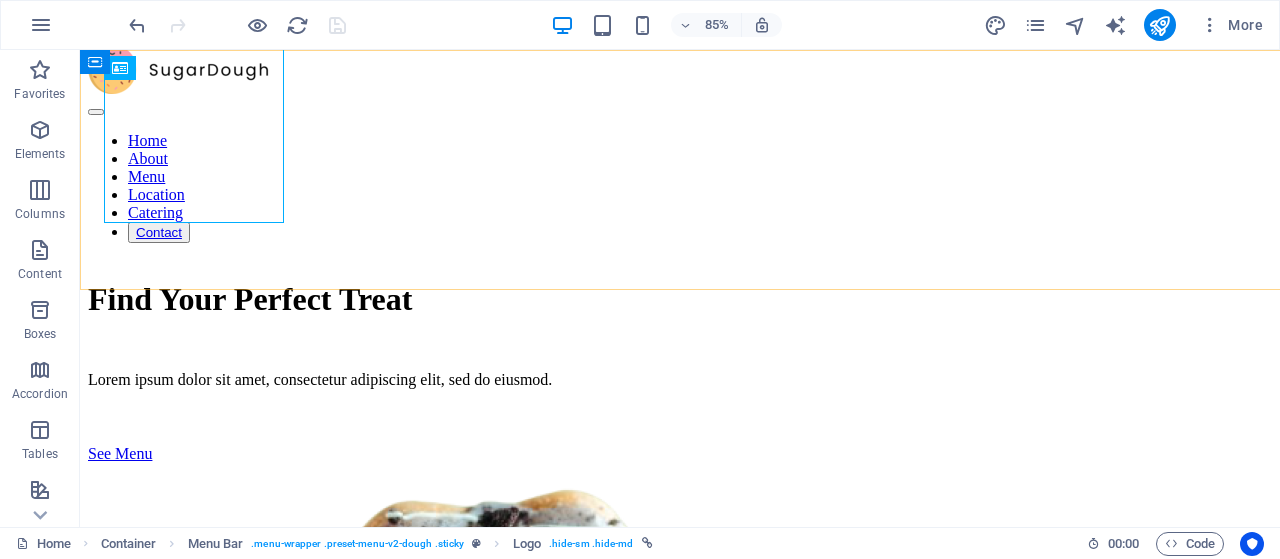 scroll, scrollTop: 399, scrollLeft: 0, axis: vertical 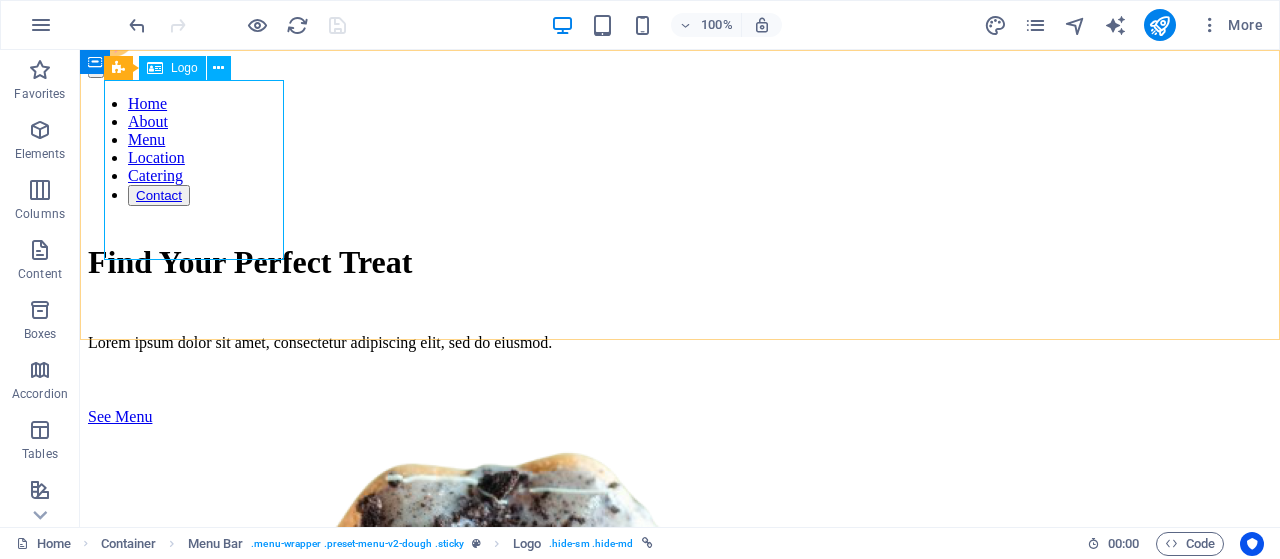 click at bounding box center [680, -84] 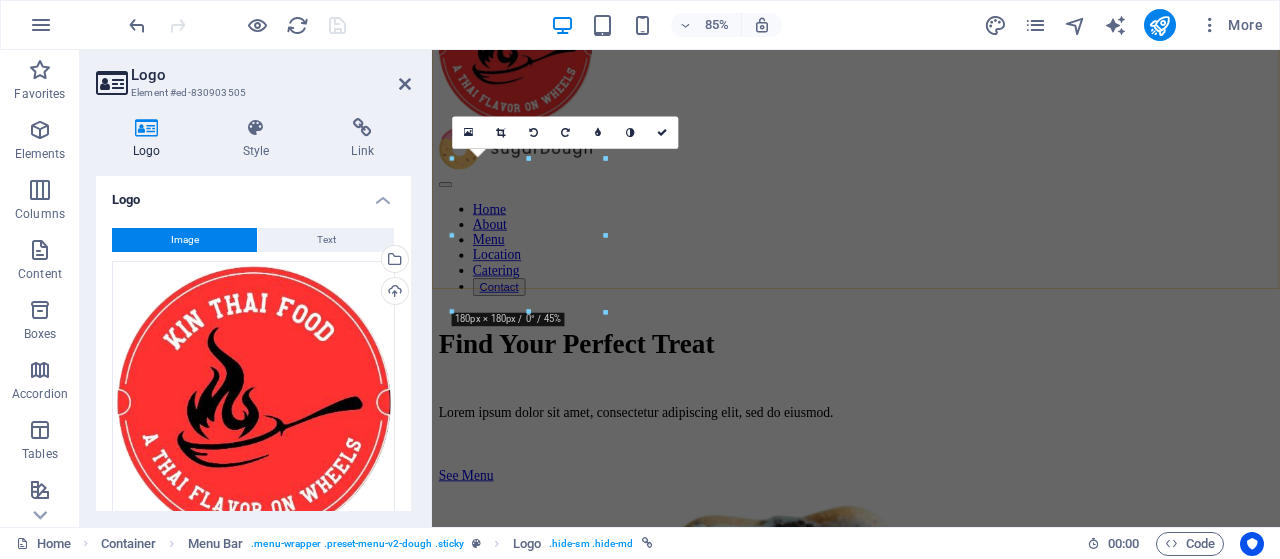 scroll, scrollTop: 302, scrollLeft: 0, axis: vertical 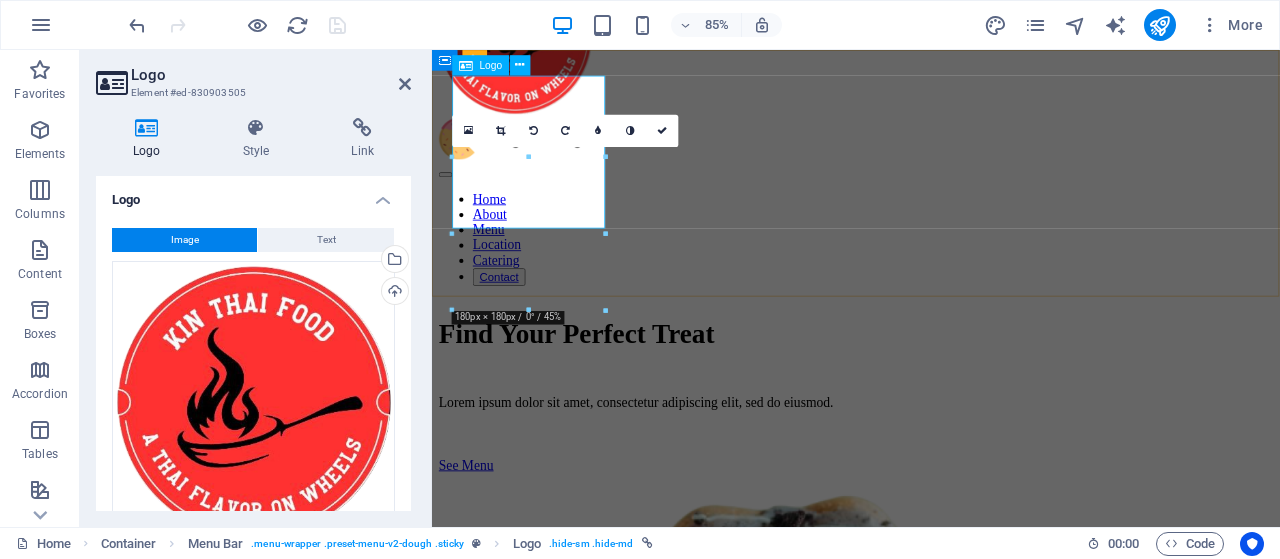 drag, startPoint x: 1035, startPoint y: 277, endPoint x: 586, endPoint y: 228, distance: 451.6658 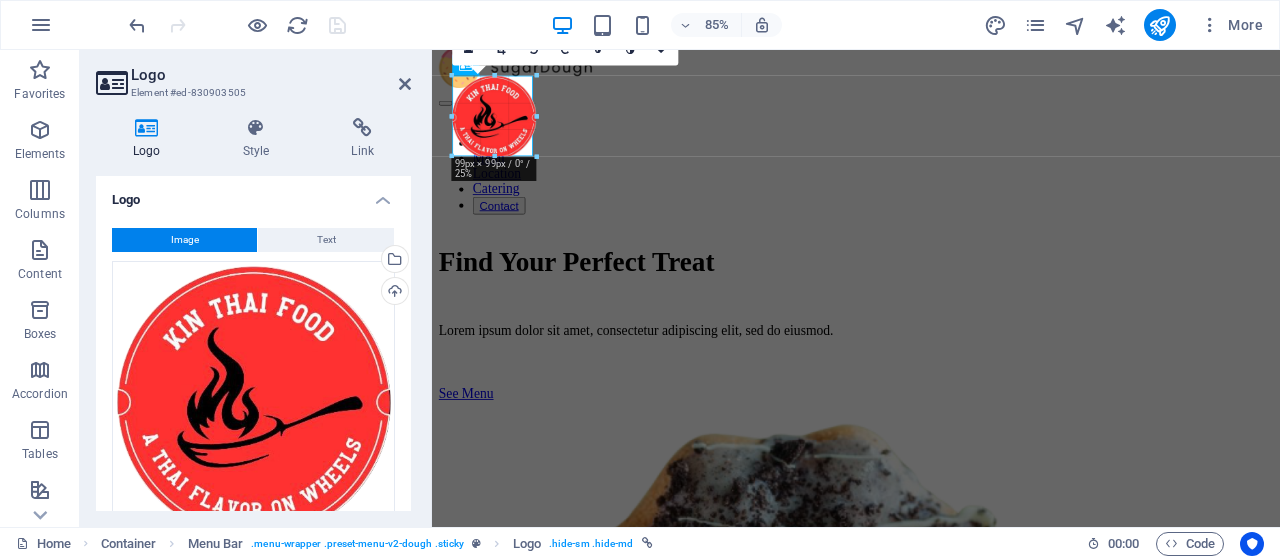 drag, startPoint x: 605, startPoint y: 232, endPoint x: 518, endPoint y: 155, distance: 116.18089 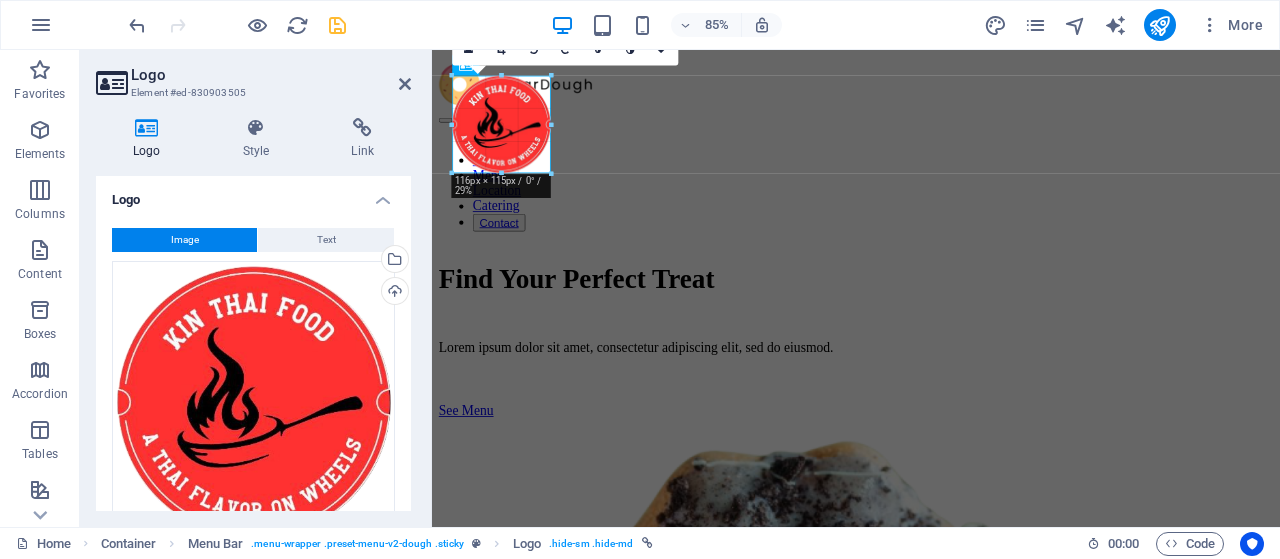 drag, startPoint x: 535, startPoint y: 156, endPoint x: 562, endPoint y: 179, distance: 35.468296 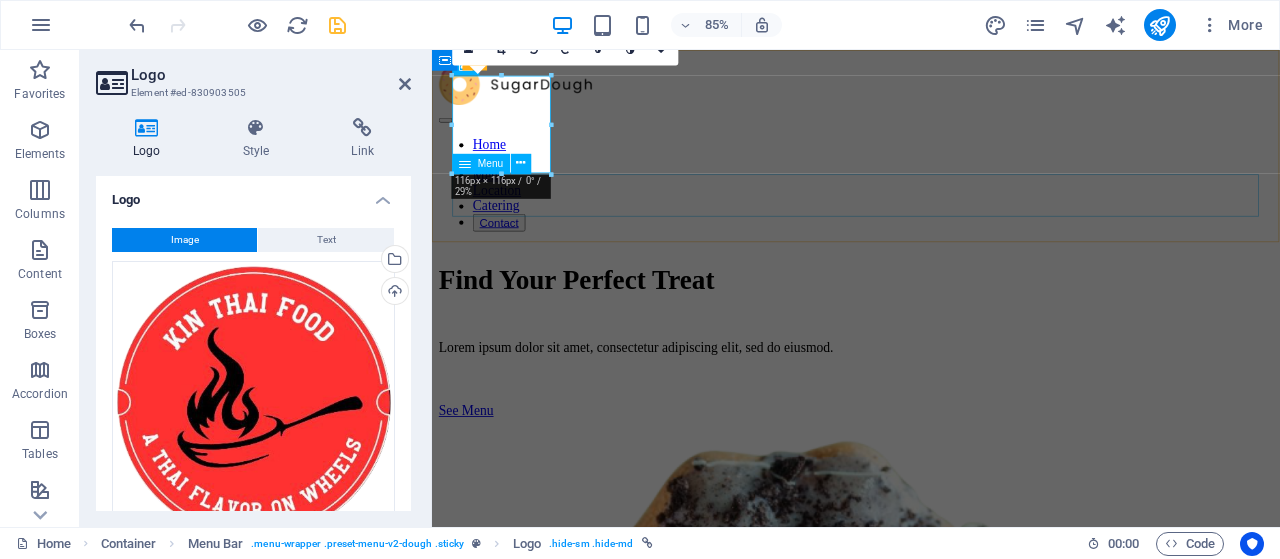 type on "116" 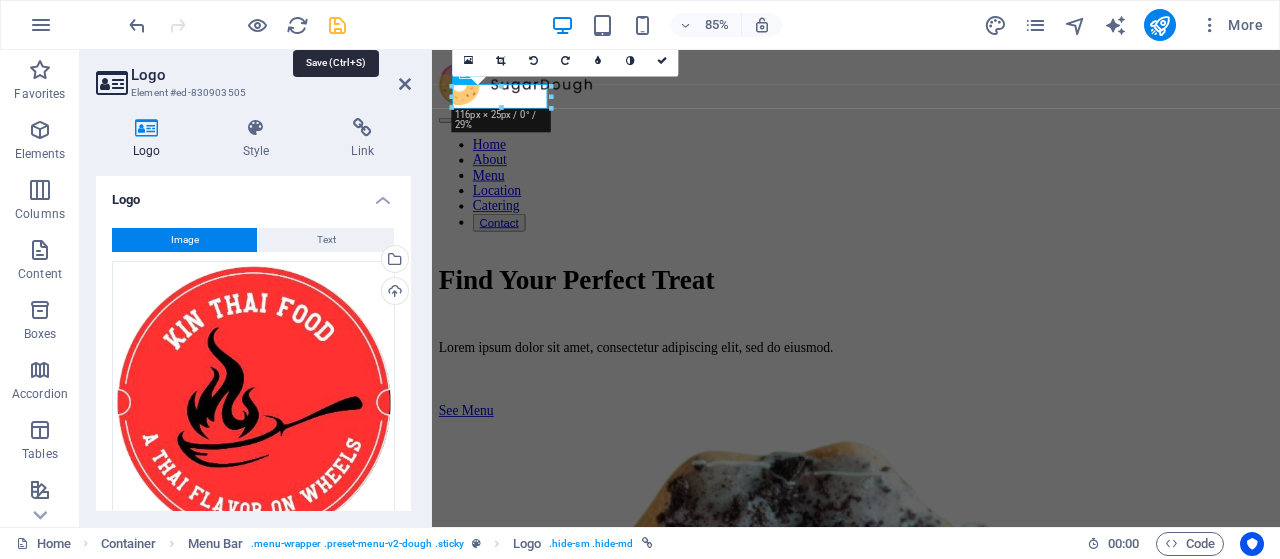 click at bounding box center (337, 25) 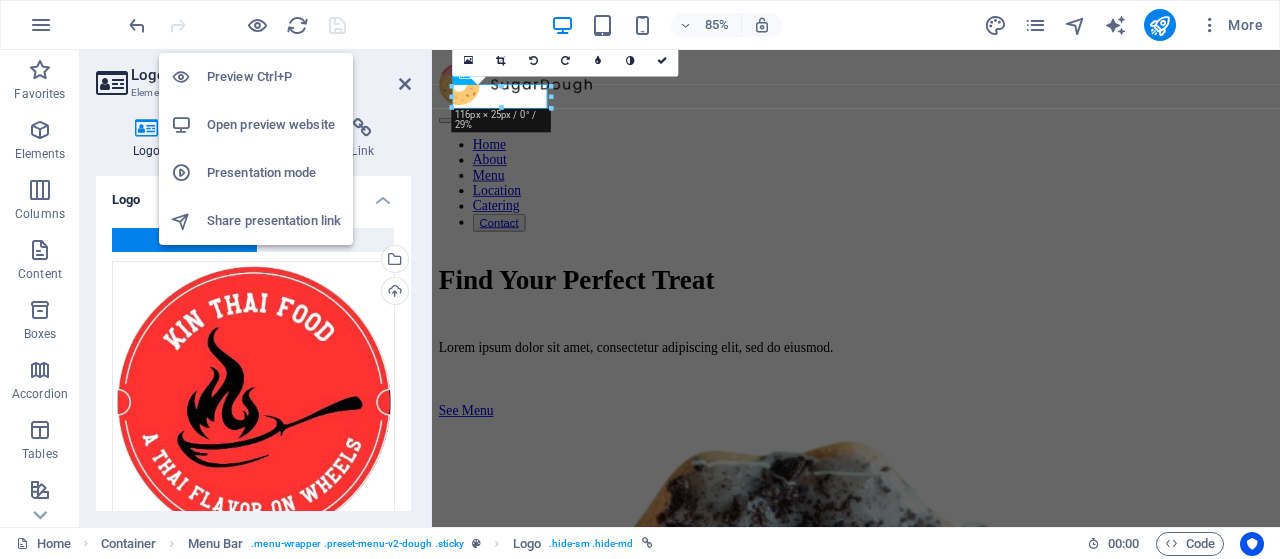 click on "Open preview website" at bounding box center [274, 125] 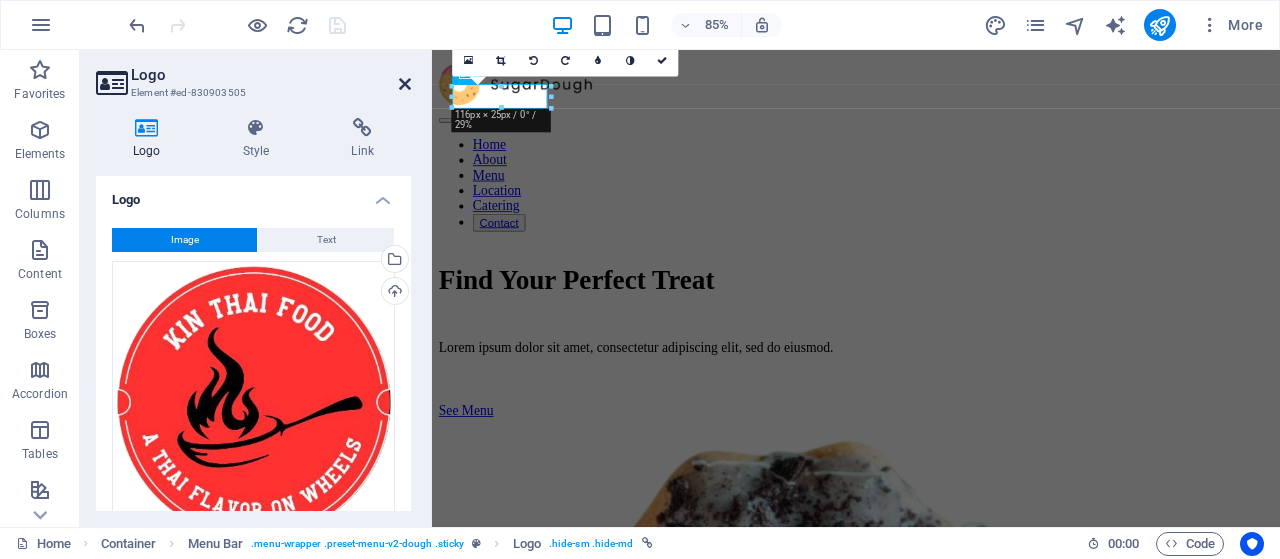 click at bounding box center (405, 84) 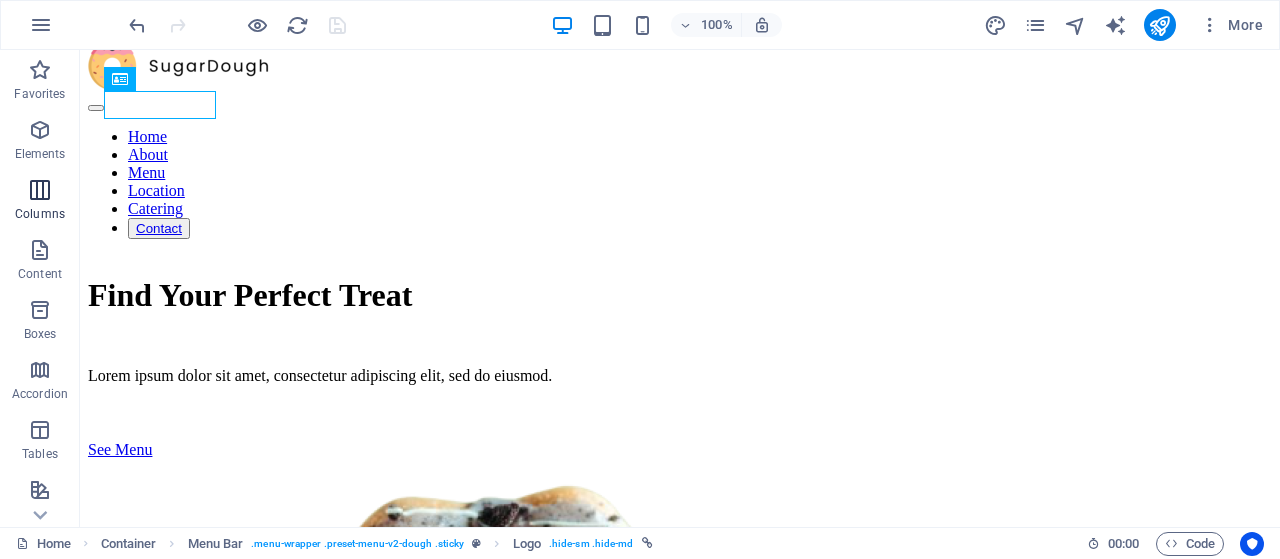 click at bounding box center (40, 190) 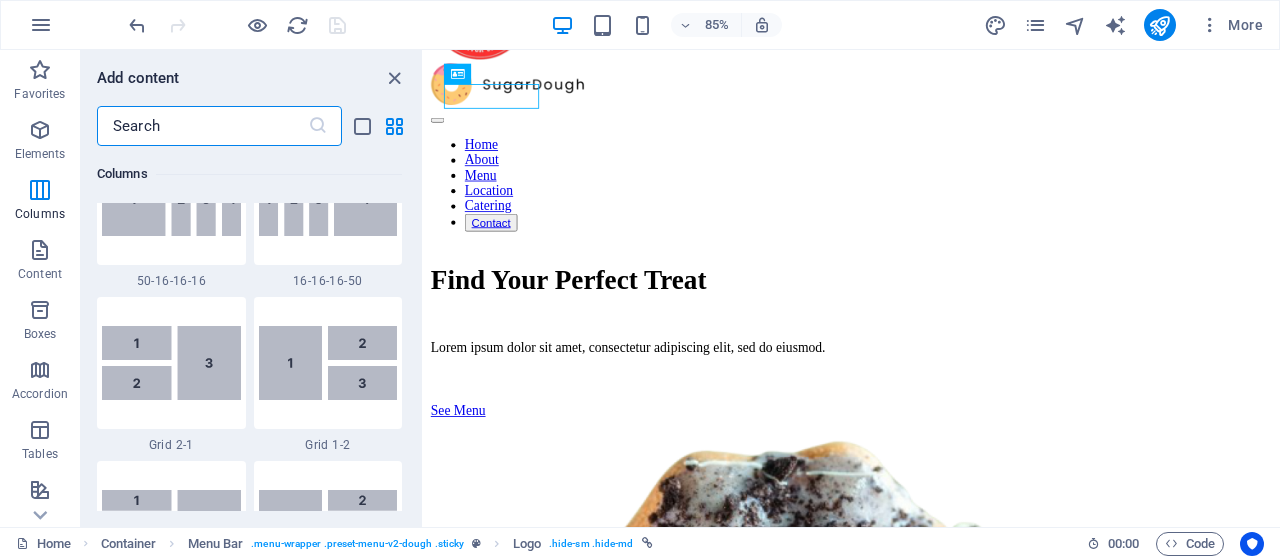 scroll, scrollTop: 2441, scrollLeft: 0, axis: vertical 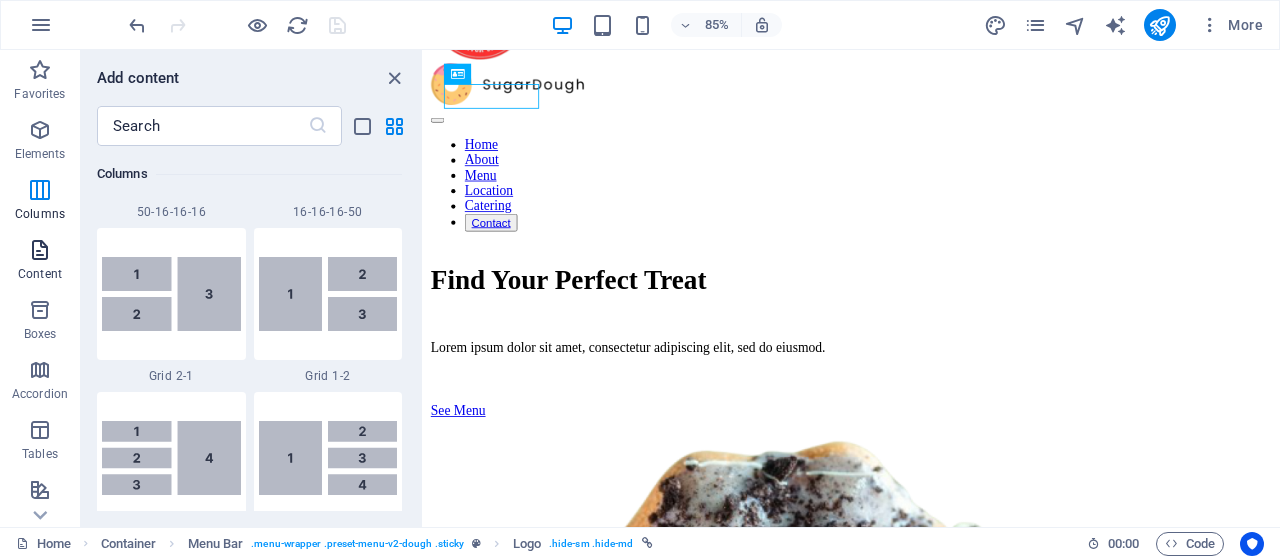 click at bounding box center [40, 250] 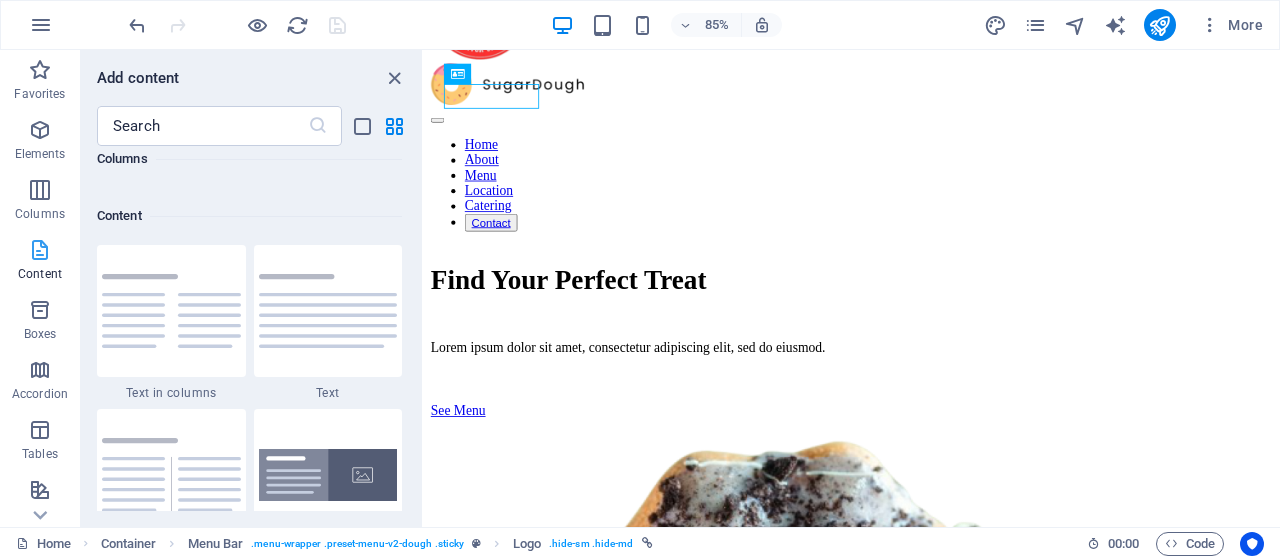 scroll, scrollTop: 3499, scrollLeft: 0, axis: vertical 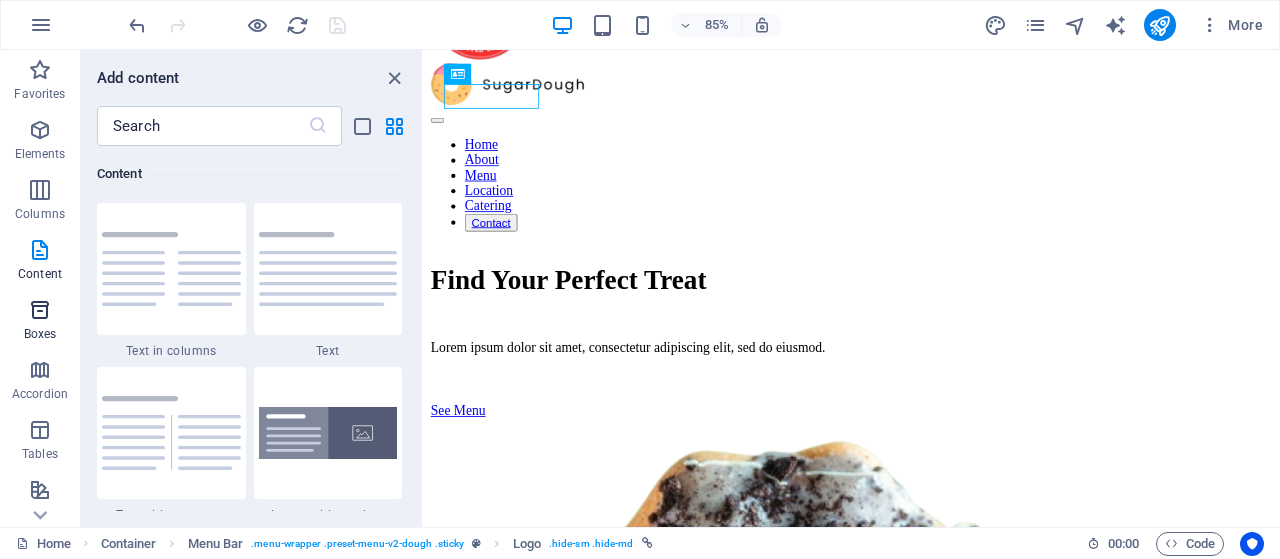 click at bounding box center (40, 310) 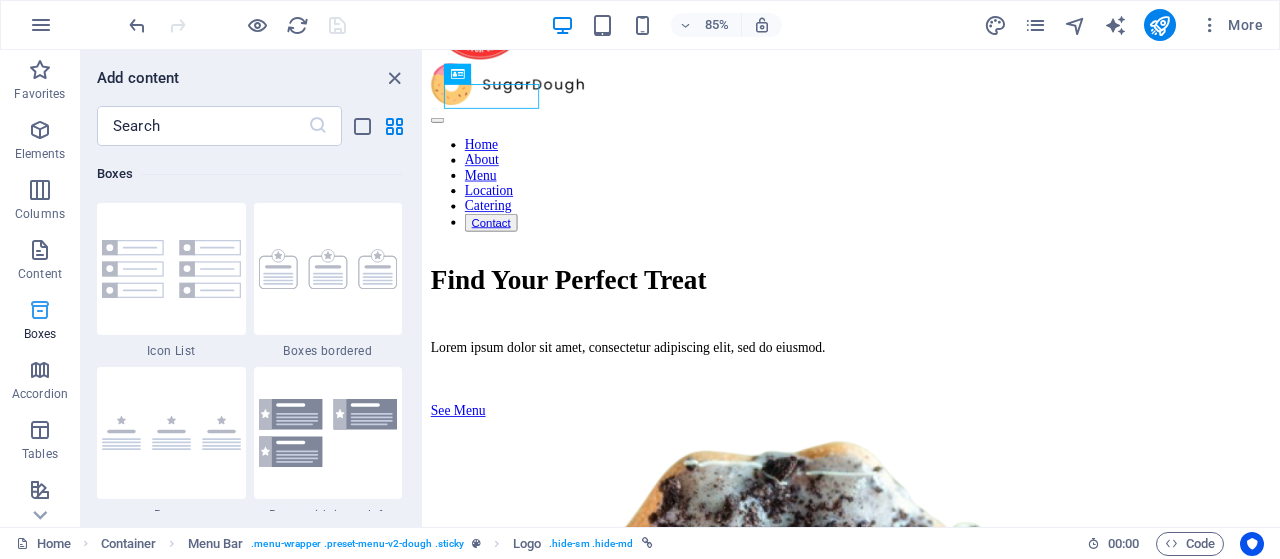 scroll, scrollTop: 5516, scrollLeft: 0, axis: vertical 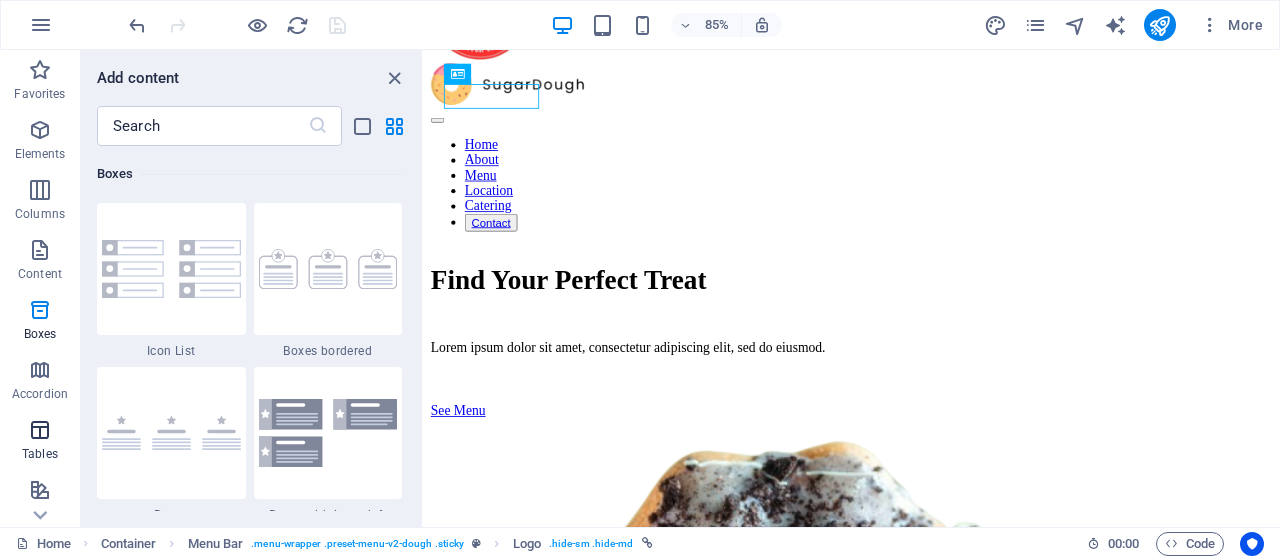 click at bounding box center (40, 430) 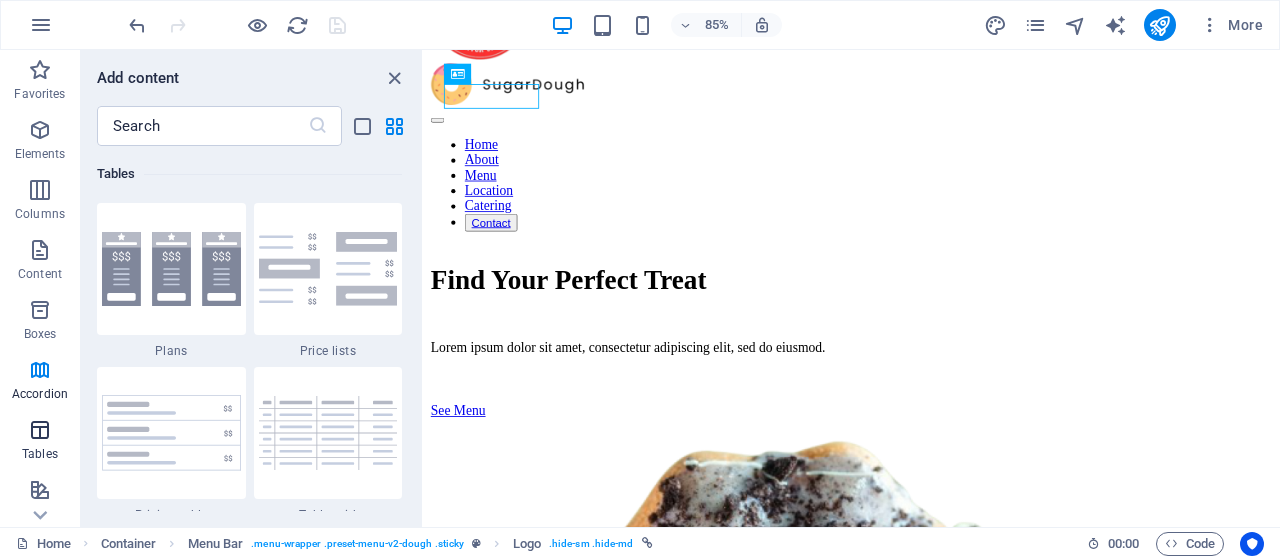 scroll, scrollTop: 6926, scrollLeft: 0, axis: vertical 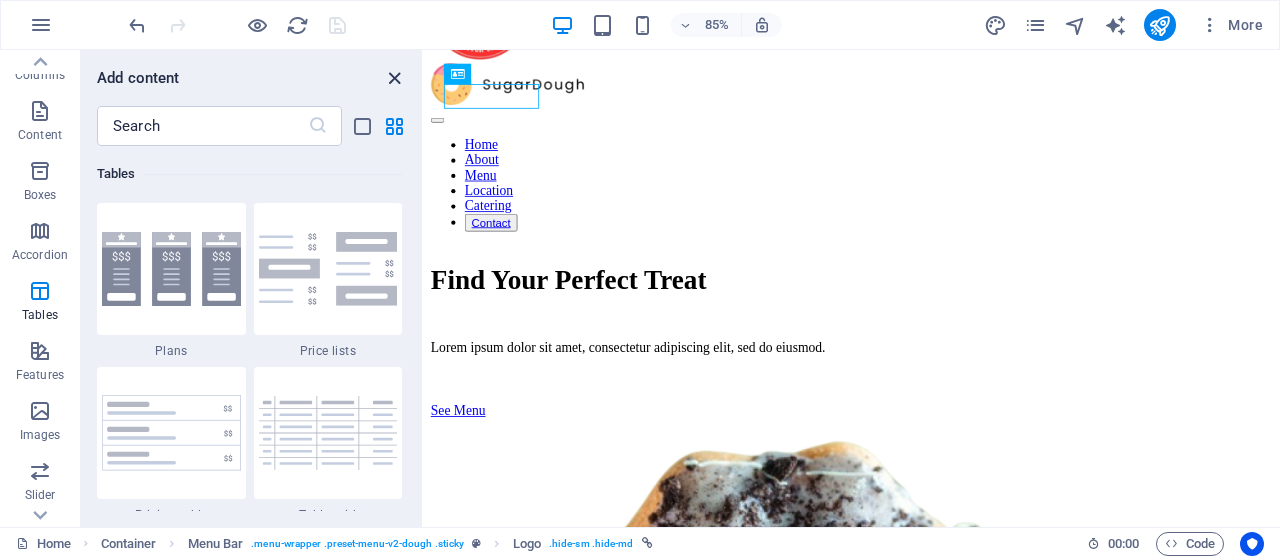 click at bounding box center [394, 78] 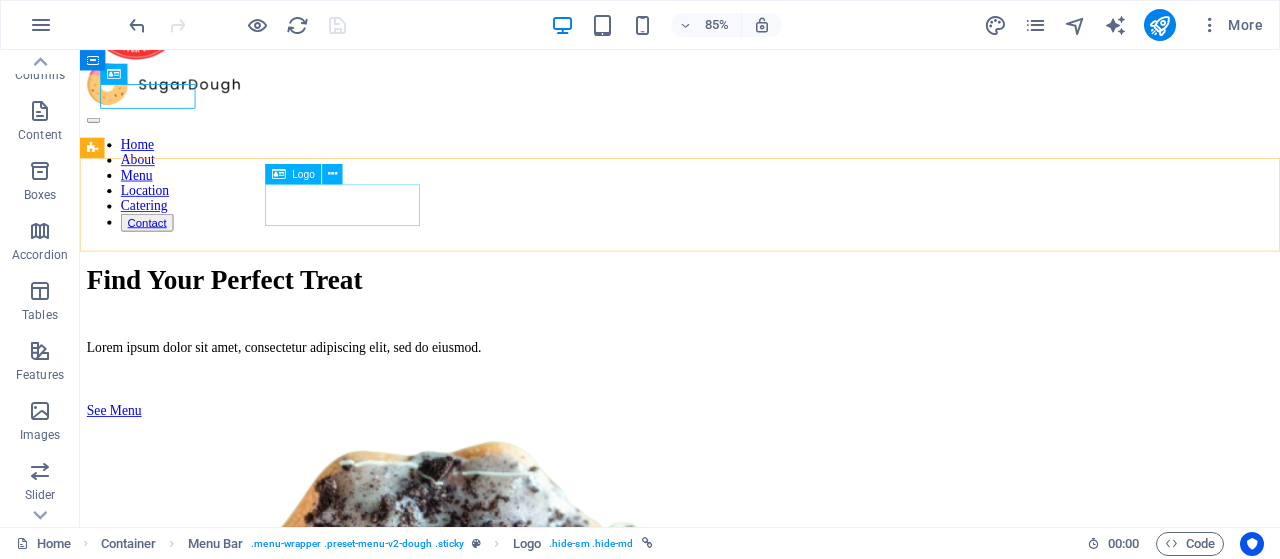 scroll, scrollTop: 139, scrollLeft: 0, axis: vertical 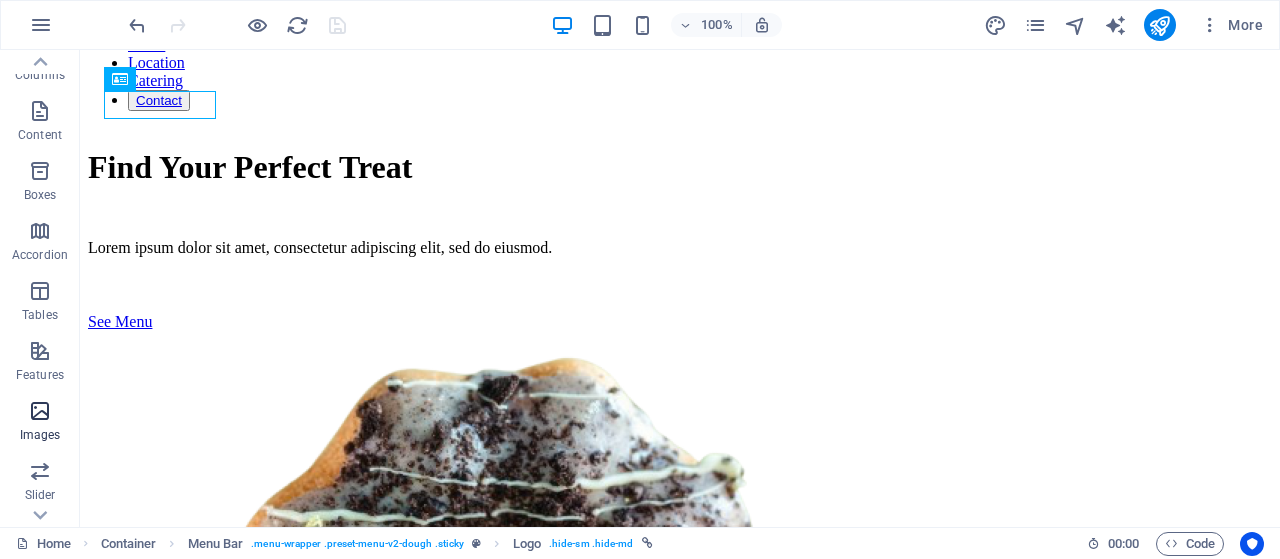 click at bounding box center [40, 411] 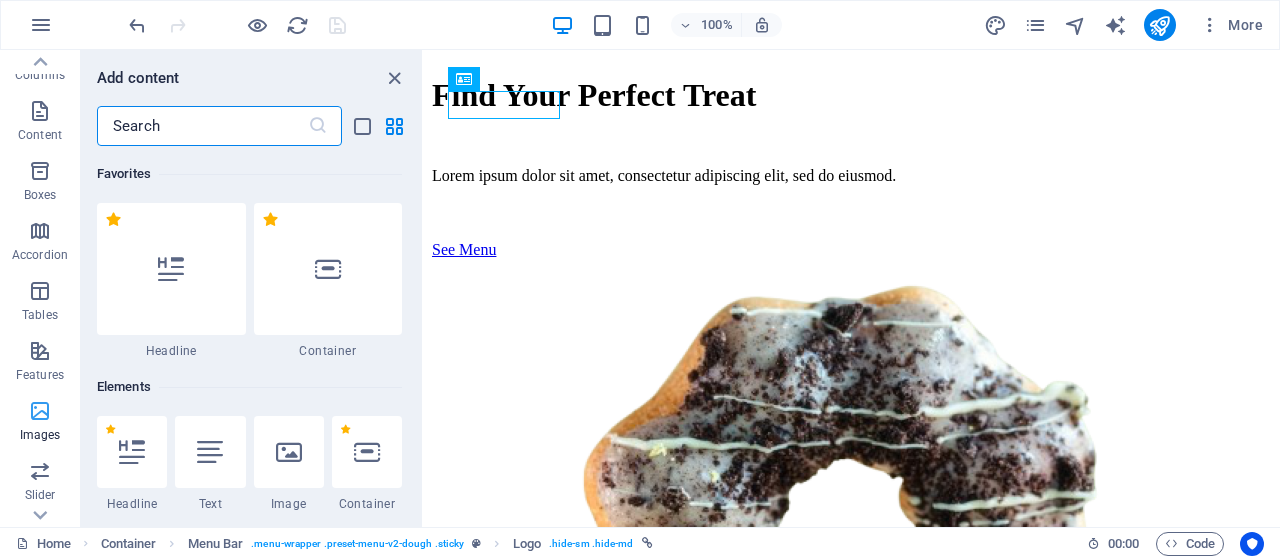 scroll, scrollTop: 139, scrollLeft: 0, axis: vertical 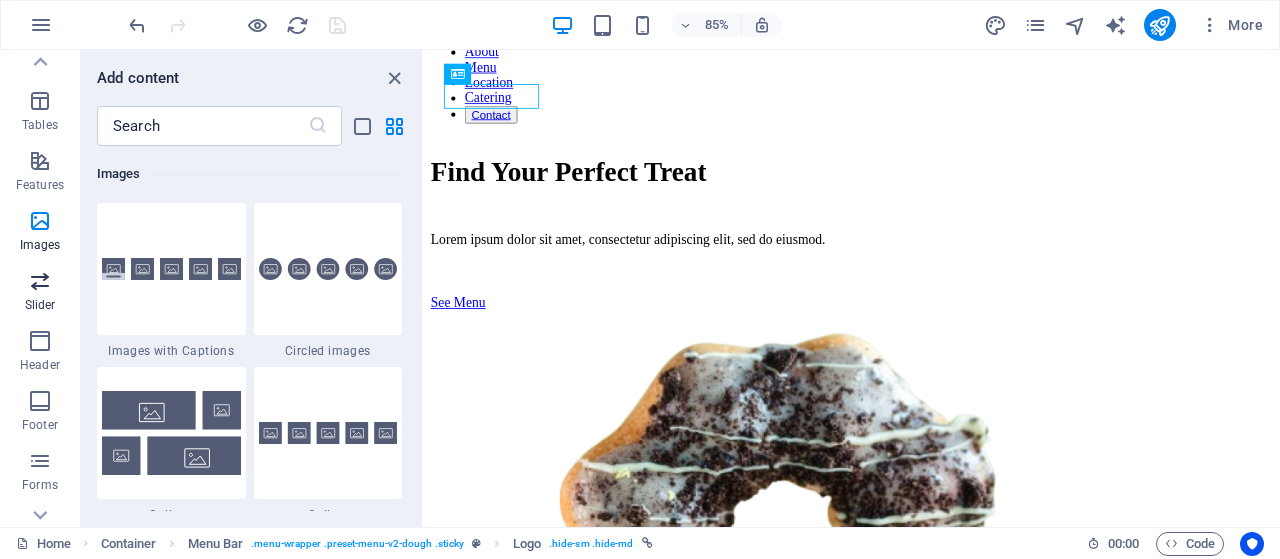 click at bounding box center (40, 281) 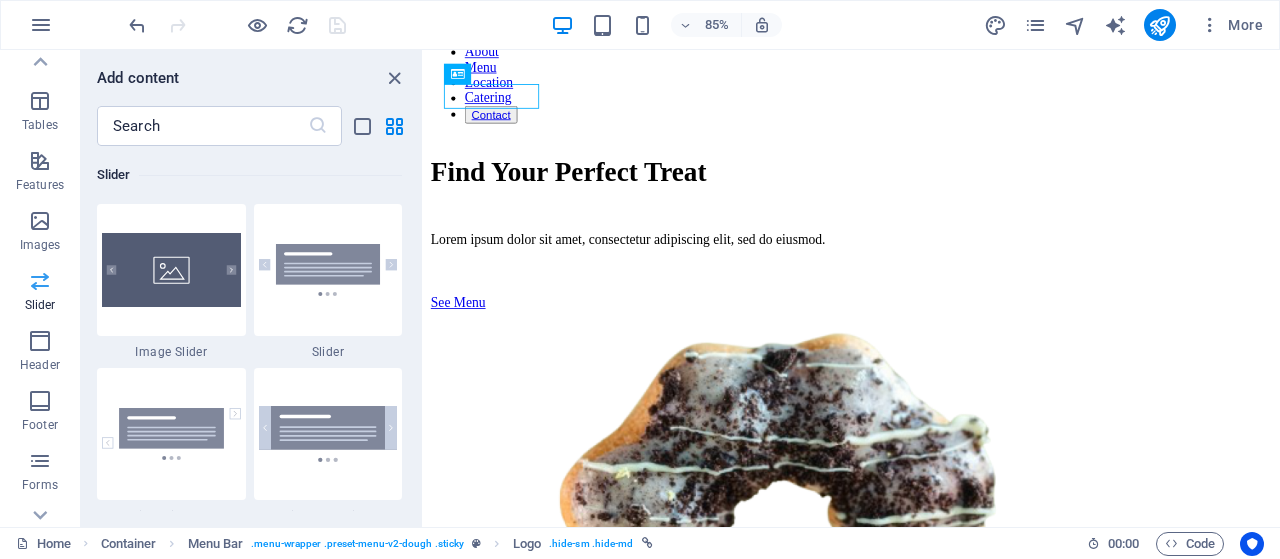 scroll, scrollTop: 11336, scrollLeft: 0, axis: vertical 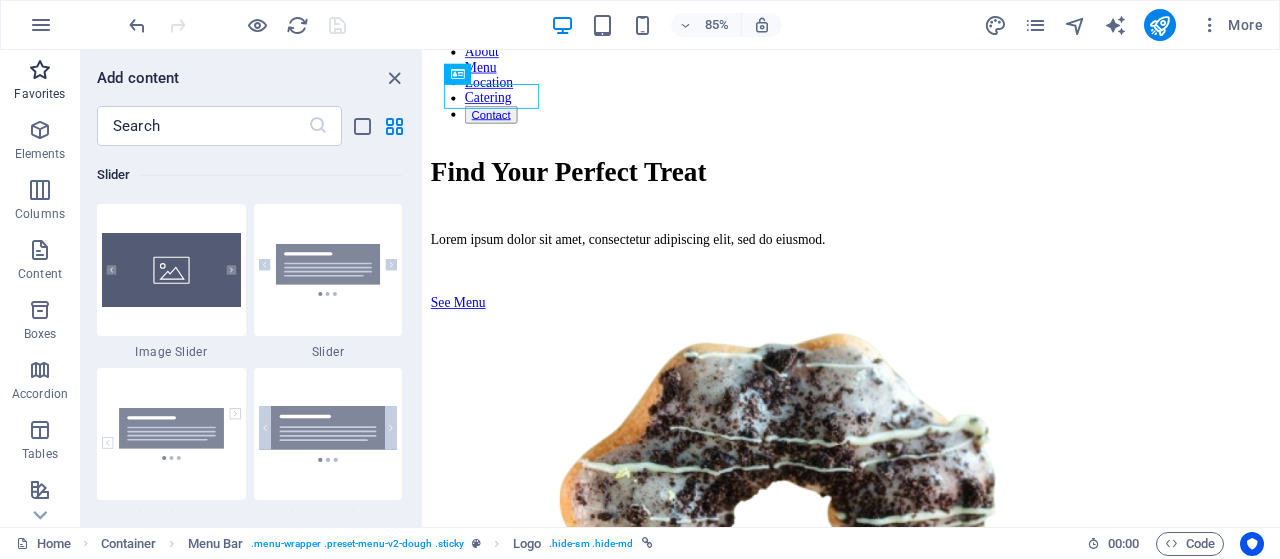 click at bounding box center [40, 70] 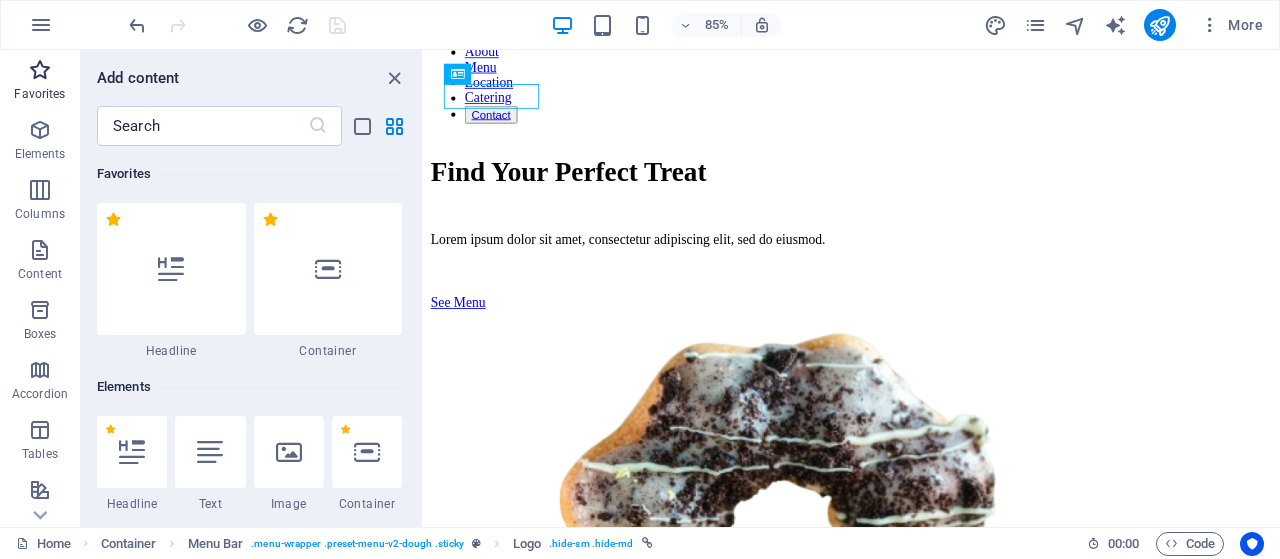 scroll, scrollTop: 0, scrollLeft: 0, axis: both 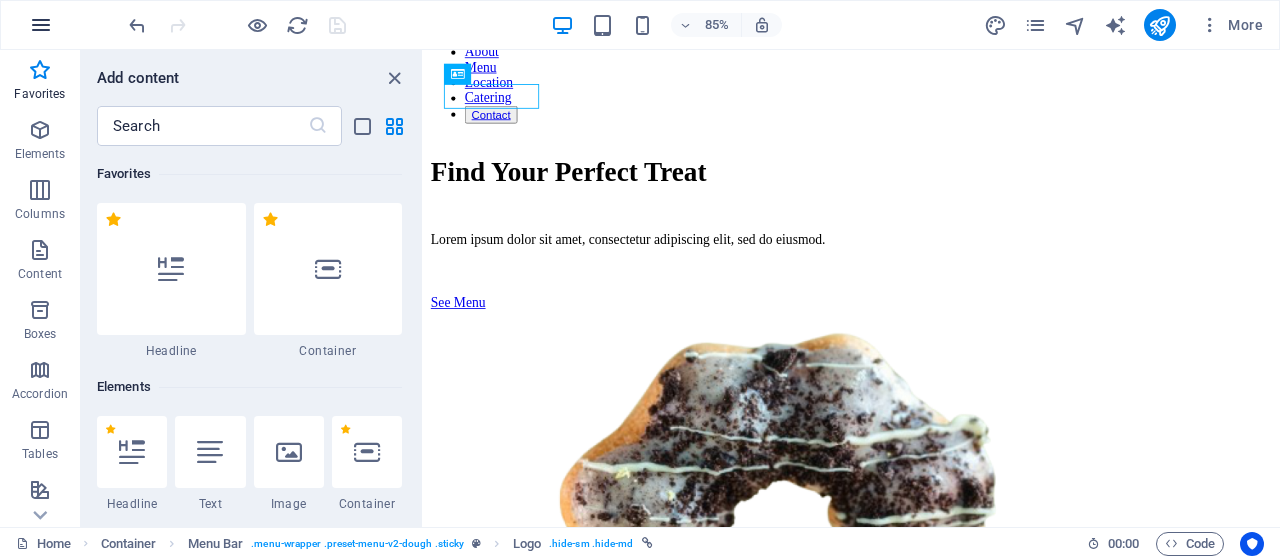 click at bounding box center (41, 25) 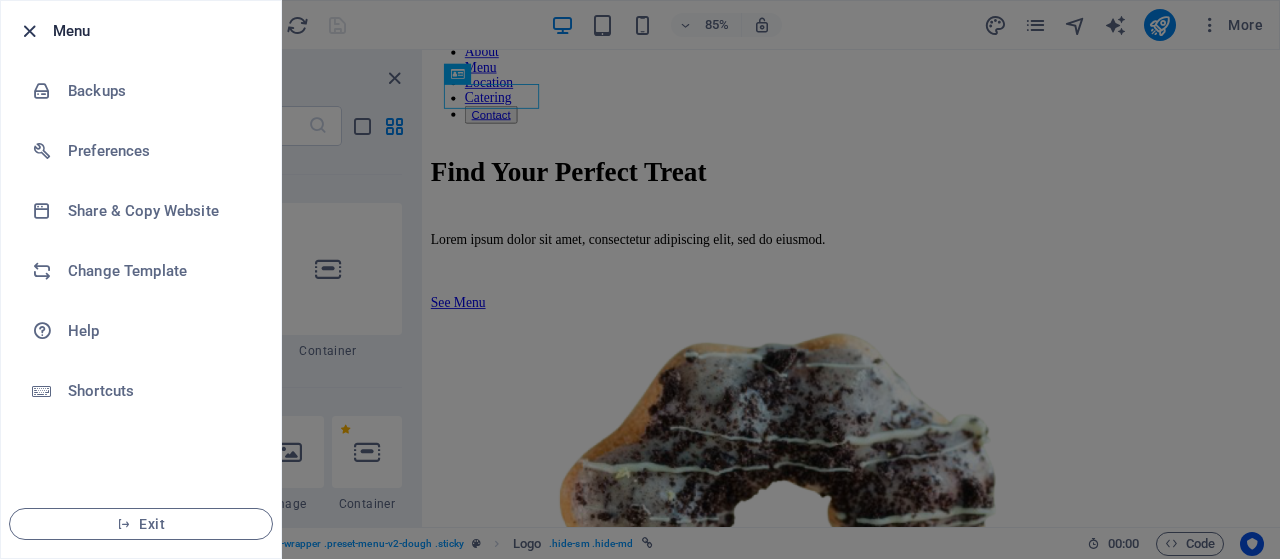 click at bounding box center [29, 31] 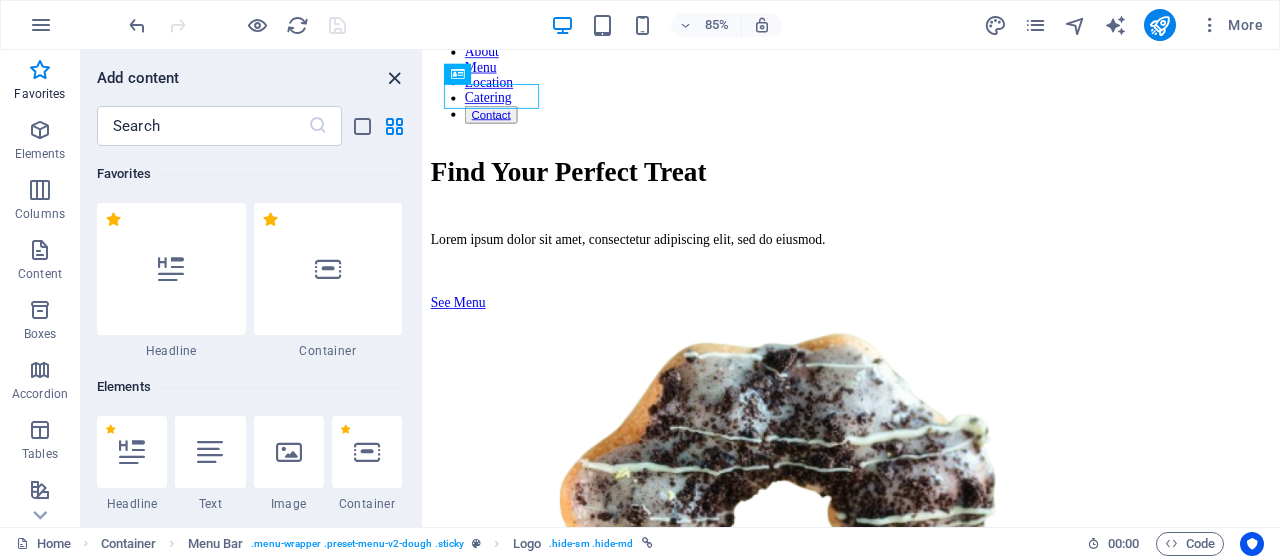click at bounding box center (394, 78) 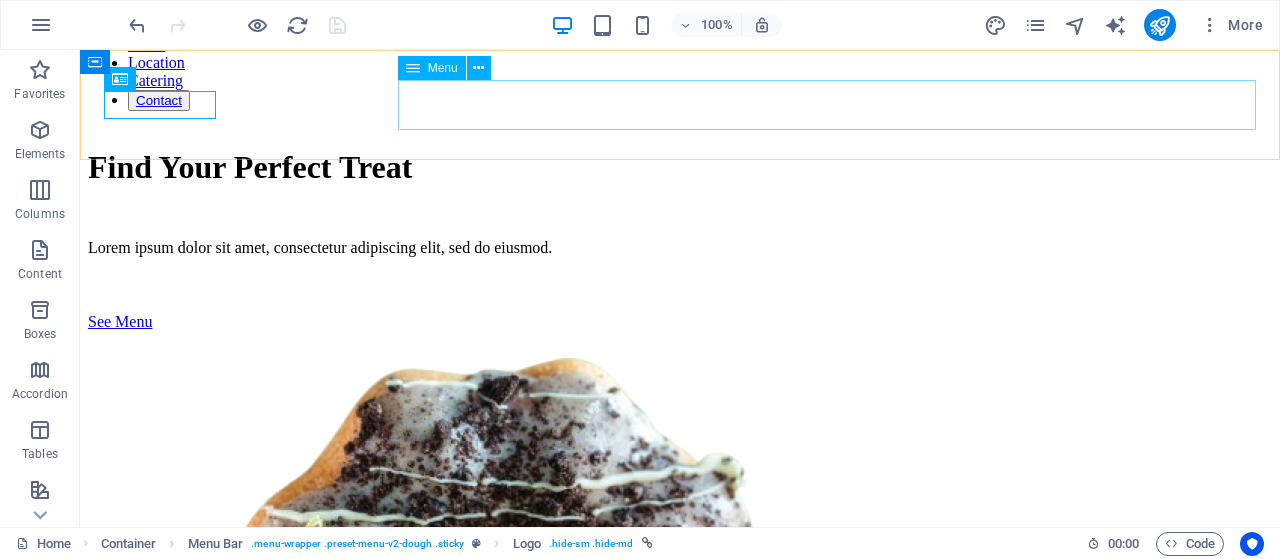 click on "Home About Menu Location Catering Contact" at bounding box center (680, 55) 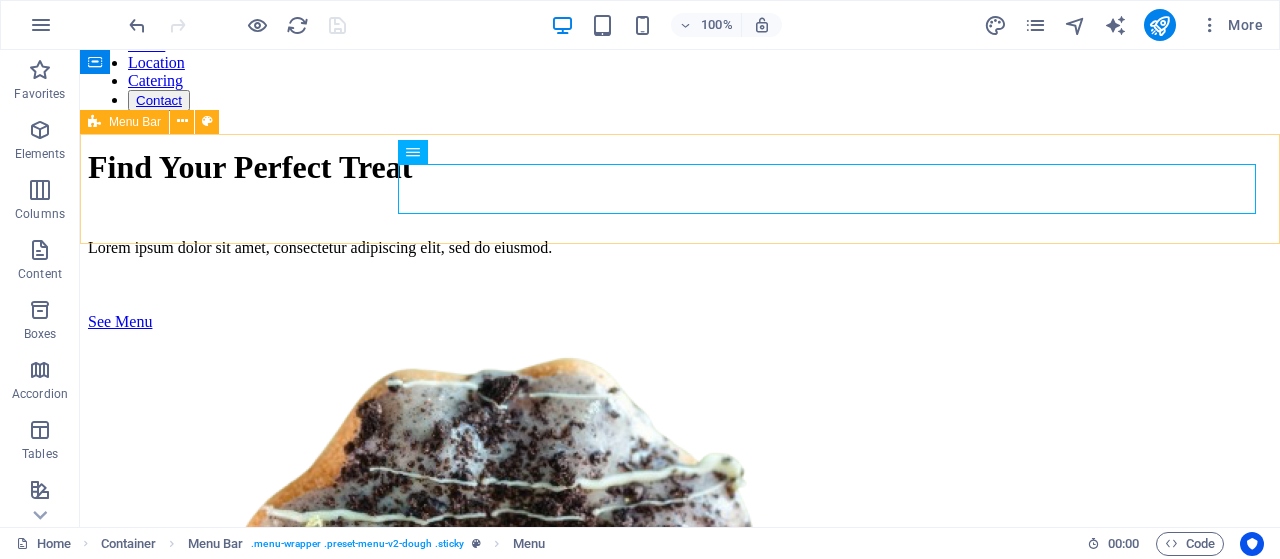 scroll, scrollTop: 0, scrollLeft: 0, axis: both 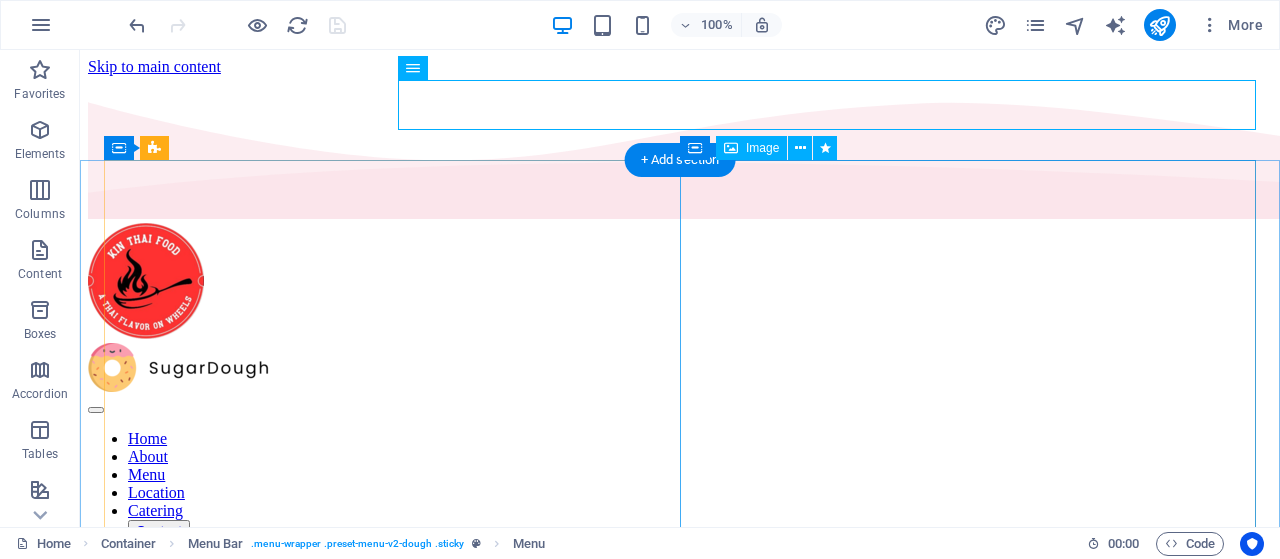 click at bounding box center (680, 1348) 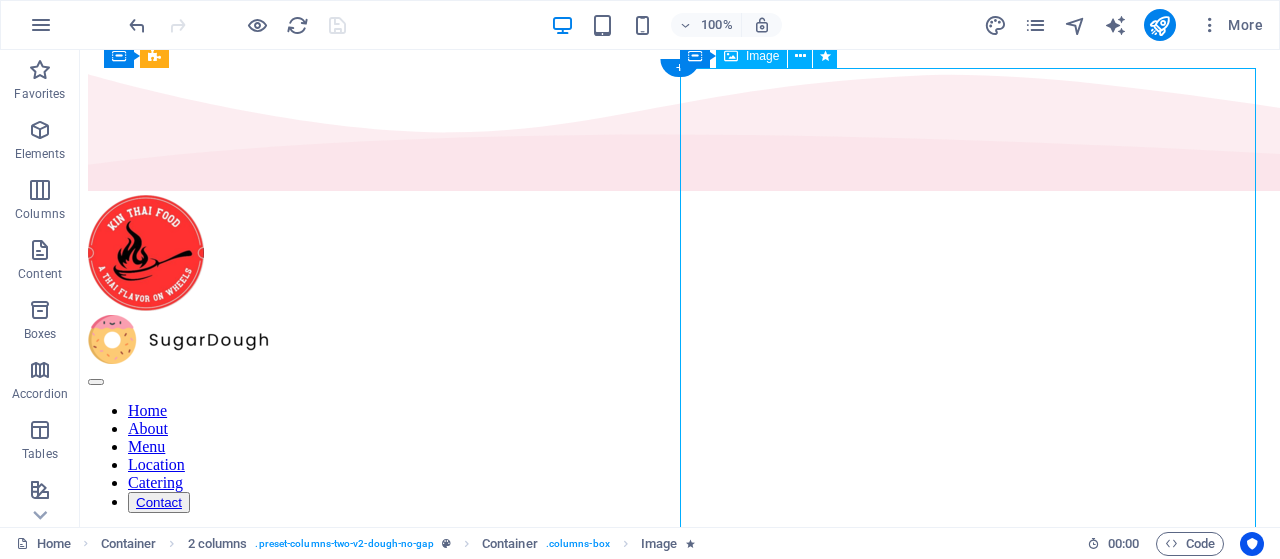 scroll, scrollTop: 0, scrollLeft: 0, axis: both 